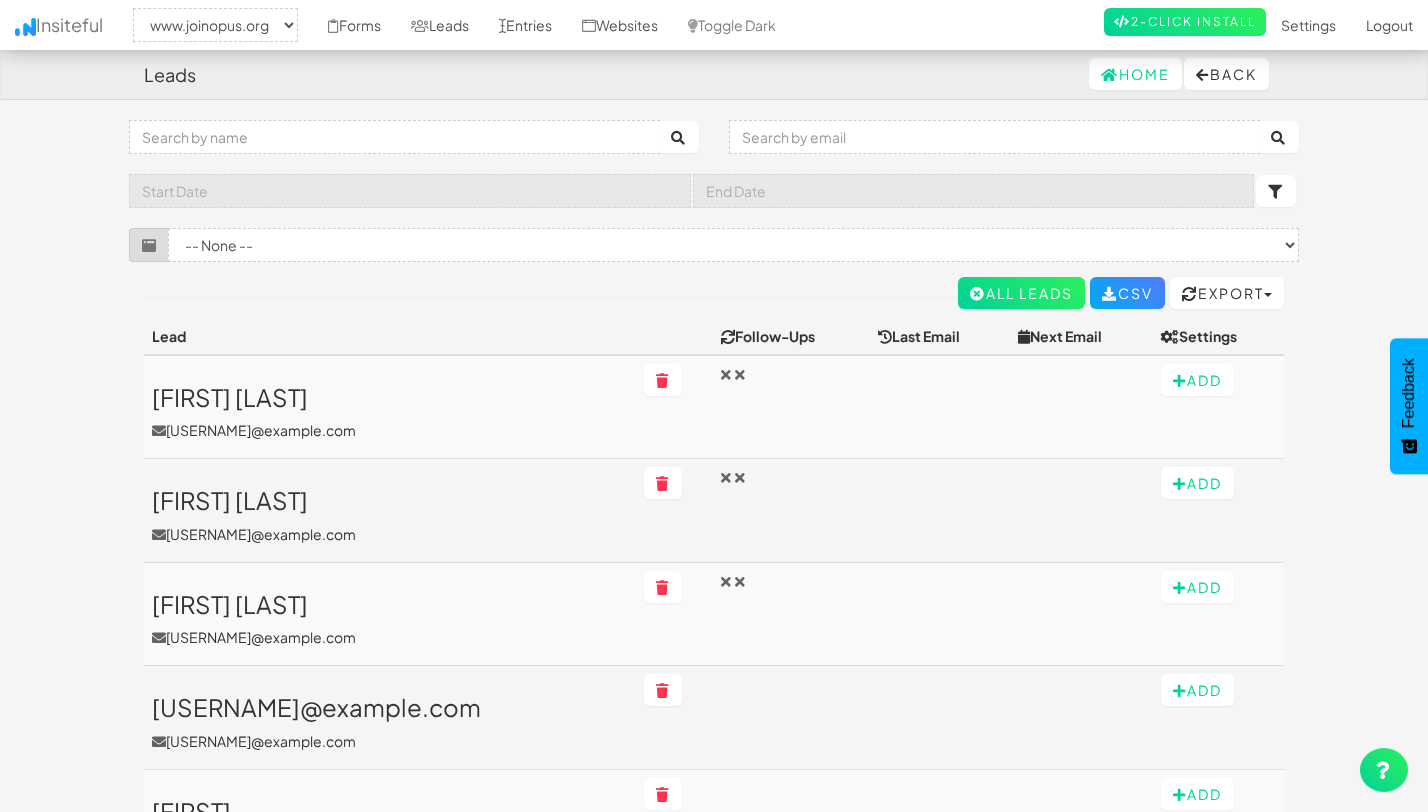 select on "2352" 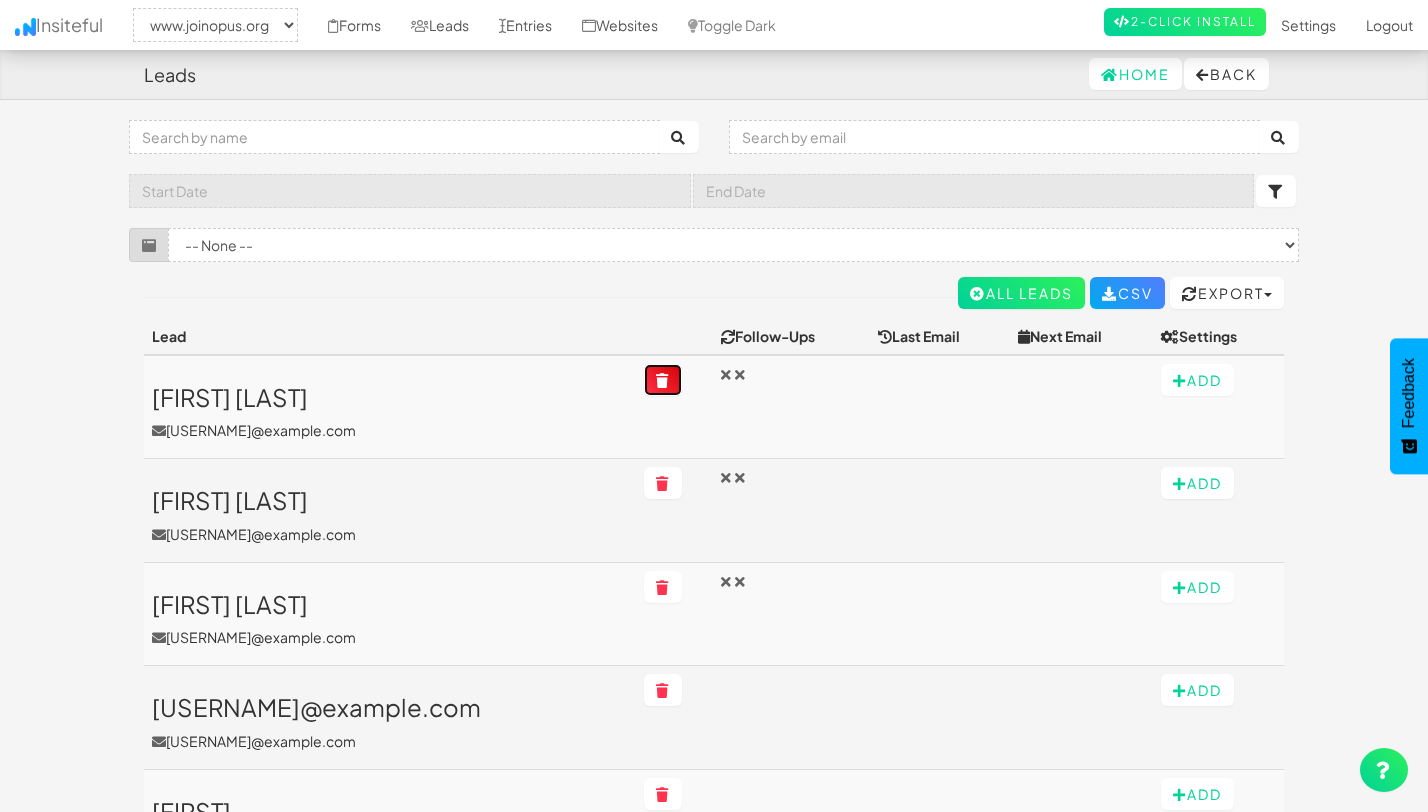 click at bounding box center [663, 380] 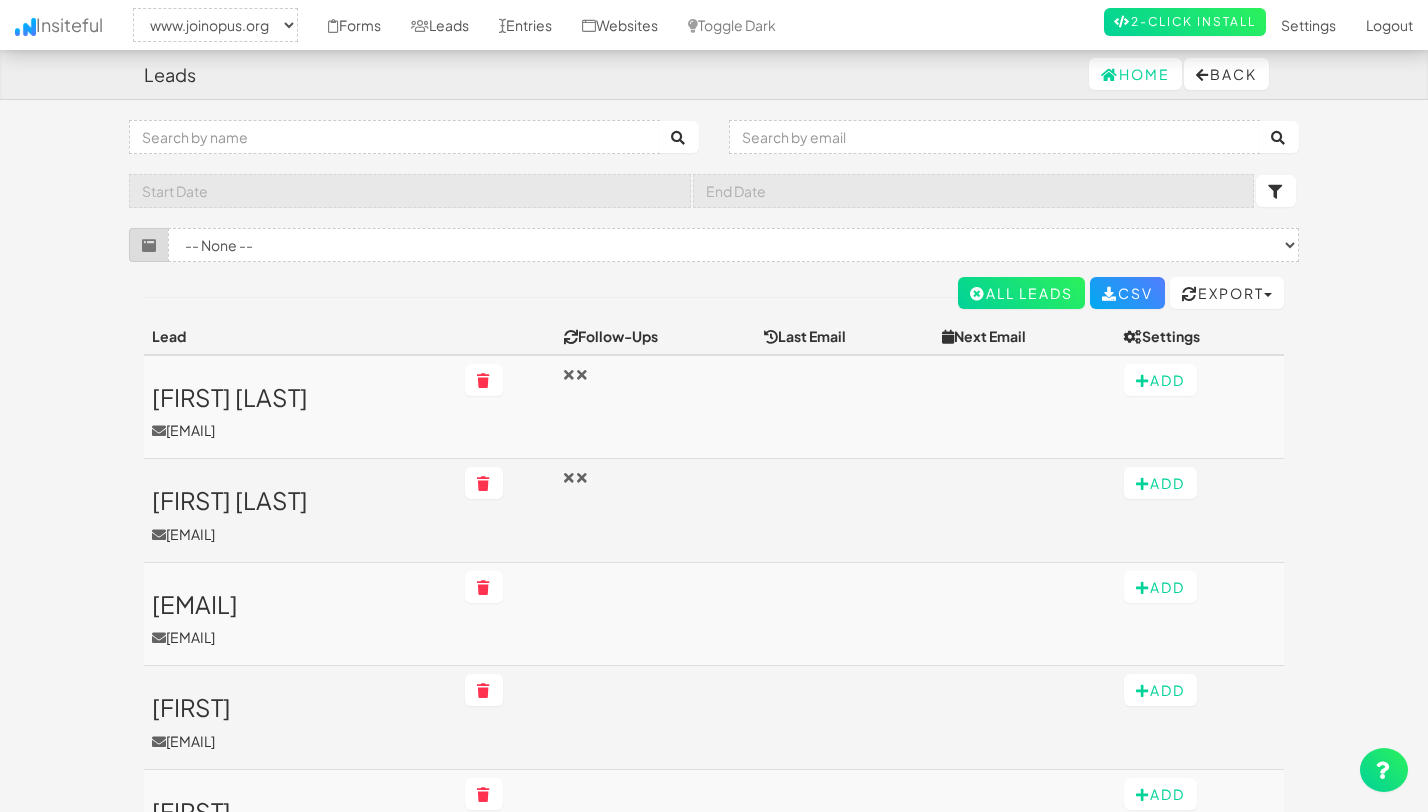 select on "2352" 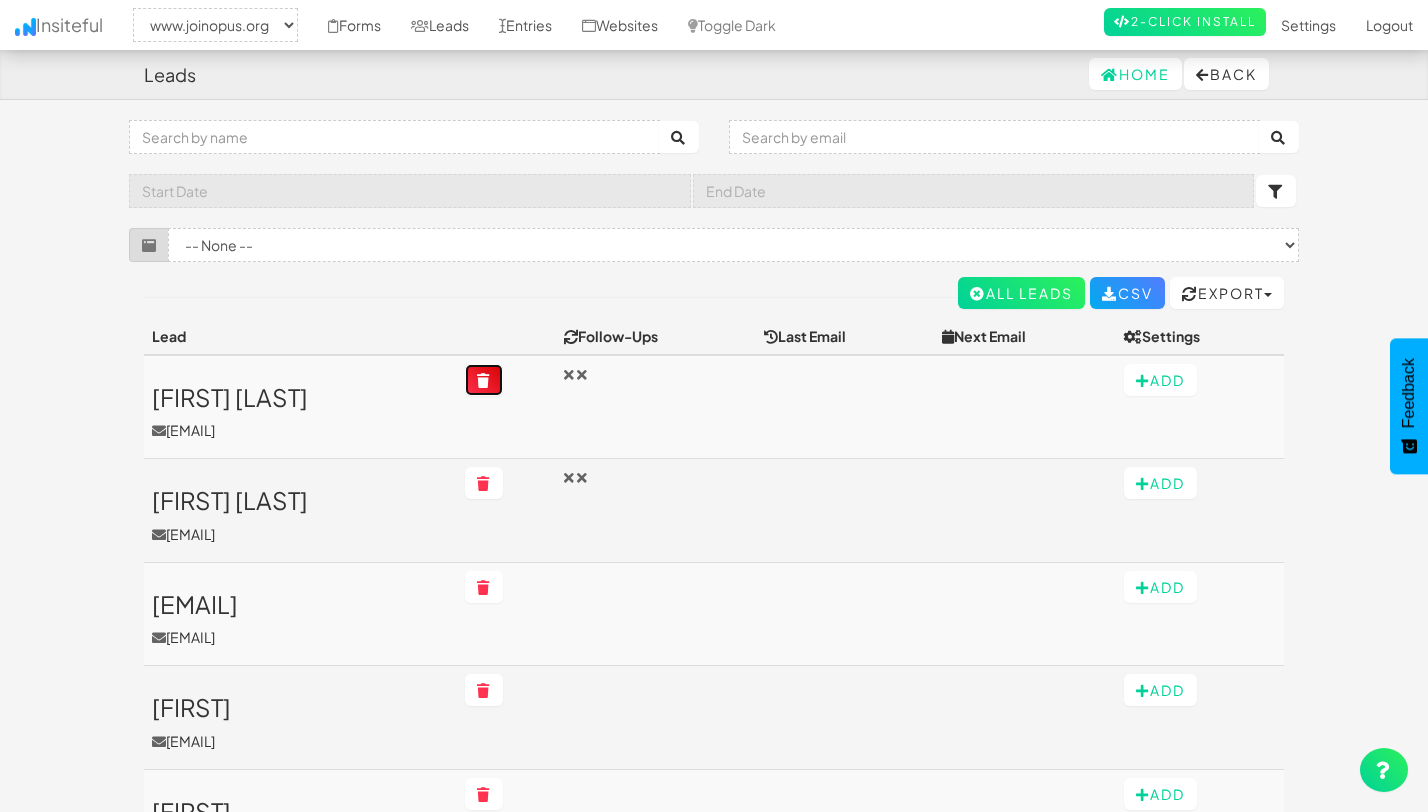 click at bounding box center [484, 380] 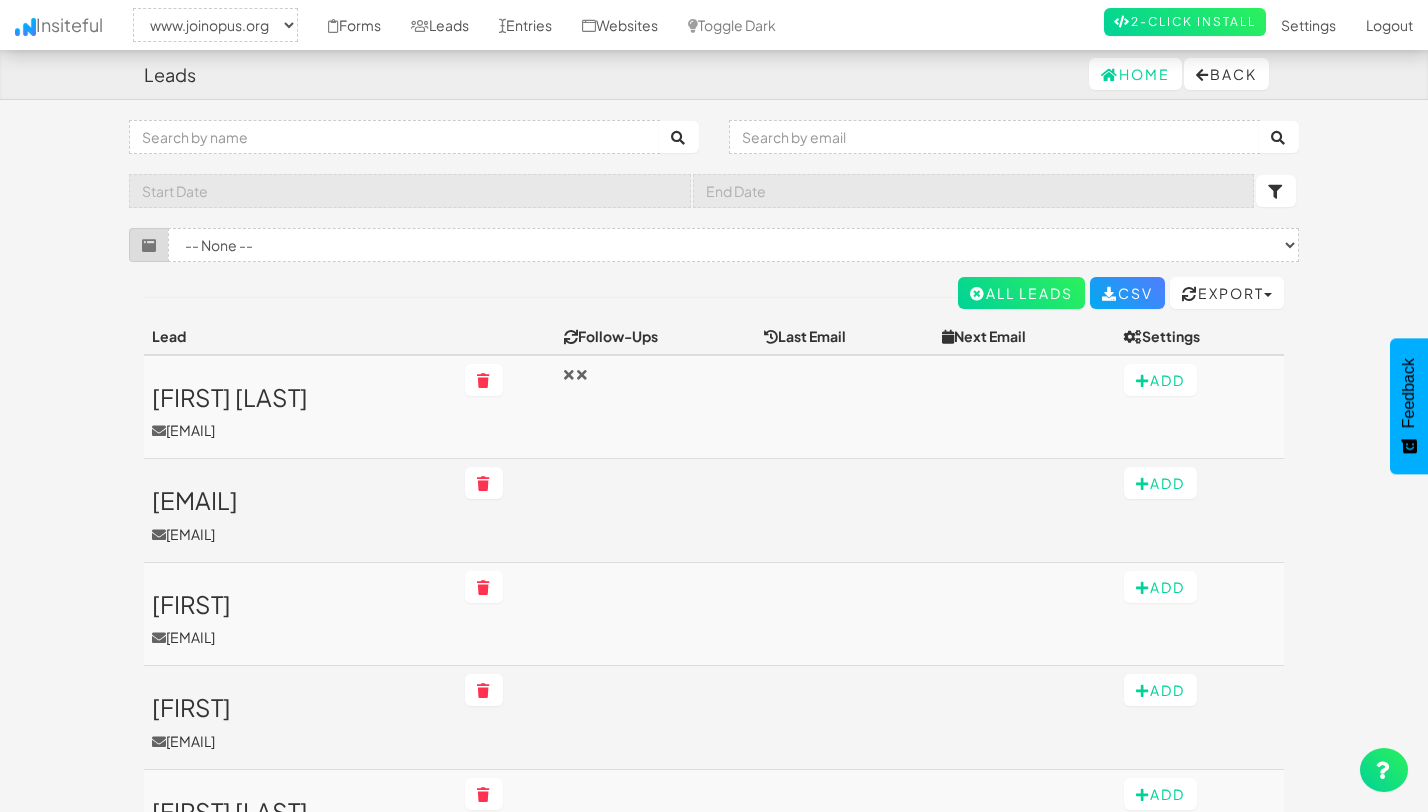 select on "2352" 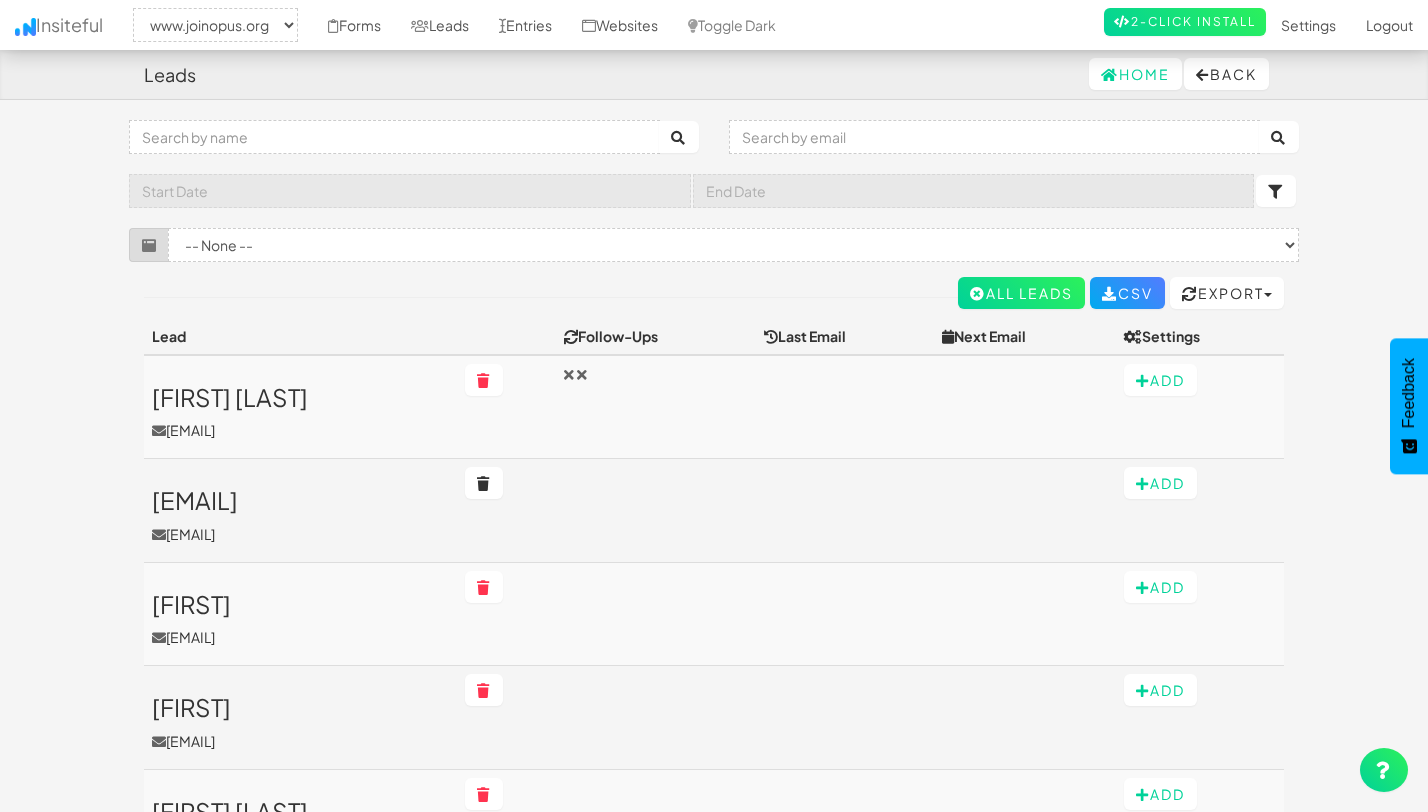 scroll, scrollTop: 0, scrollLeft: 0, axis: both 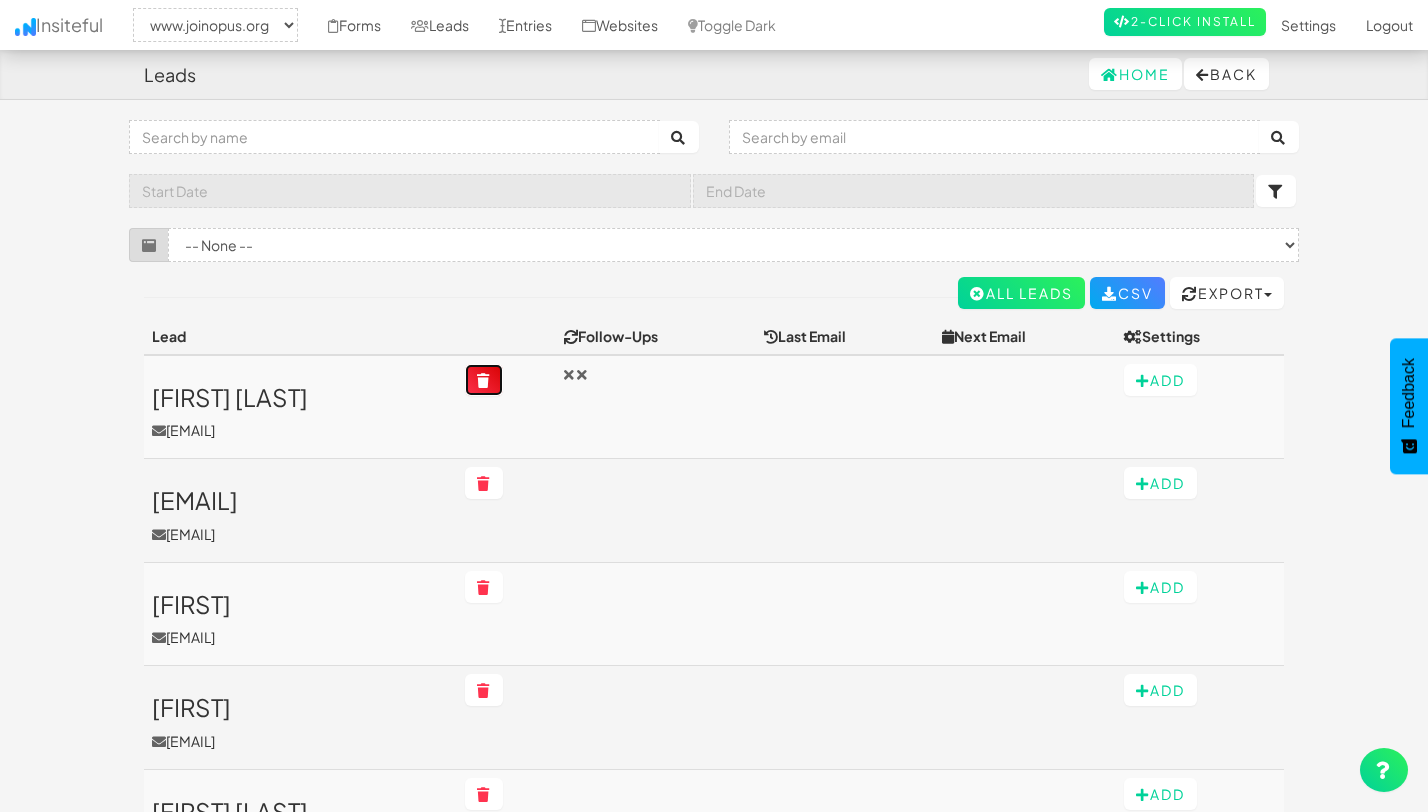 click at bounding box center [484, 381] 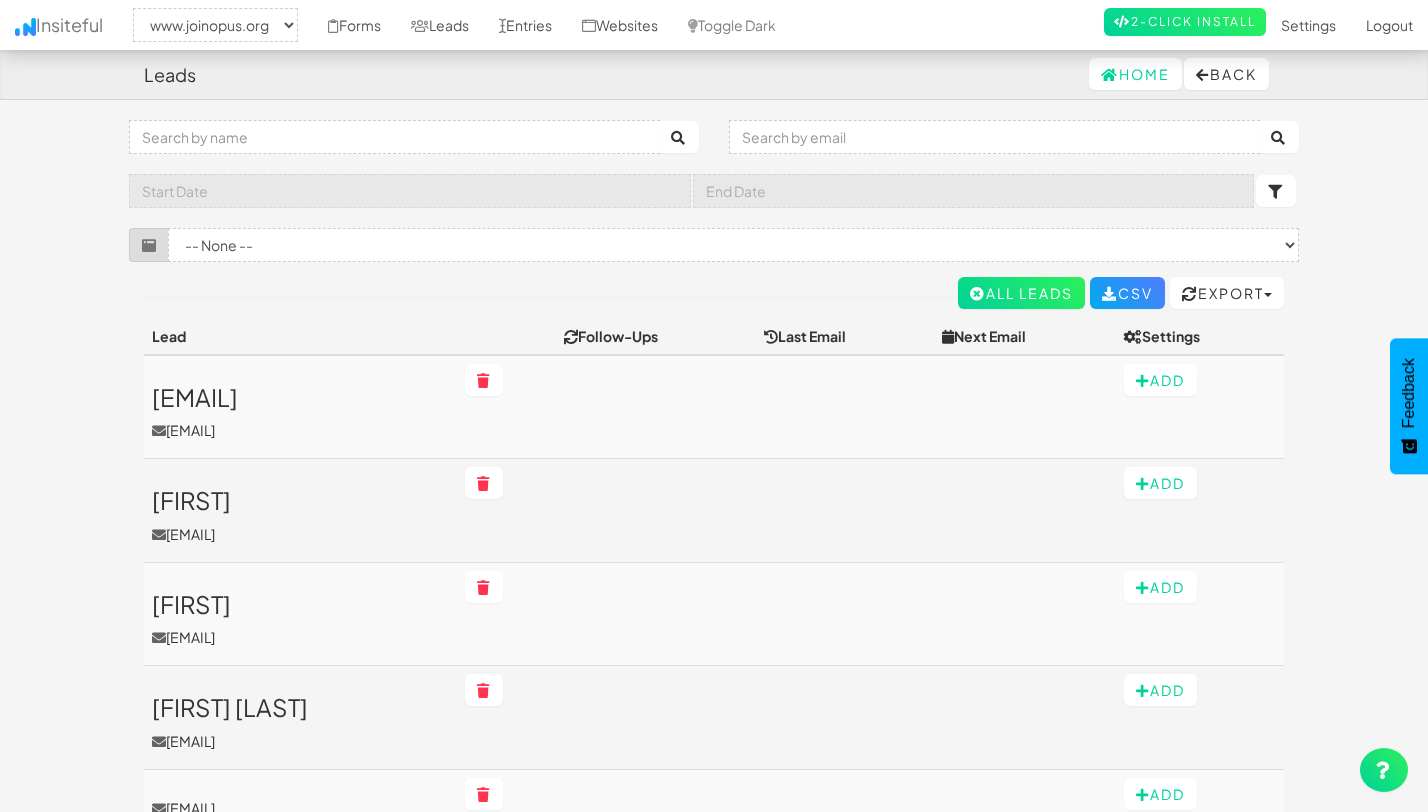select on "2352" 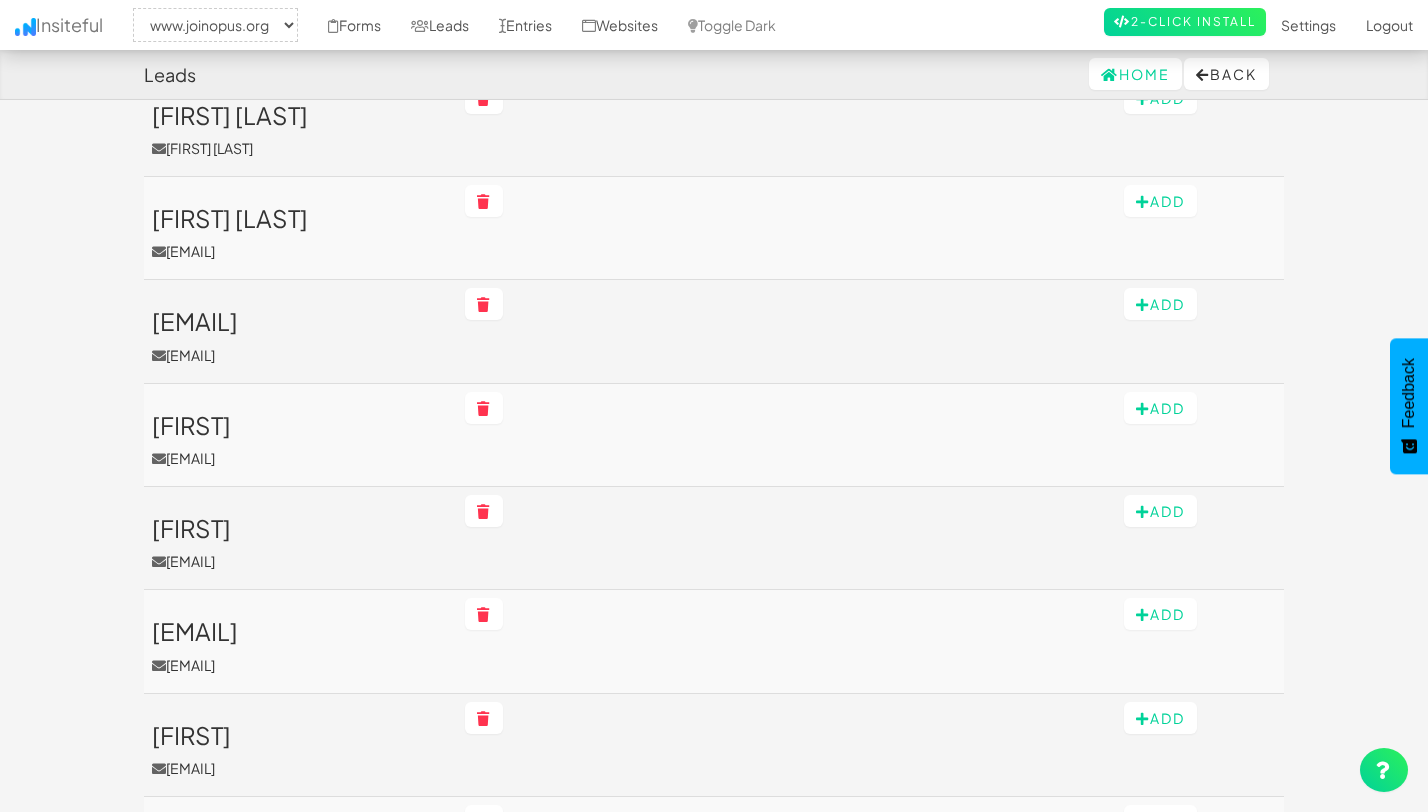 scroll, scrollTop: 0, scrollLeft: 0, axis: both 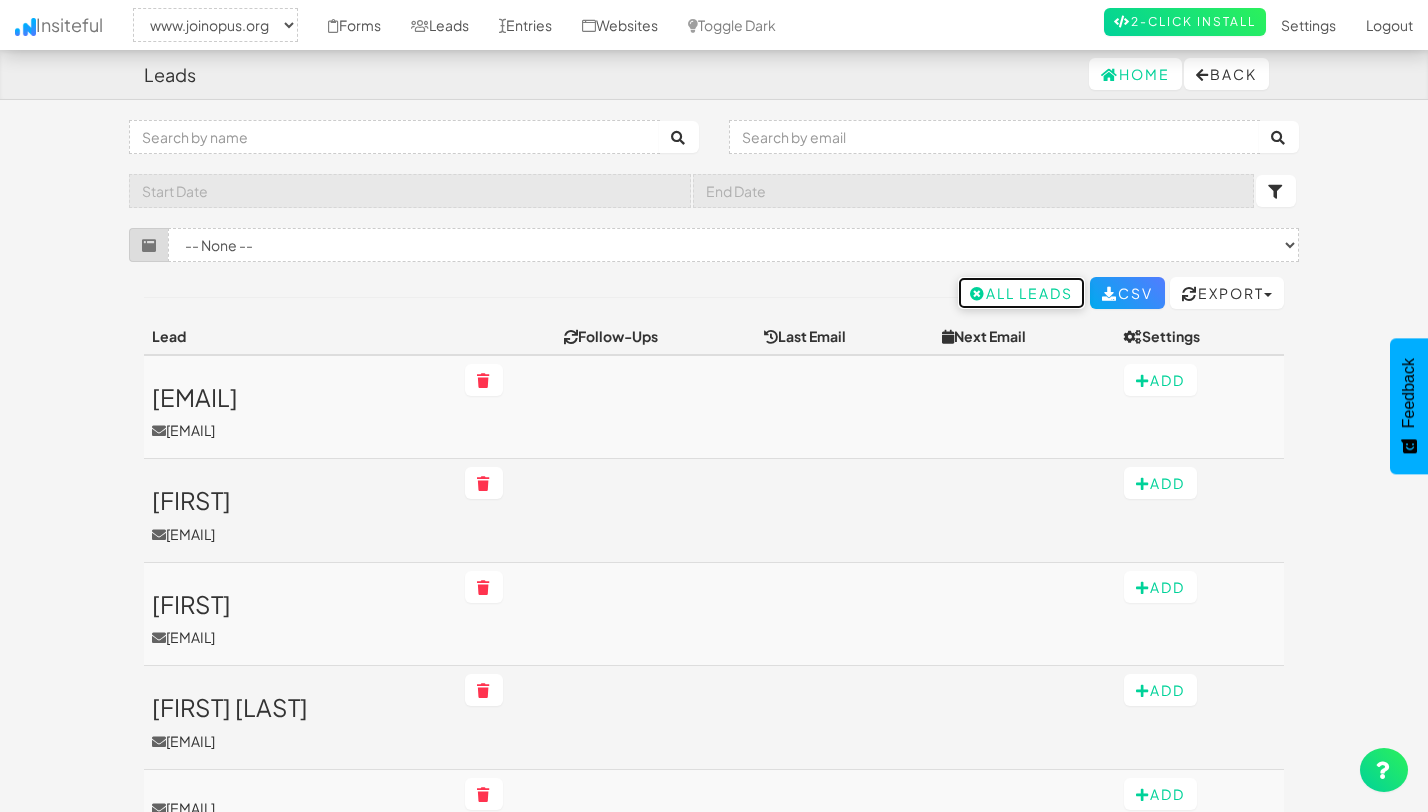 click on "All Leads" at bounding box center [1021, 293] 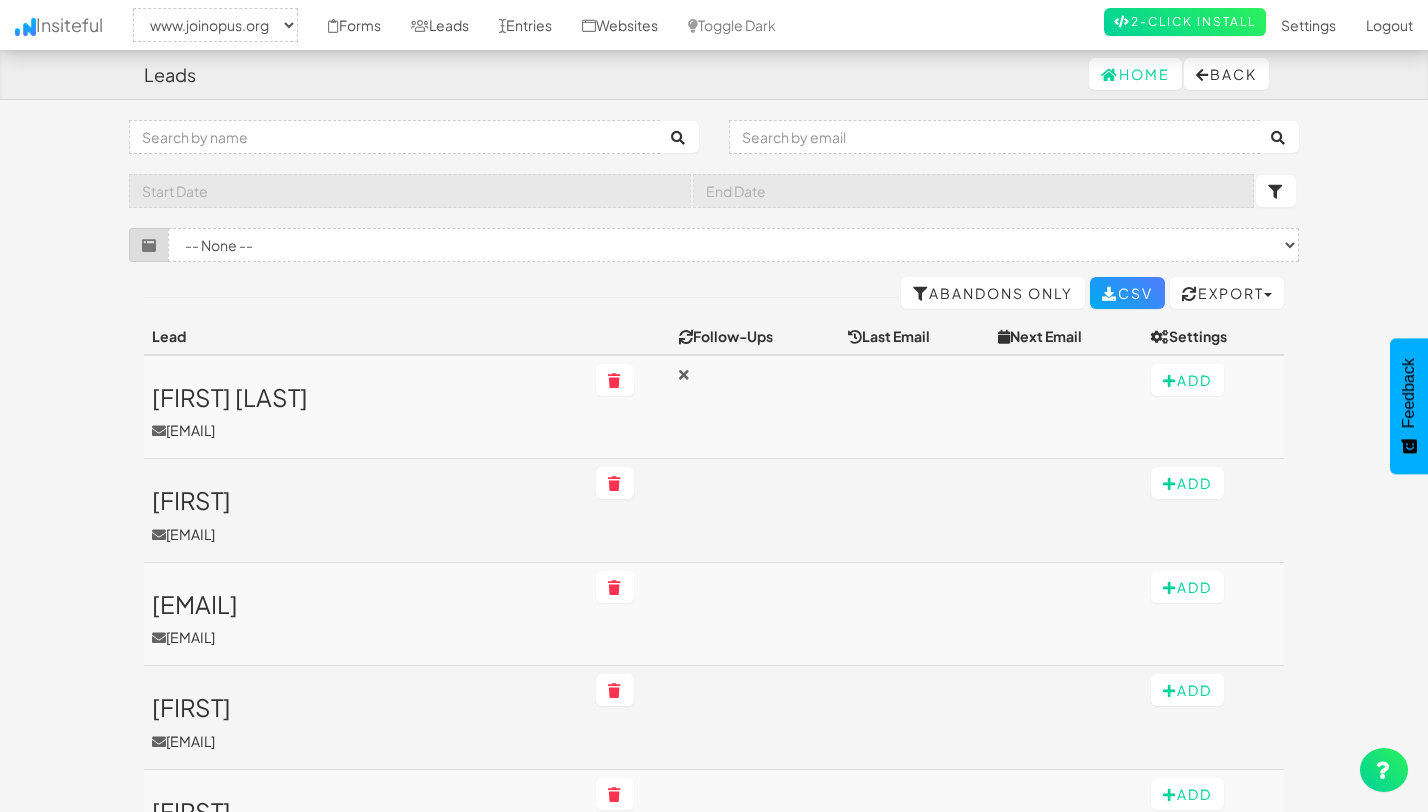 select on "2352" 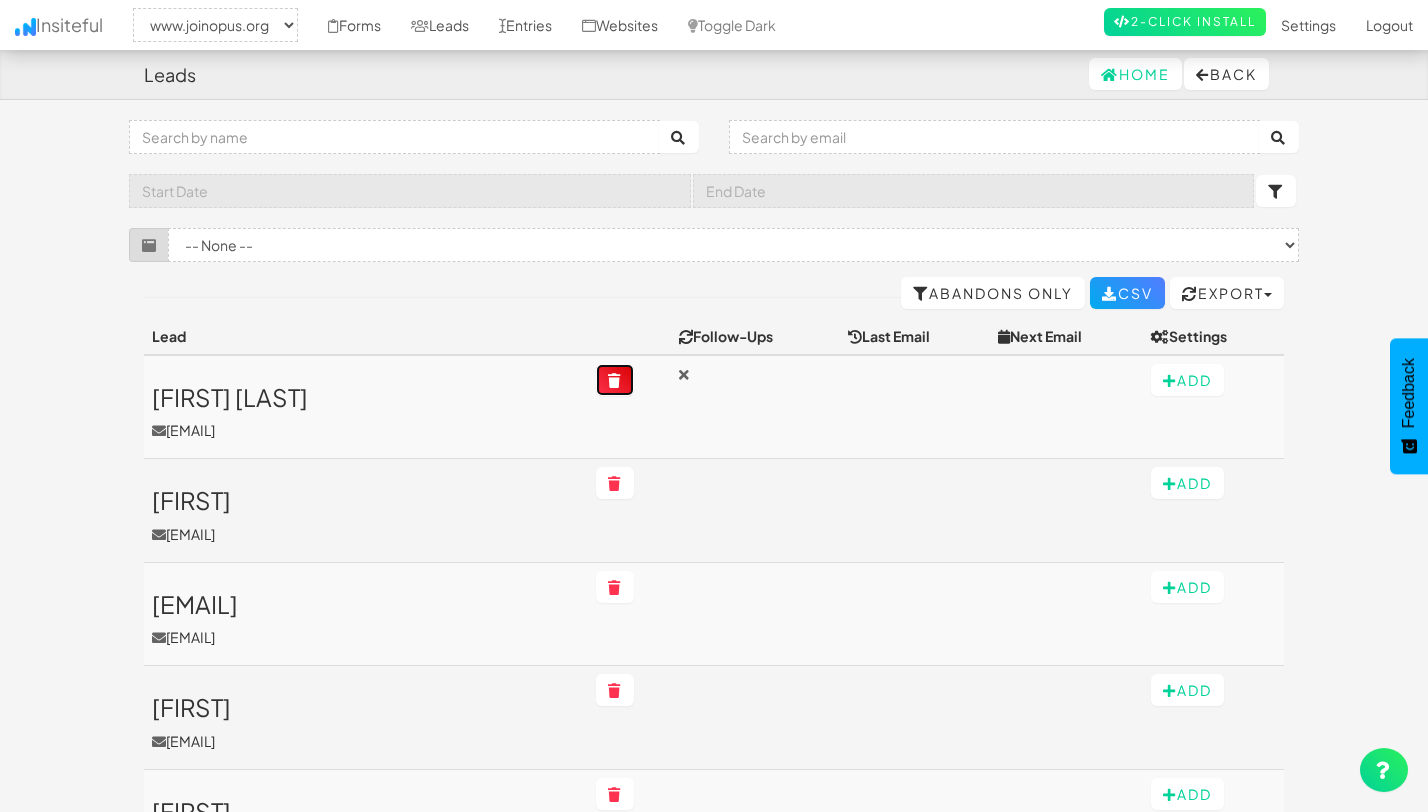 click at bounding box center (615, 381) 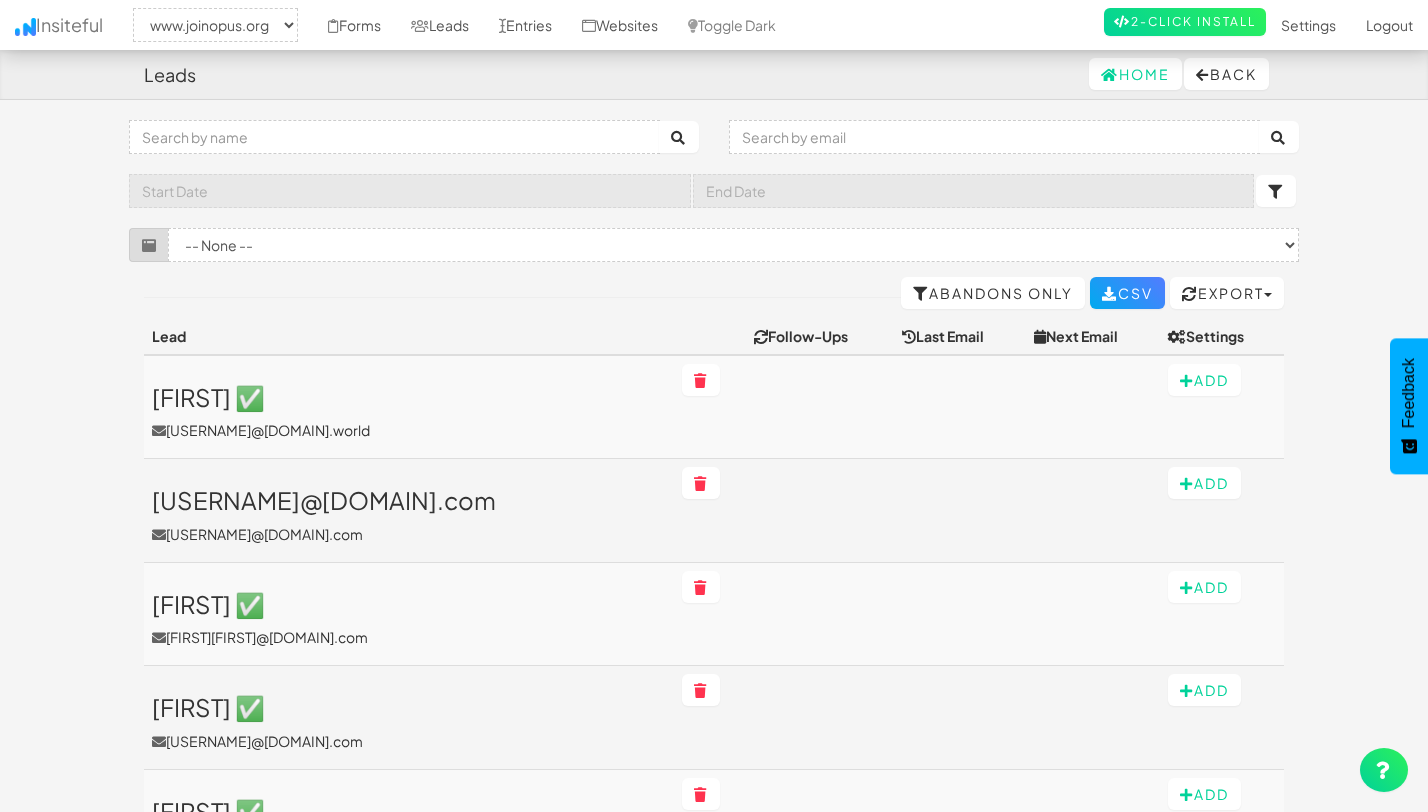 select on "2352" 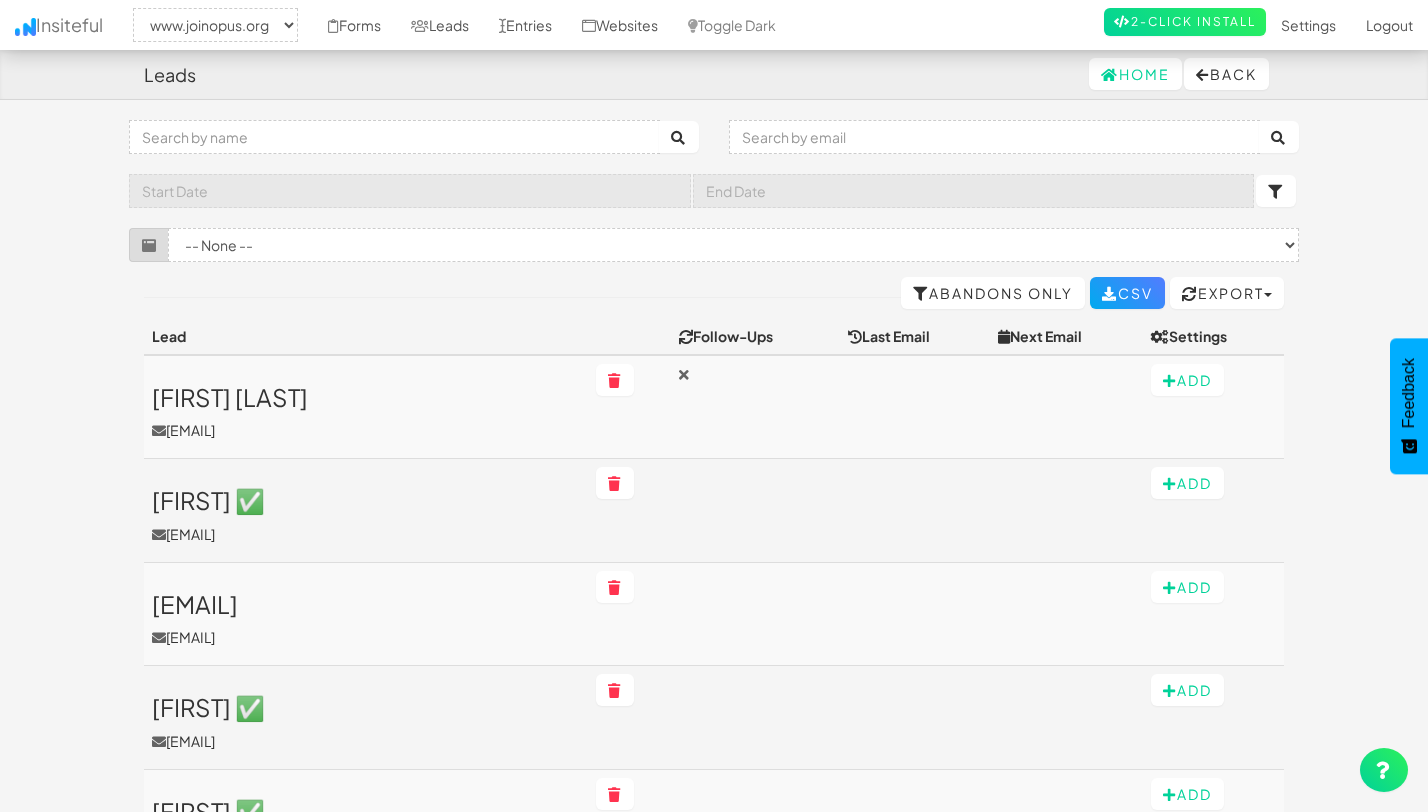 select on "2352" 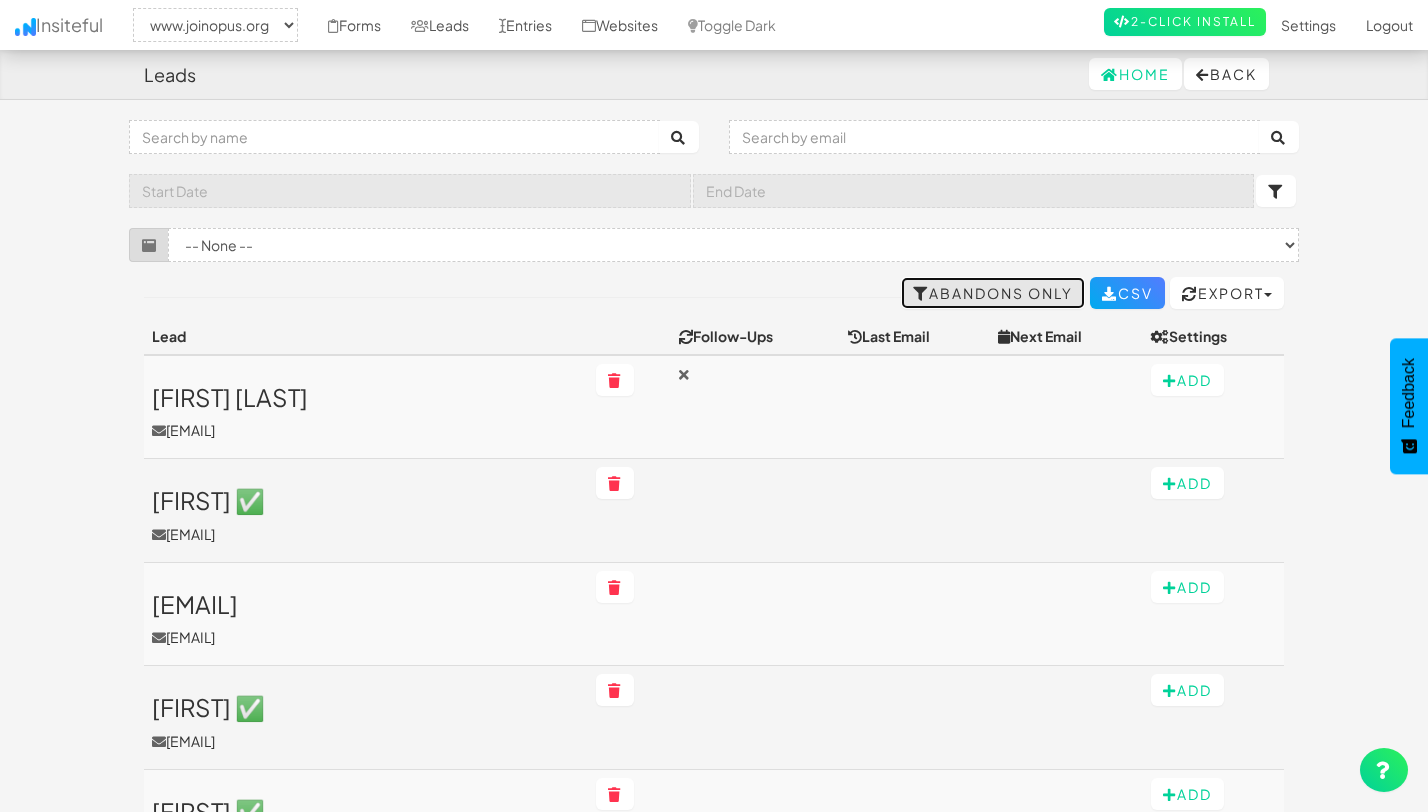 click on "Abandons Only" at bounding box center [993, 293] 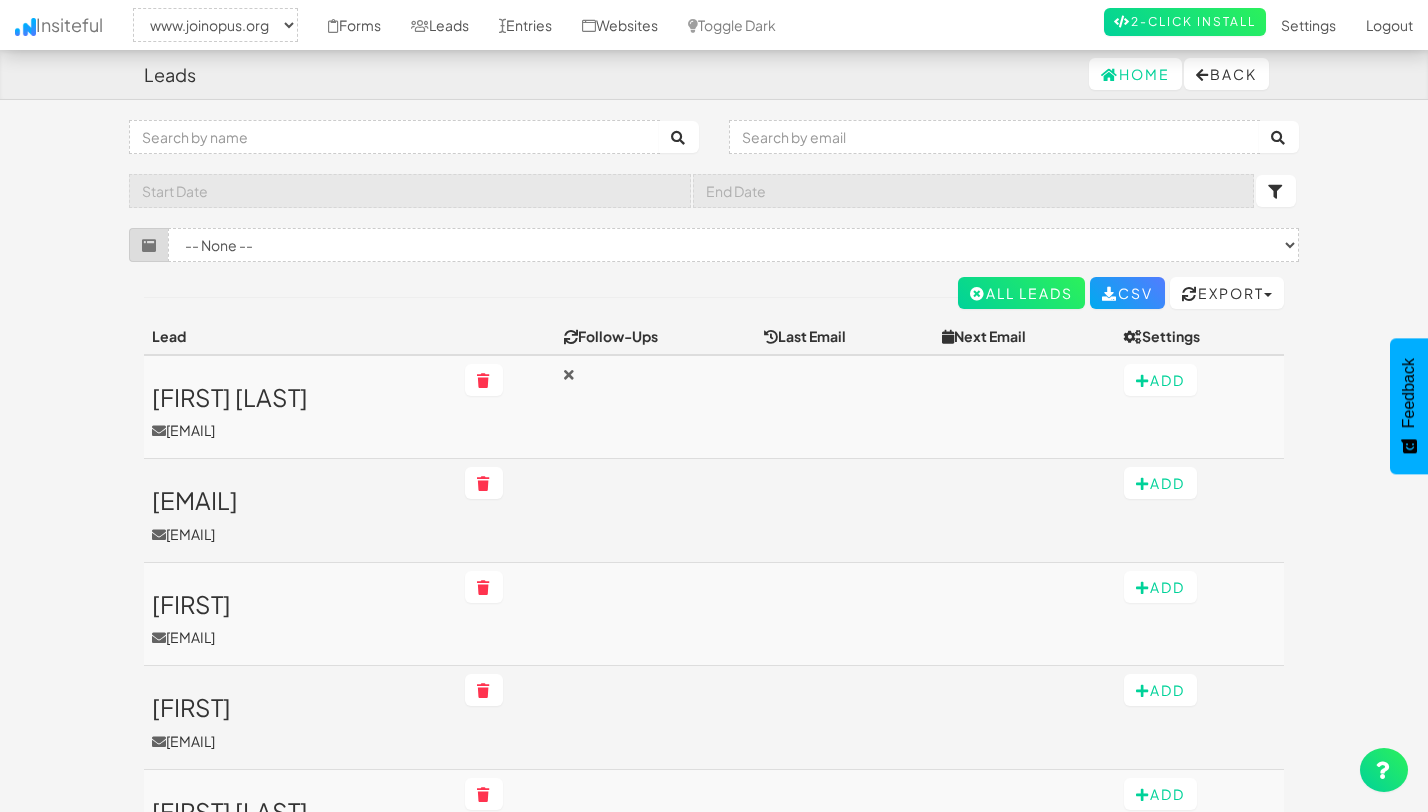 select on "2352" 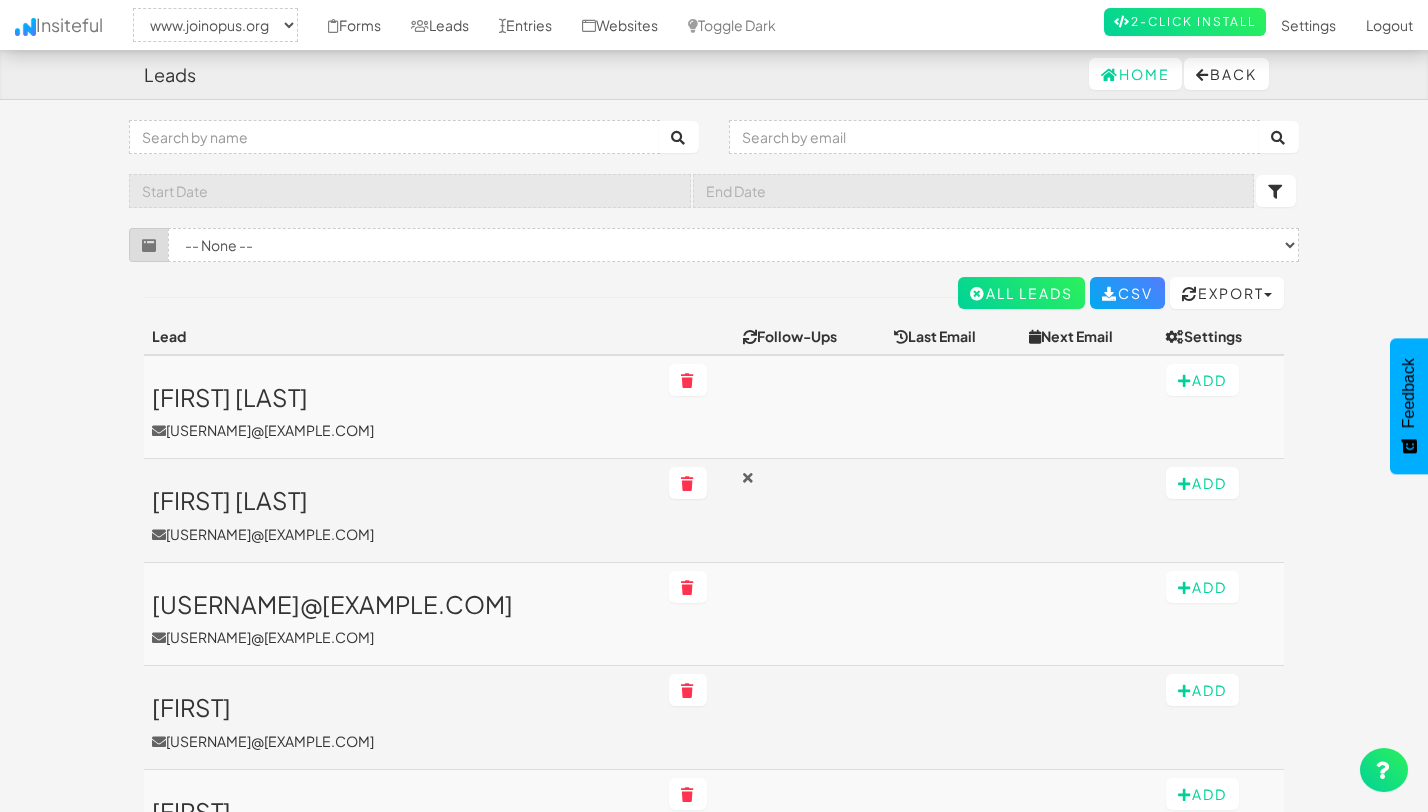 select on "2352" 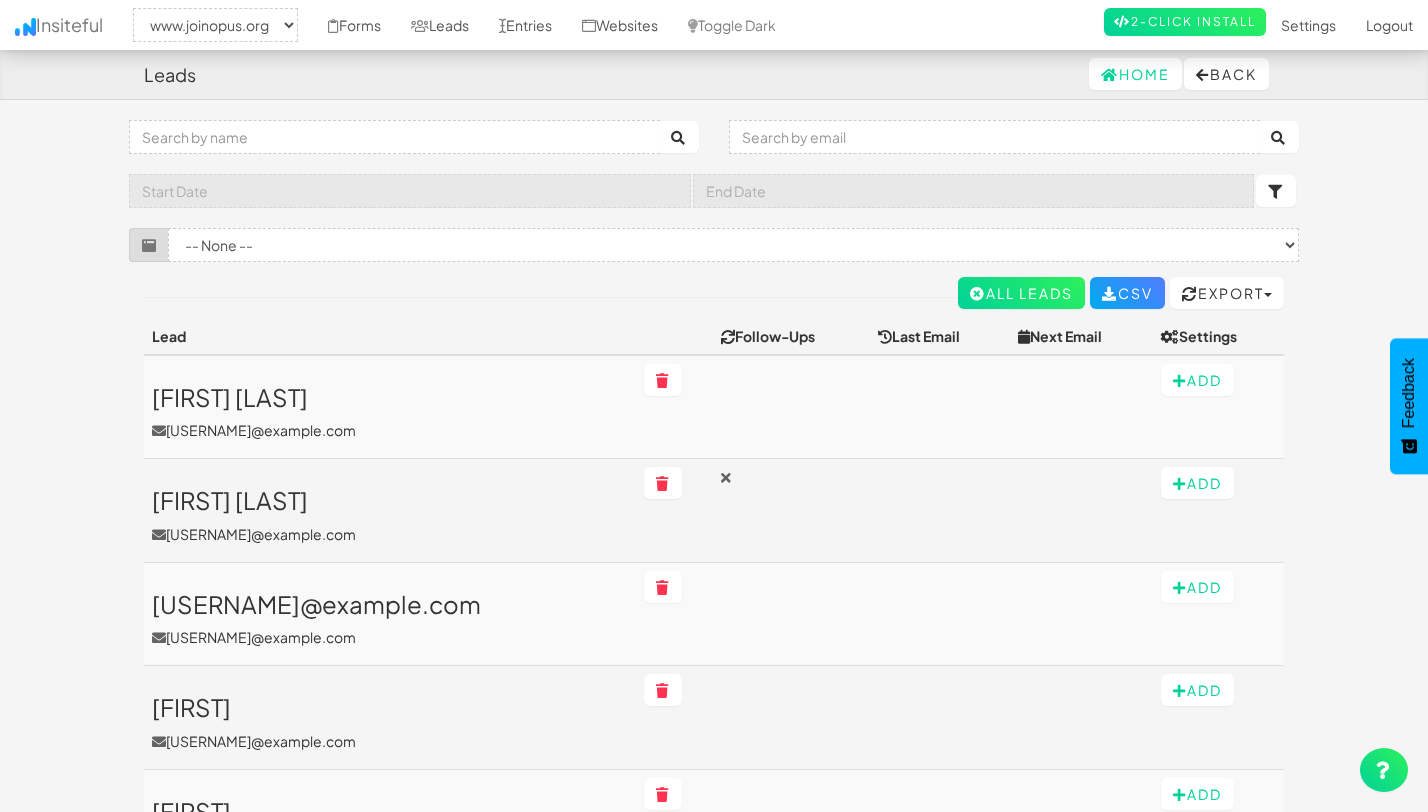 select on "2352" 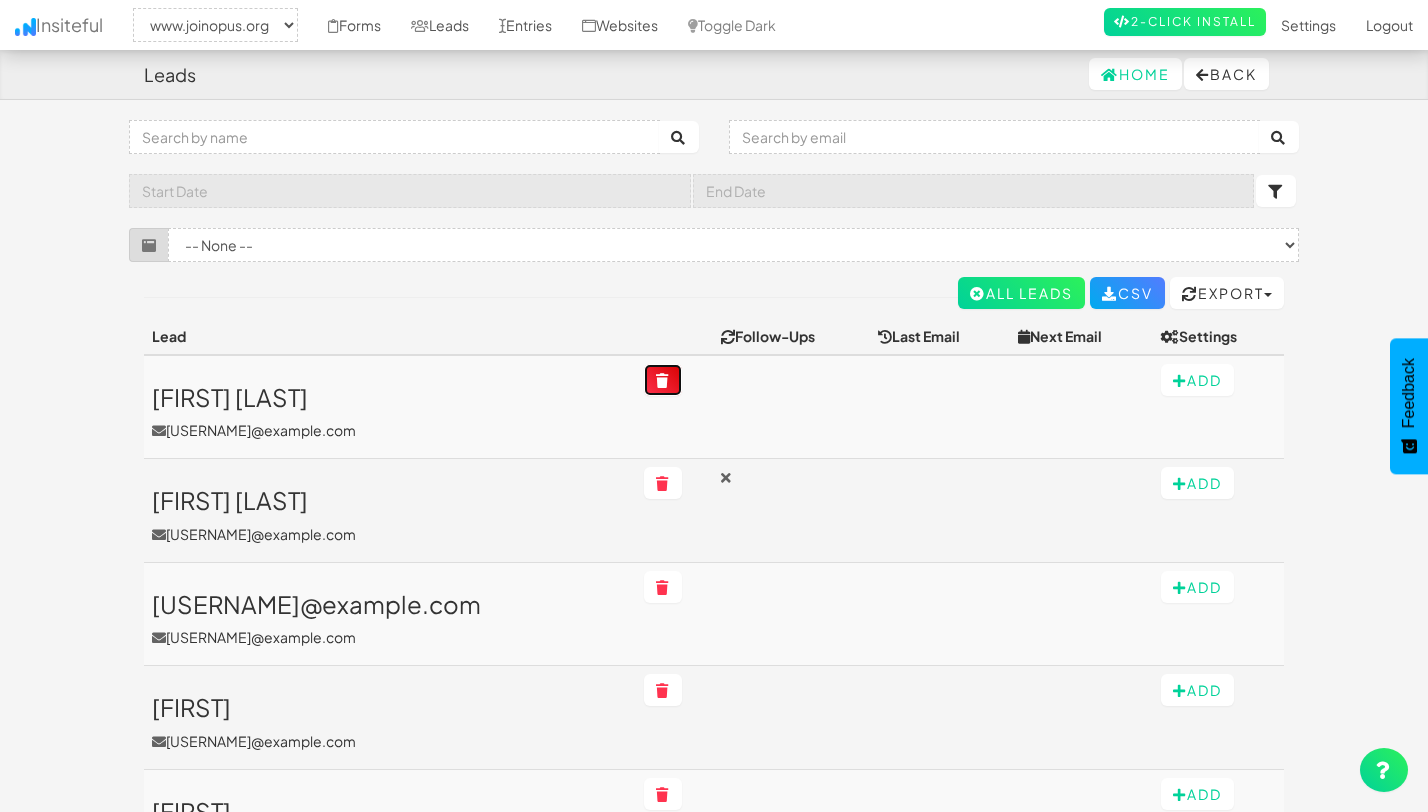 click at bounding box center [663, 380] 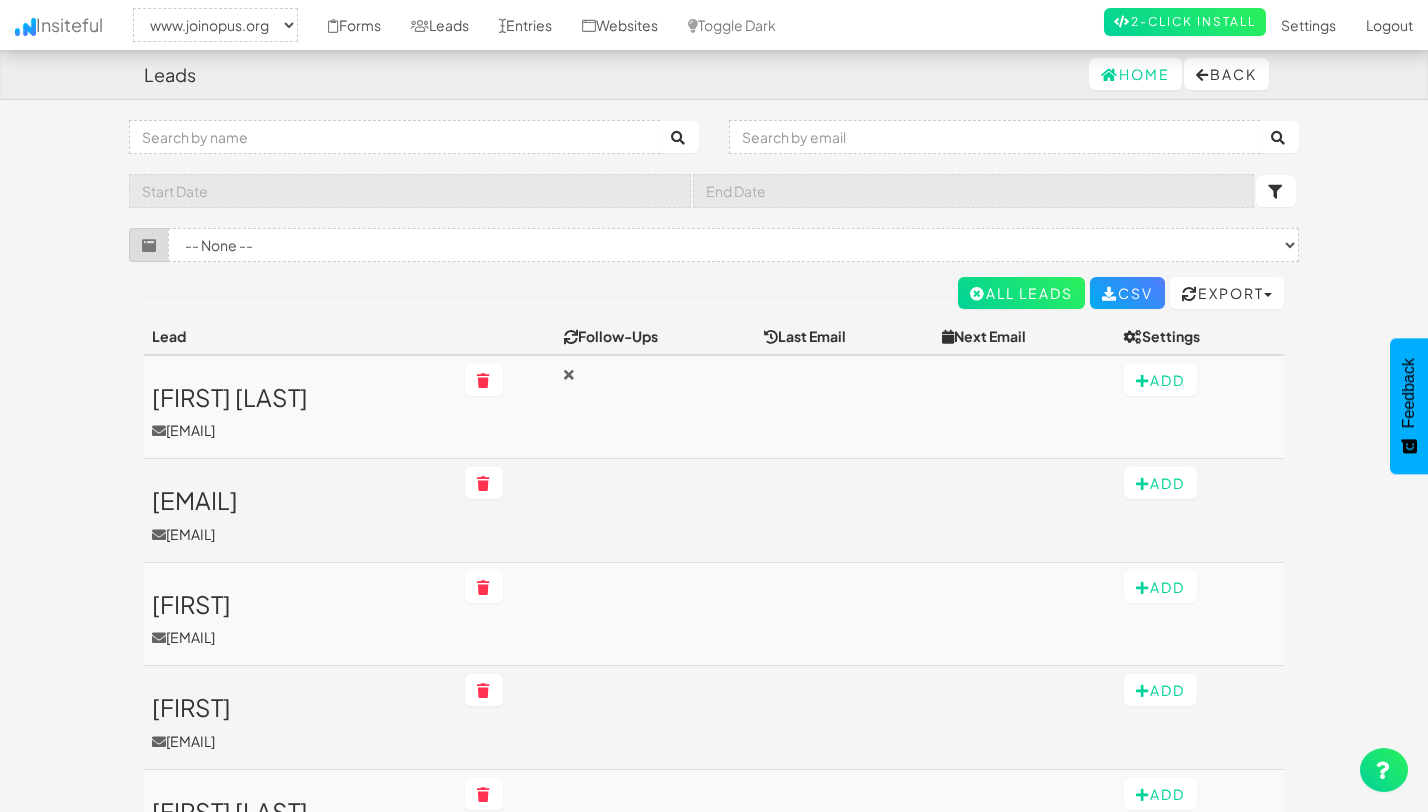 select on "2352" 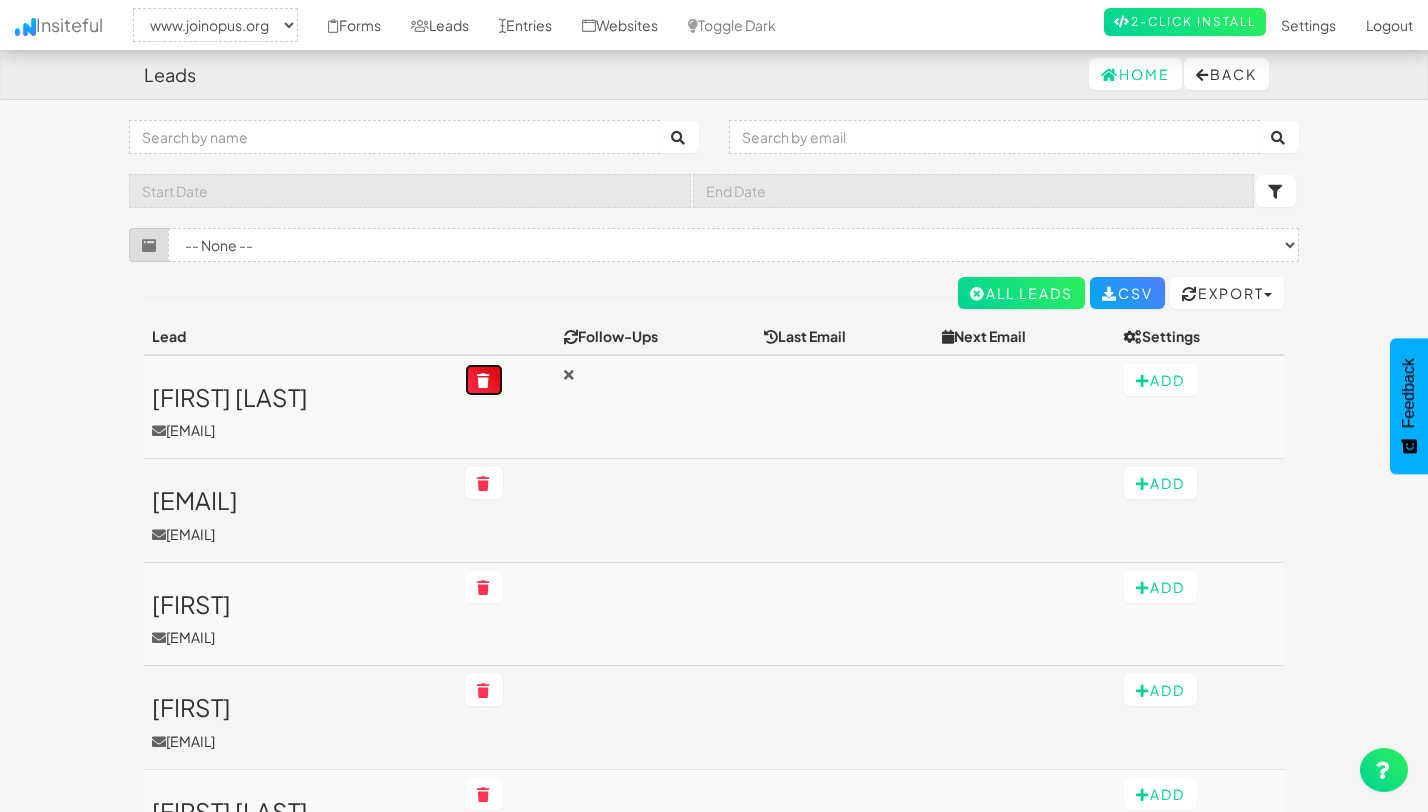 click at bounding box center (484, 381) 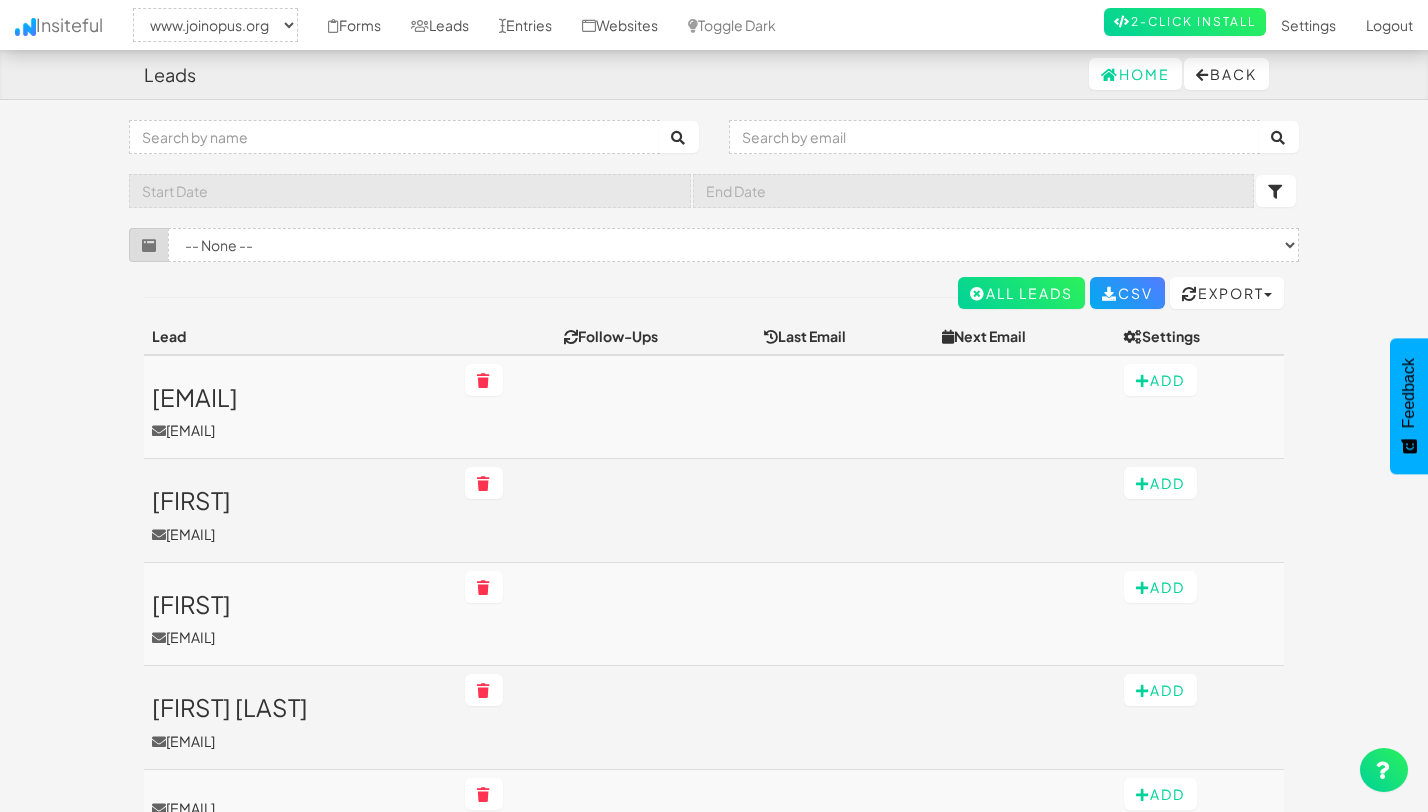 select on "2352" 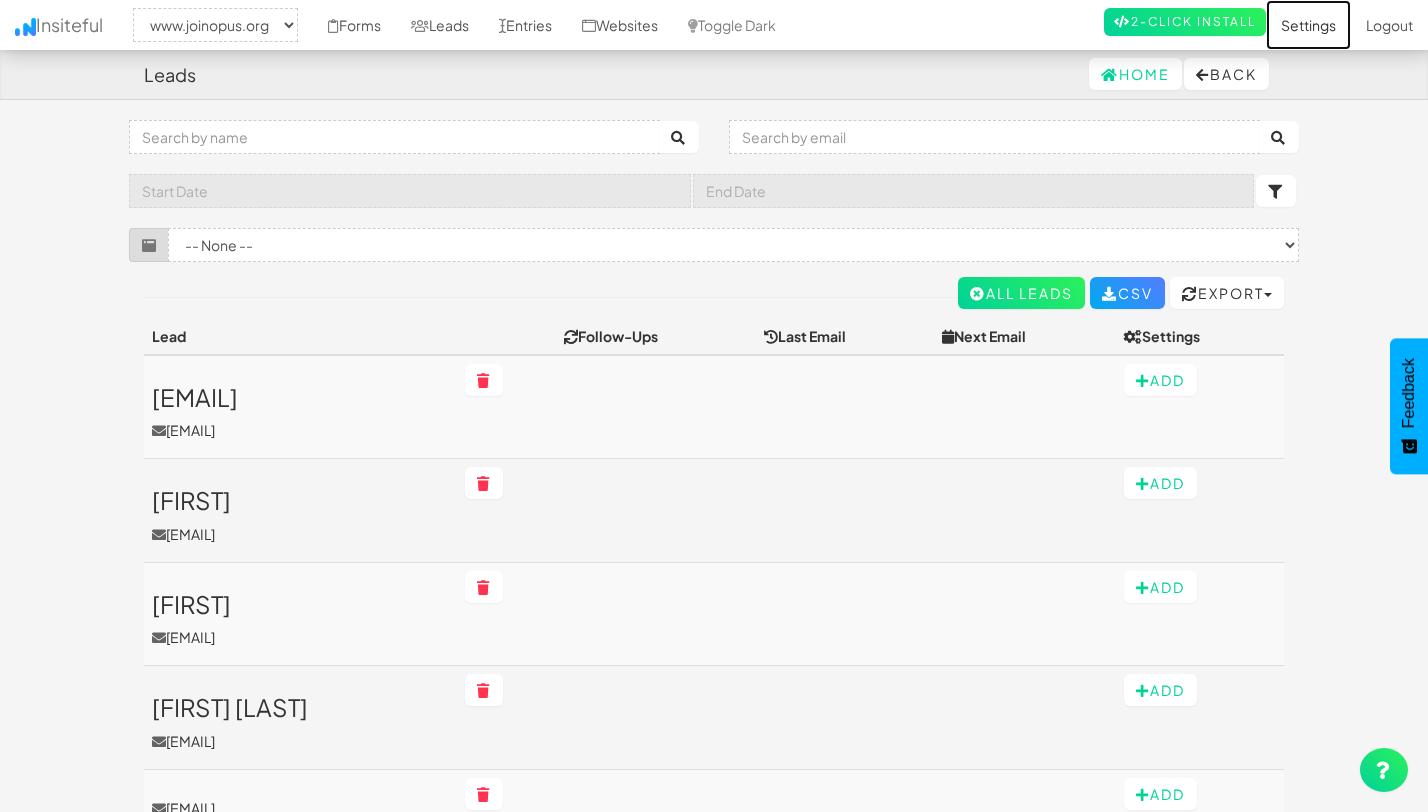click on "Settings" at bounding box center (1308, 25) 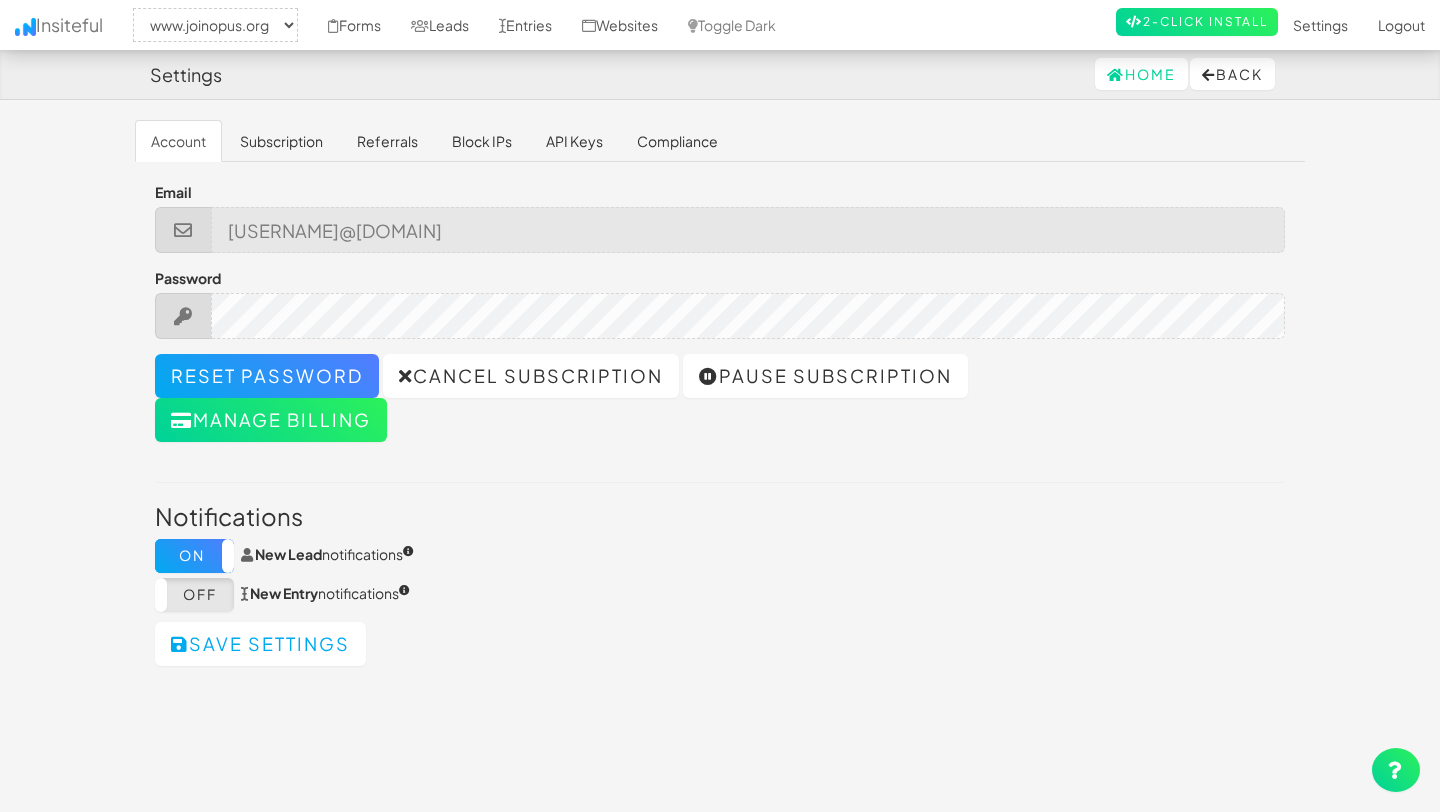 select on "2352" 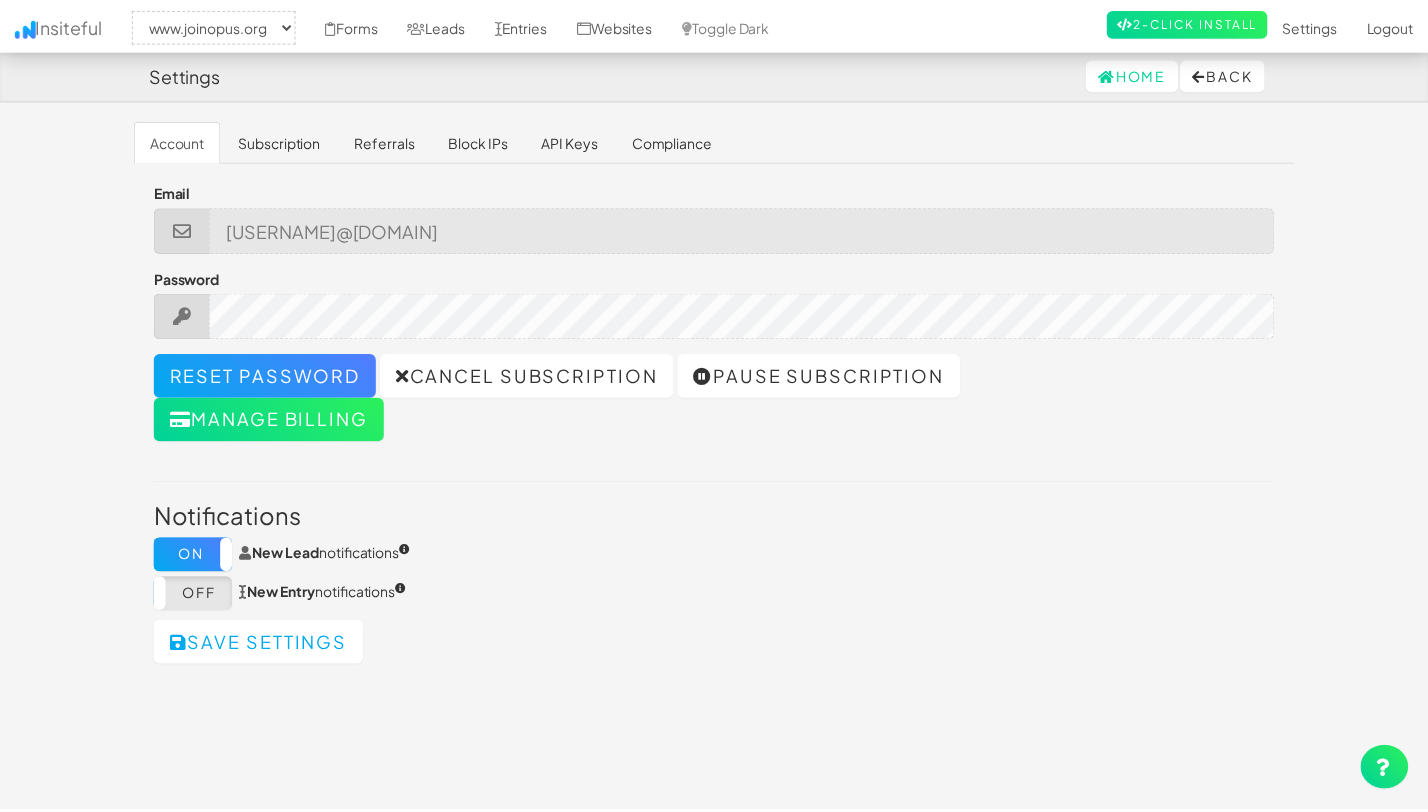 scroll, scrollTop: 0, scrollLeft: 0, axis: both 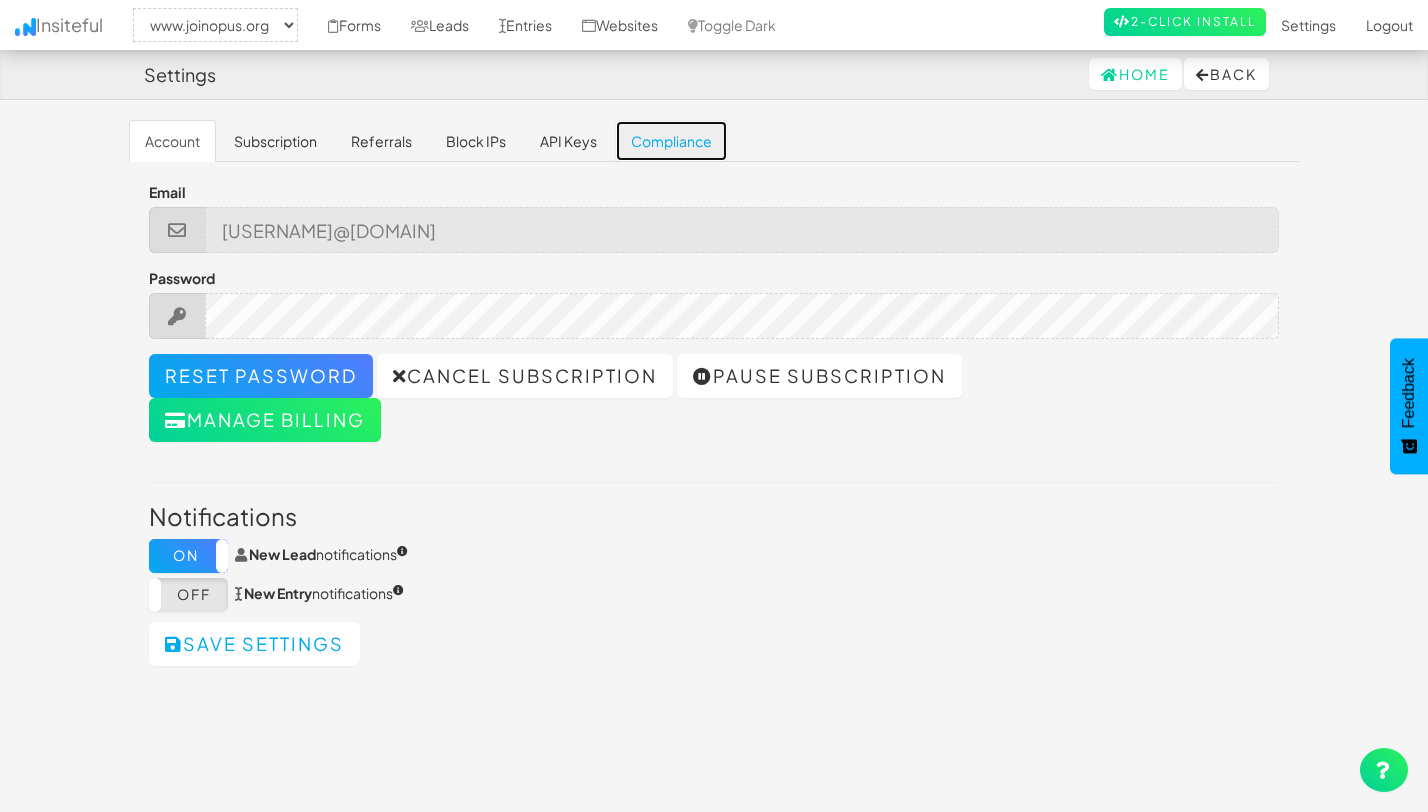 click on "Compliance" at bounding box center [671, 141] 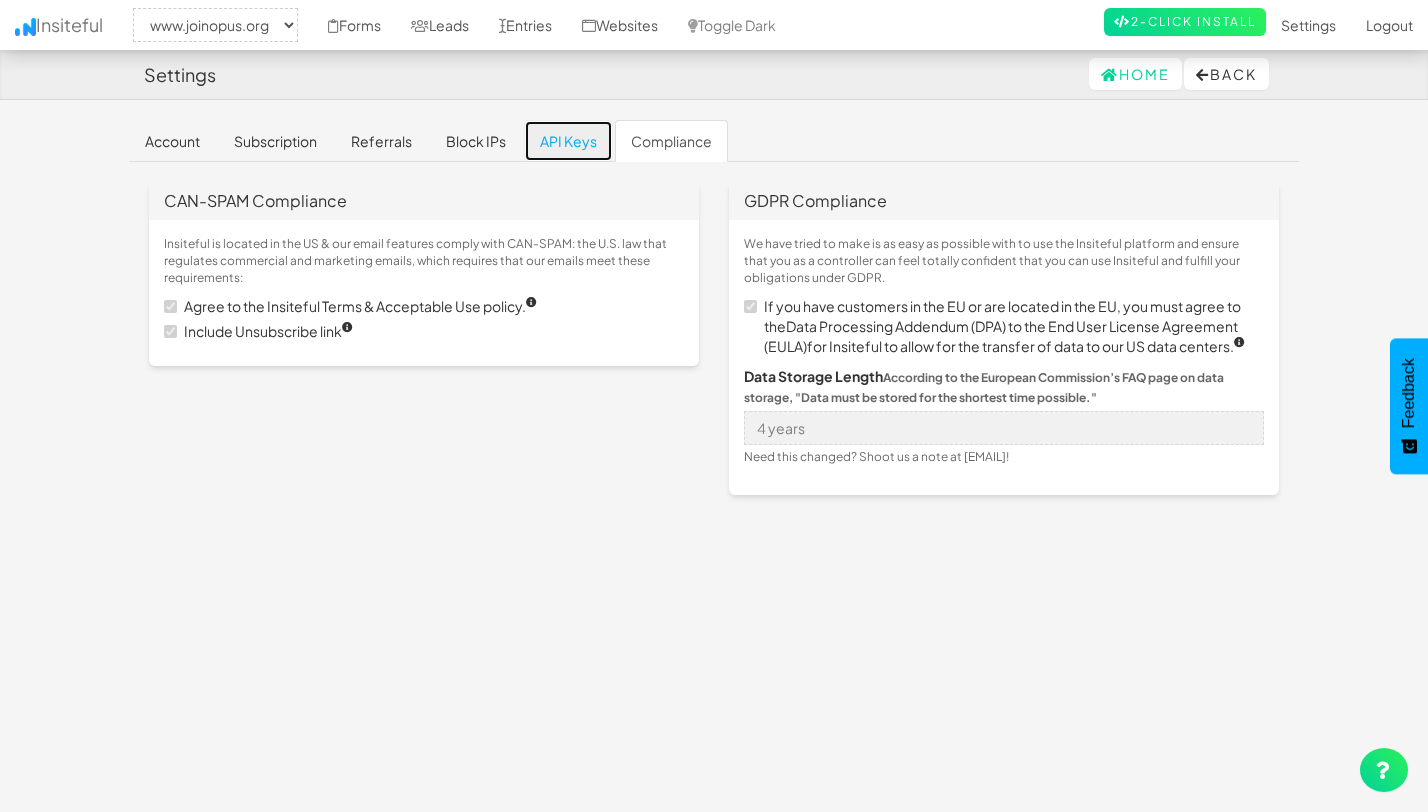 click on "API Keys" at bounding box center (568, 141) 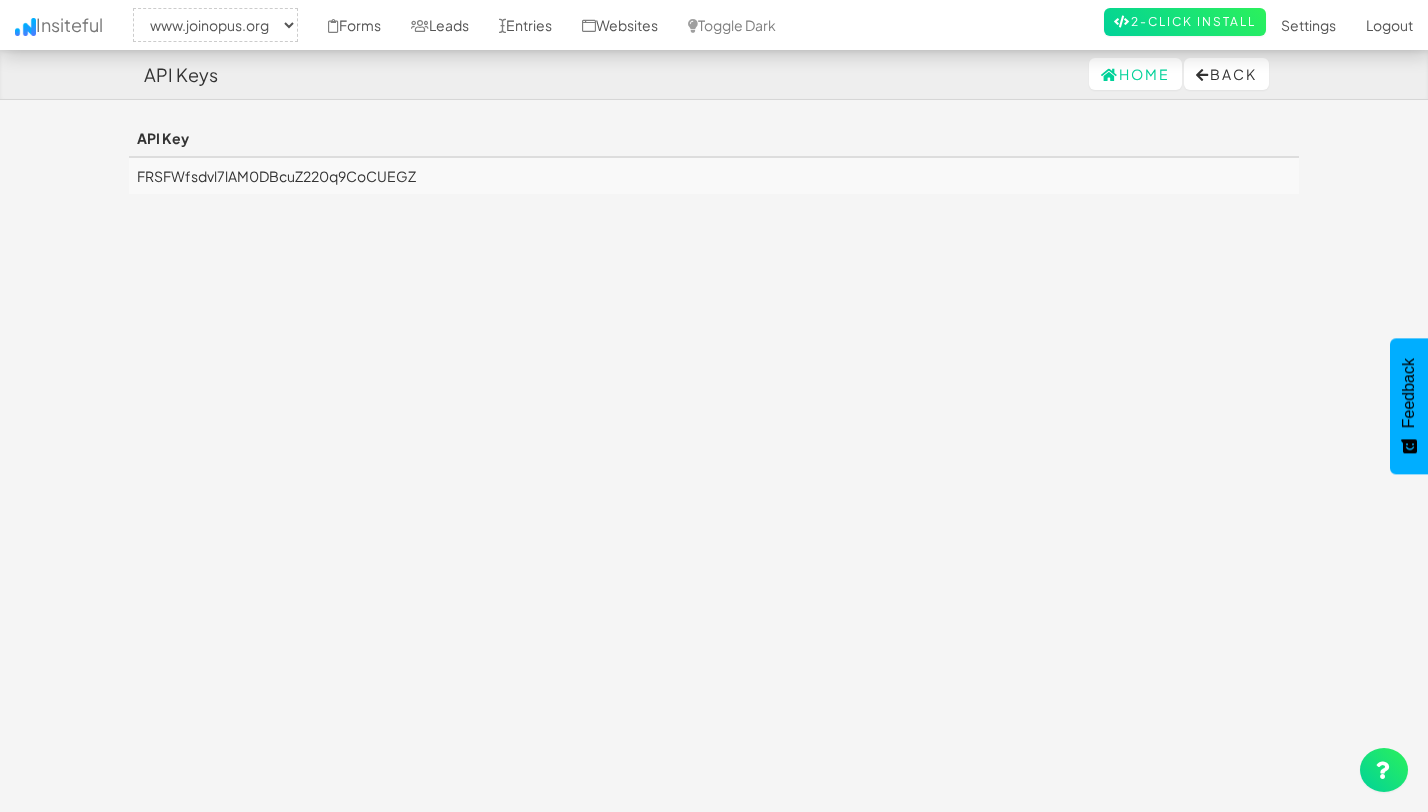 select on "2352" 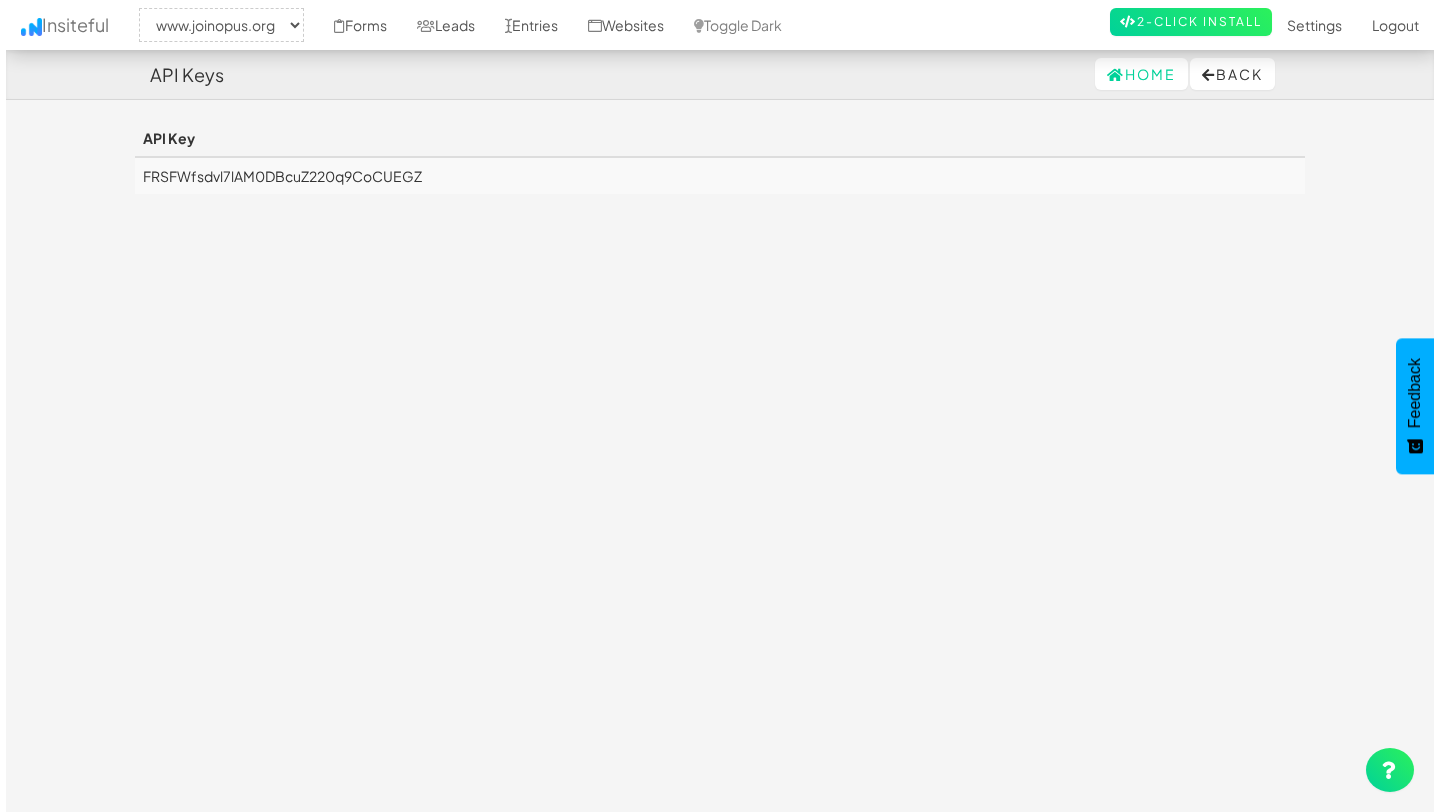 scroll, scrollTop: 0, scrollLeft: 0, axis: both 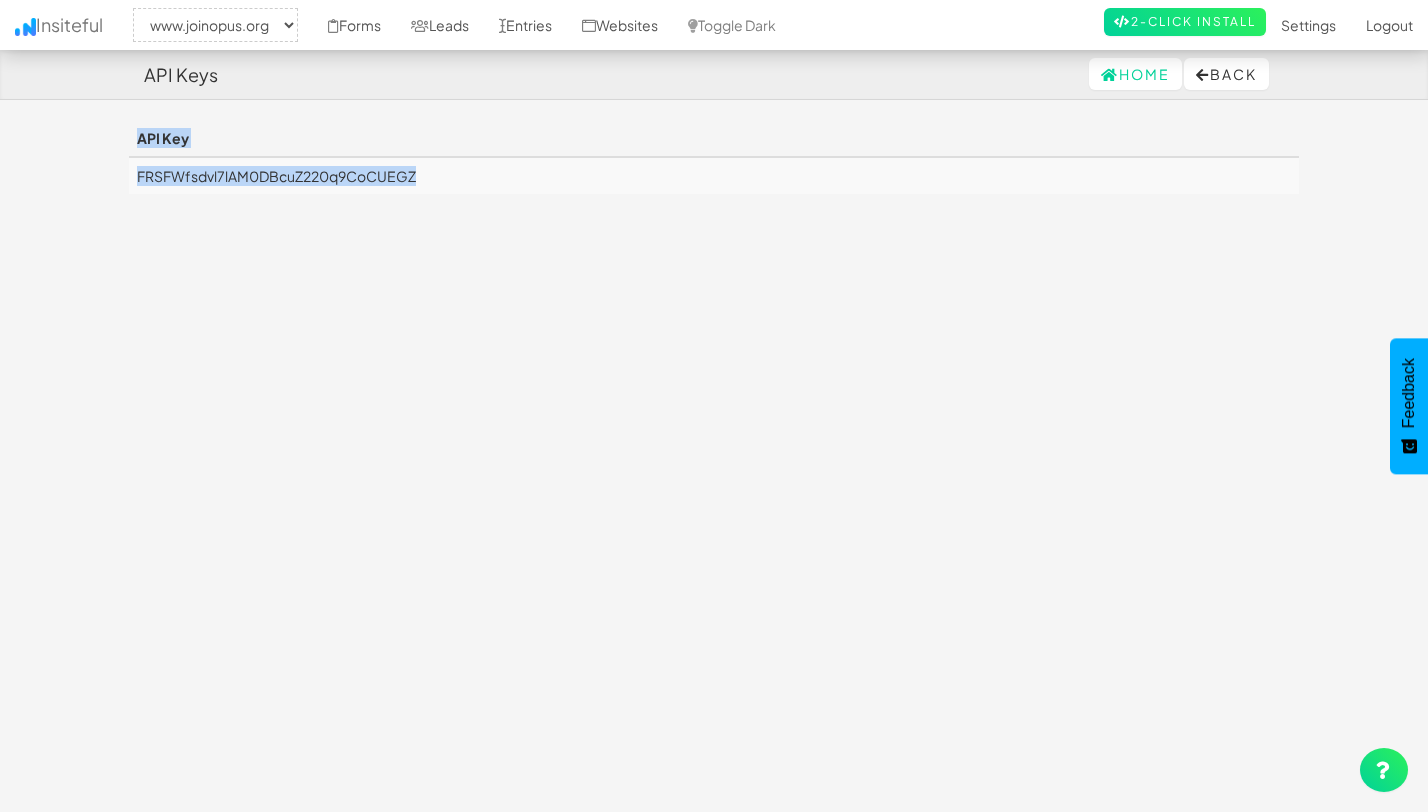 drag, startPoint x: 452, startPoint y: 185, endPoint x: 112, endPoint y: 168, distance: 340.42474 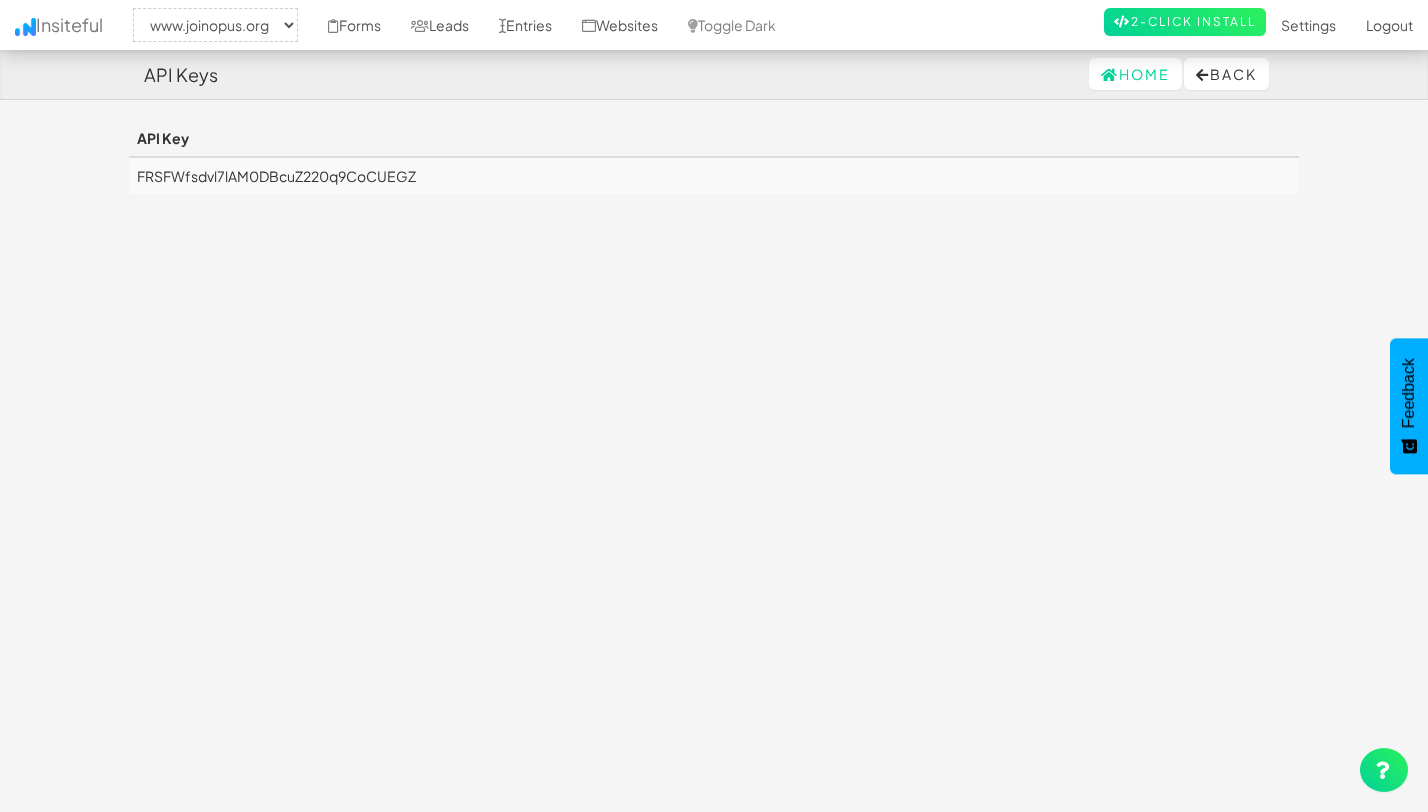 click on "FRSFWfsdvl7lAM0DBcuZ220q9CoCUEGZ" at bounding box center [714, 175] 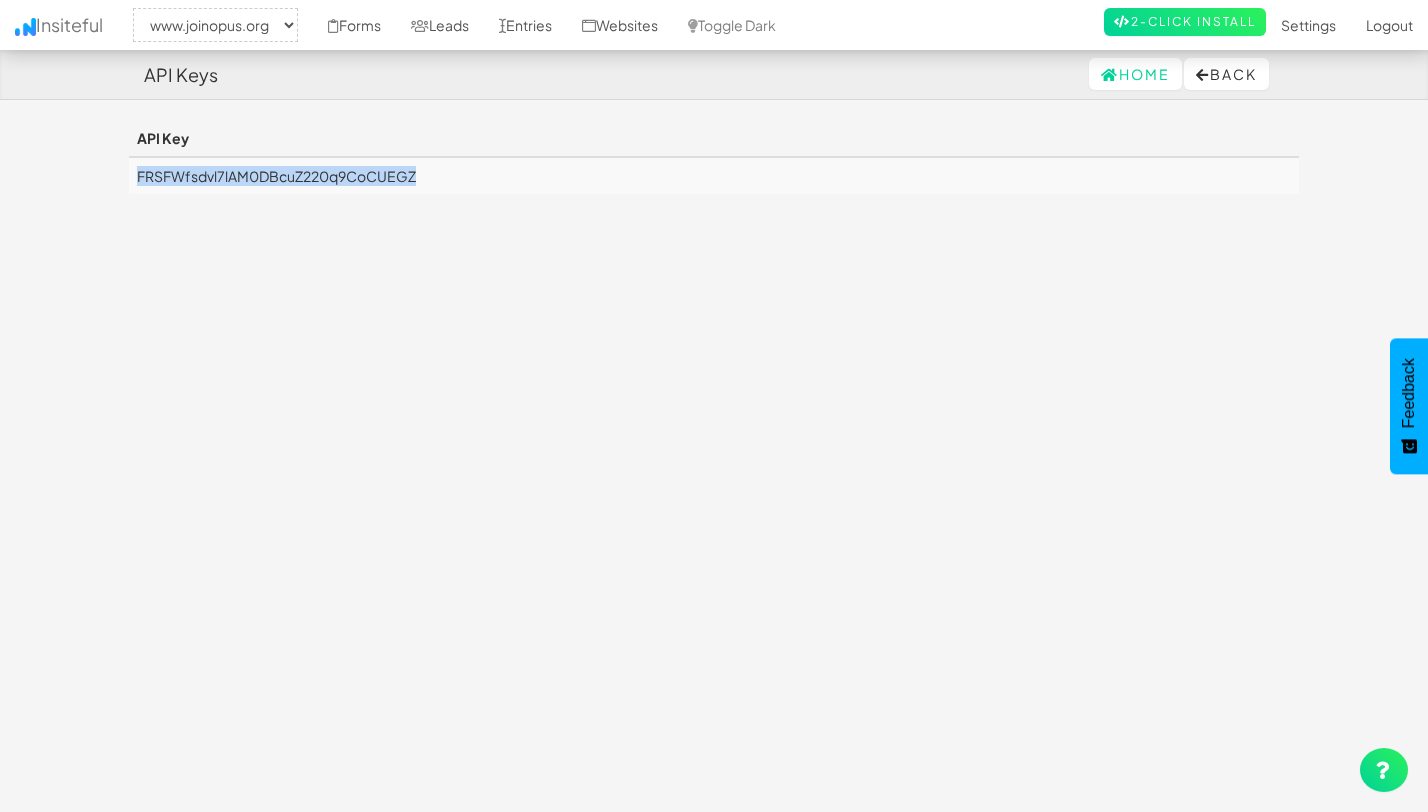 drag, startPoint x: 421, startPoint y: 180, endPoint x: 131, endPoint y: 179, distance: 290.0017 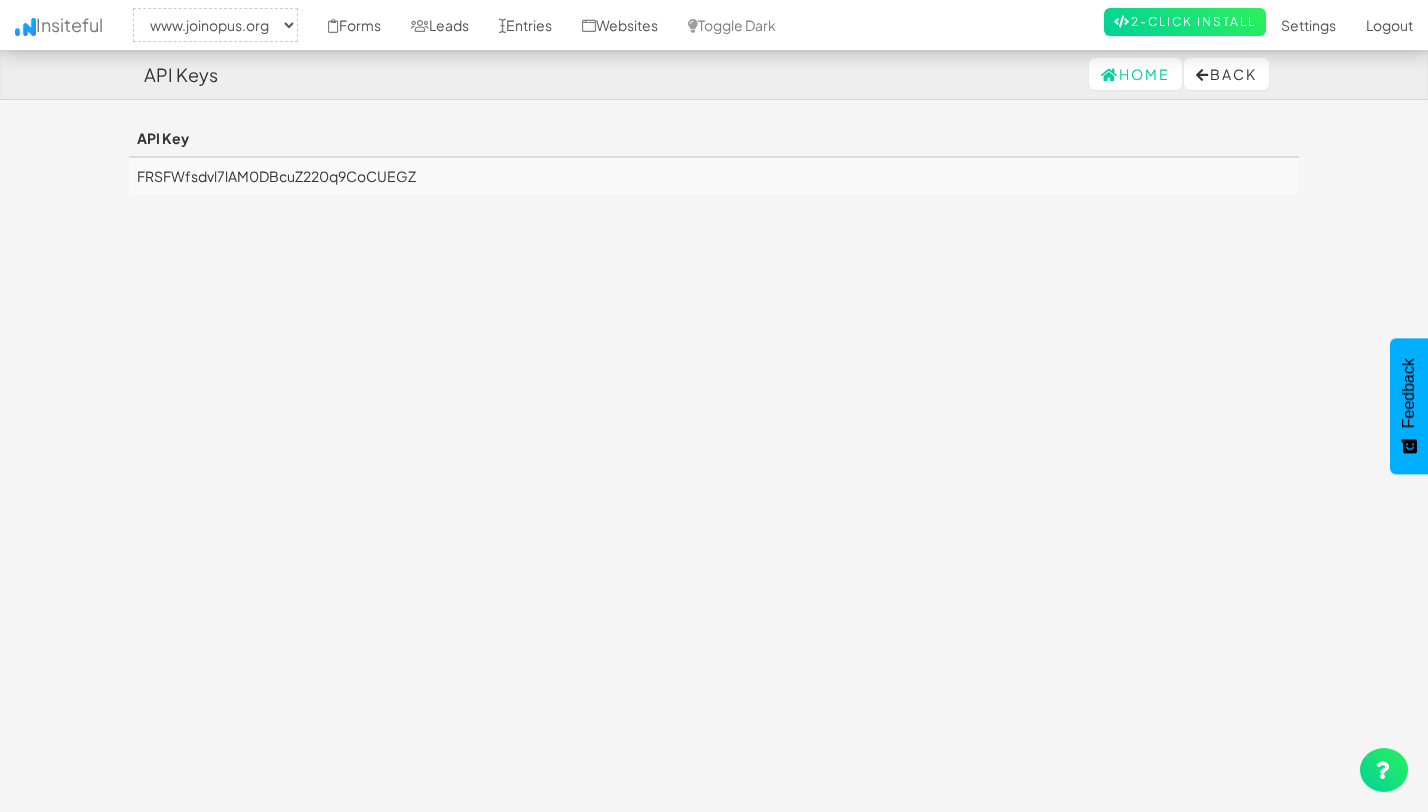 click on "API Keys
Home
Back
Toggle navigation
Insiteful
-- None --  www.joinopus.org joinopus.org
Forms
Leads
Entries
Websites
Toggle Dark
2-Click Install
Settings
Sign Up
Logout
API Key FRSFWfsdvl7lAM0DBcuZ220q9CoCUEGZ
©  2025, Insiteful ™
Feedback How would you rate your experience? Hate Love Next" at bounding box center (714, 430) 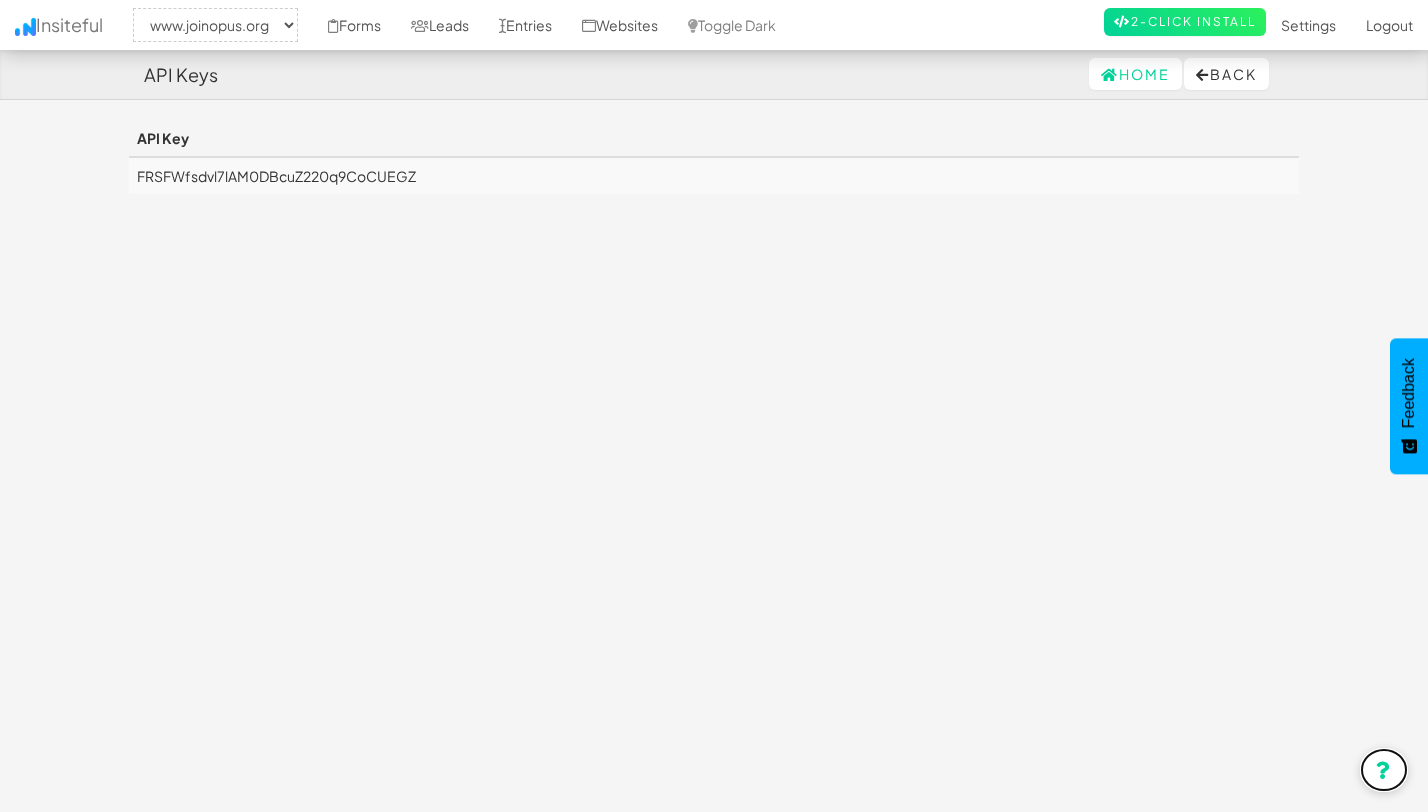 click at bounding box center [1384, 770] 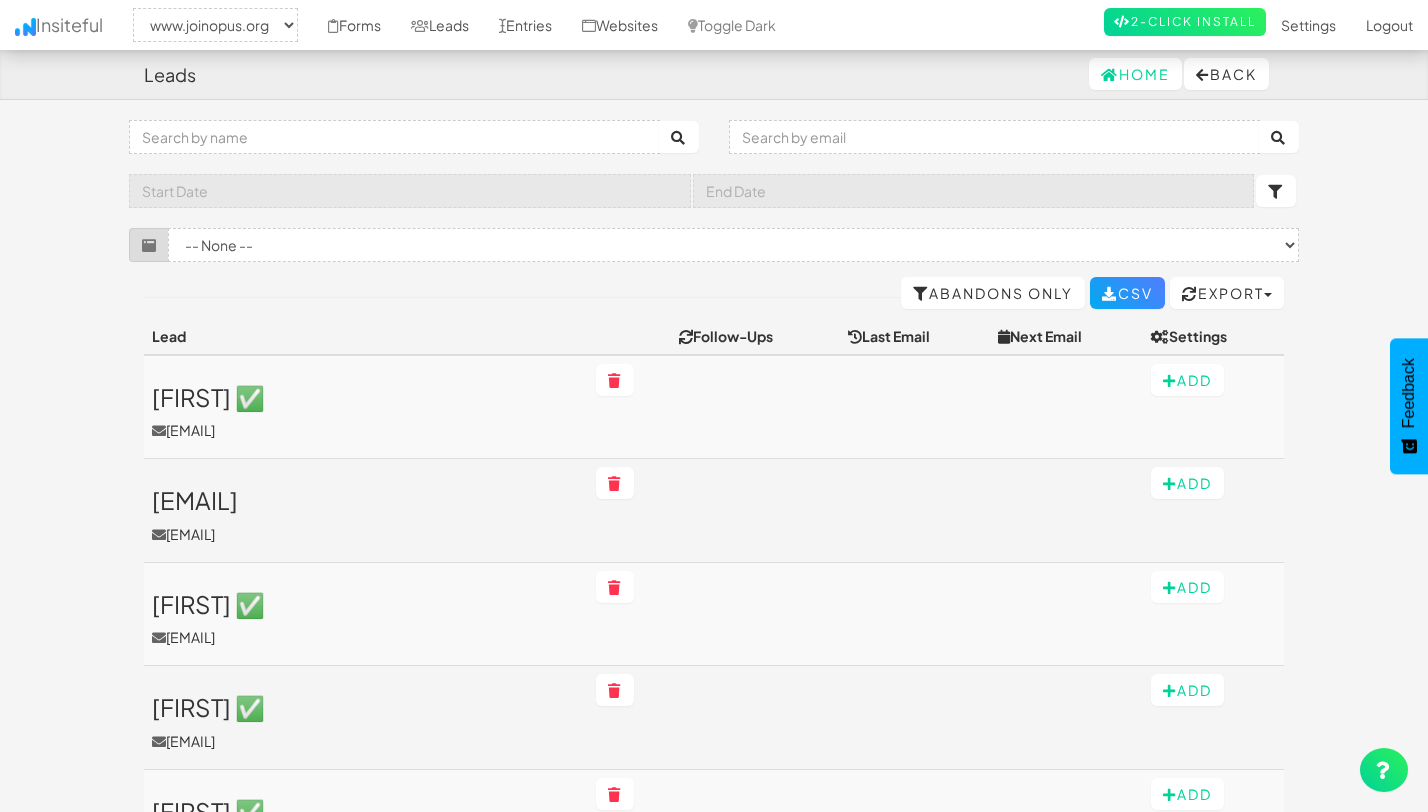 select on "2352" 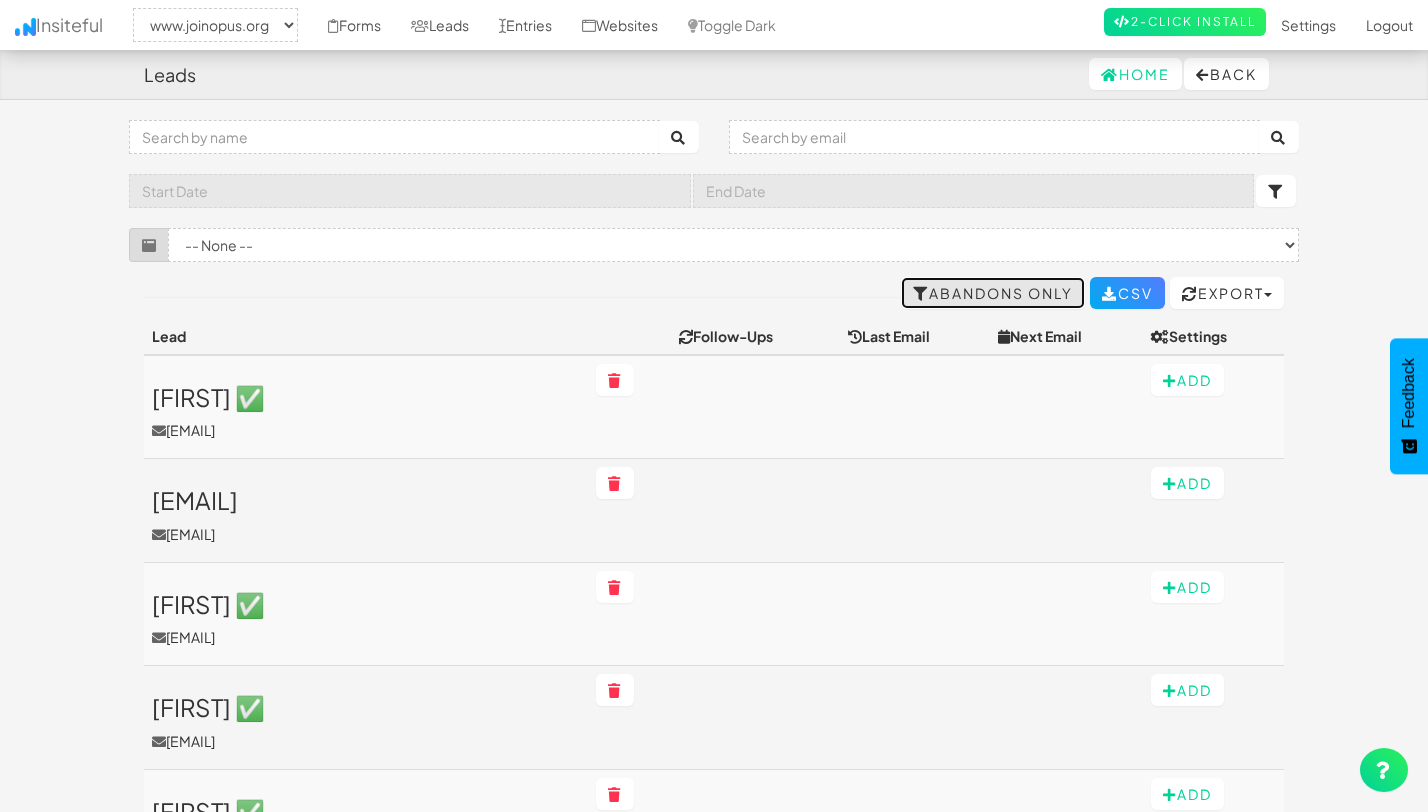 click on "Abandons Only" at bounding box center [993, 293] 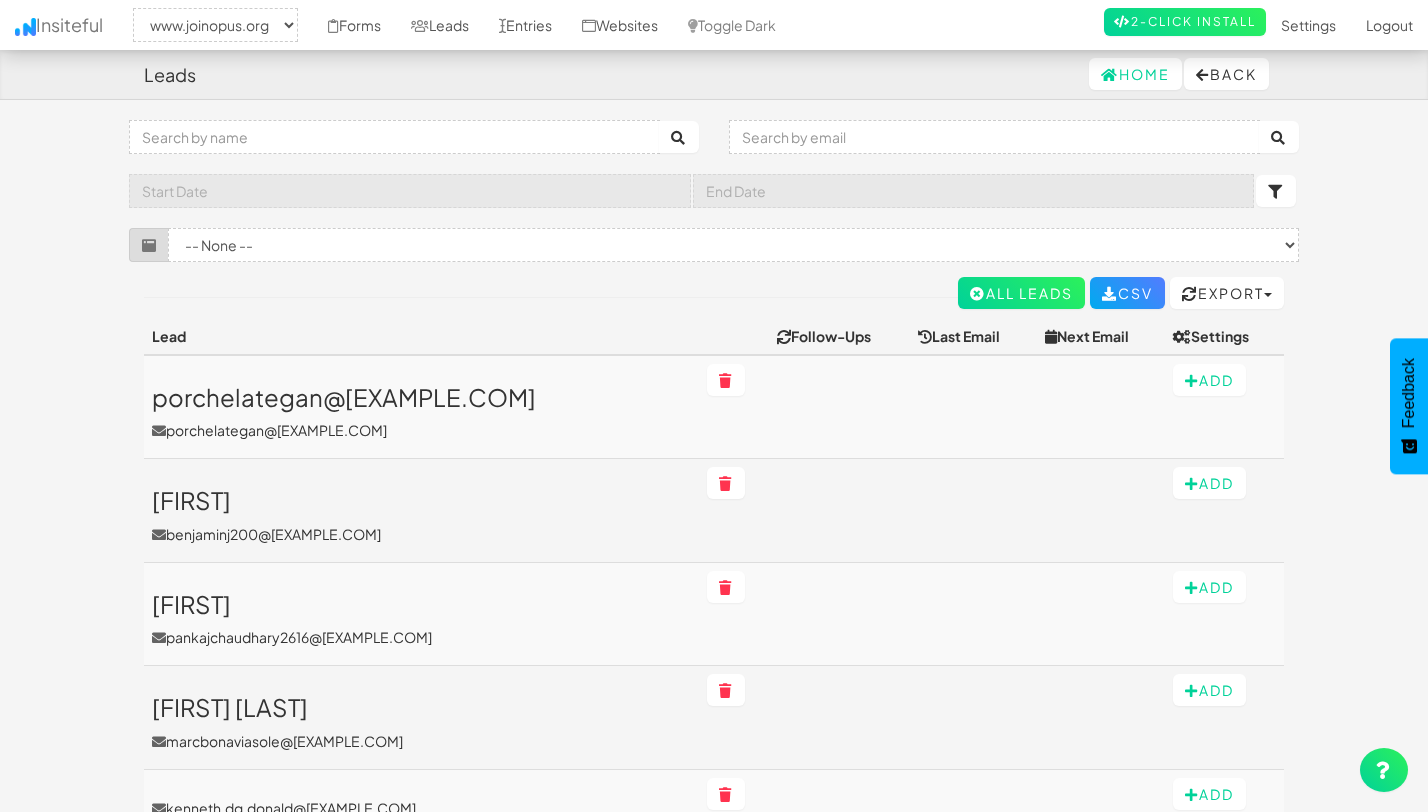 select on "2352" 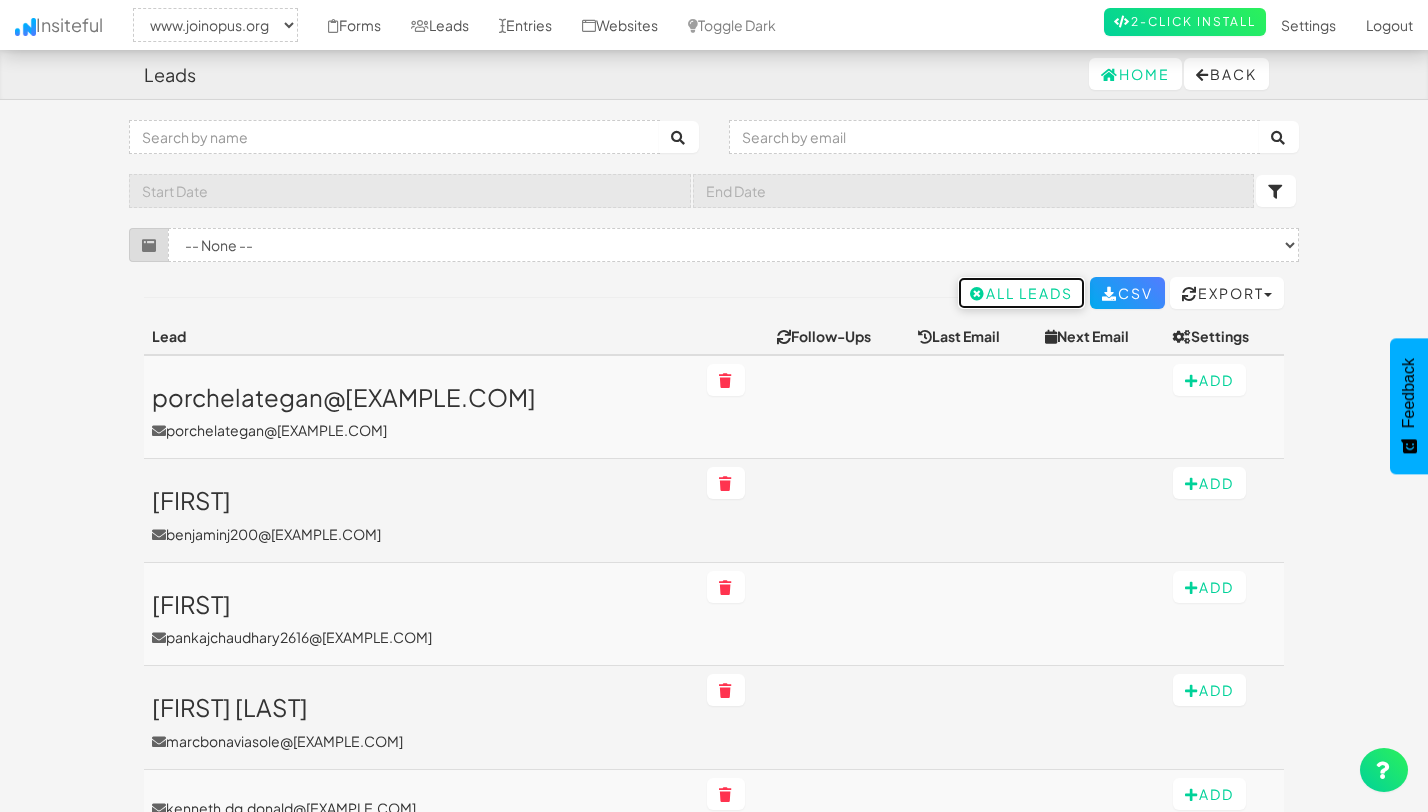 click on "All Leads" at bounding box center [1021, 293] 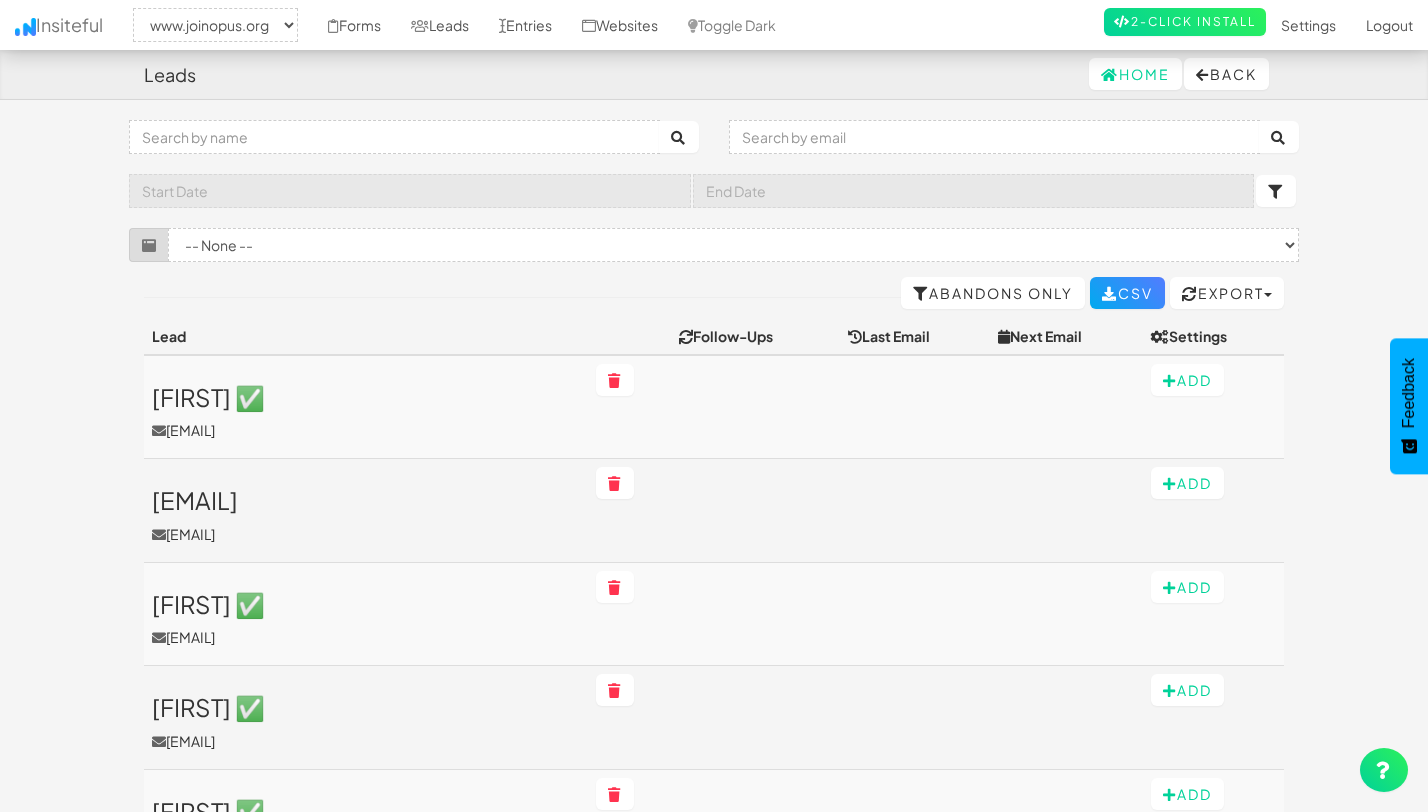 select on "2352" 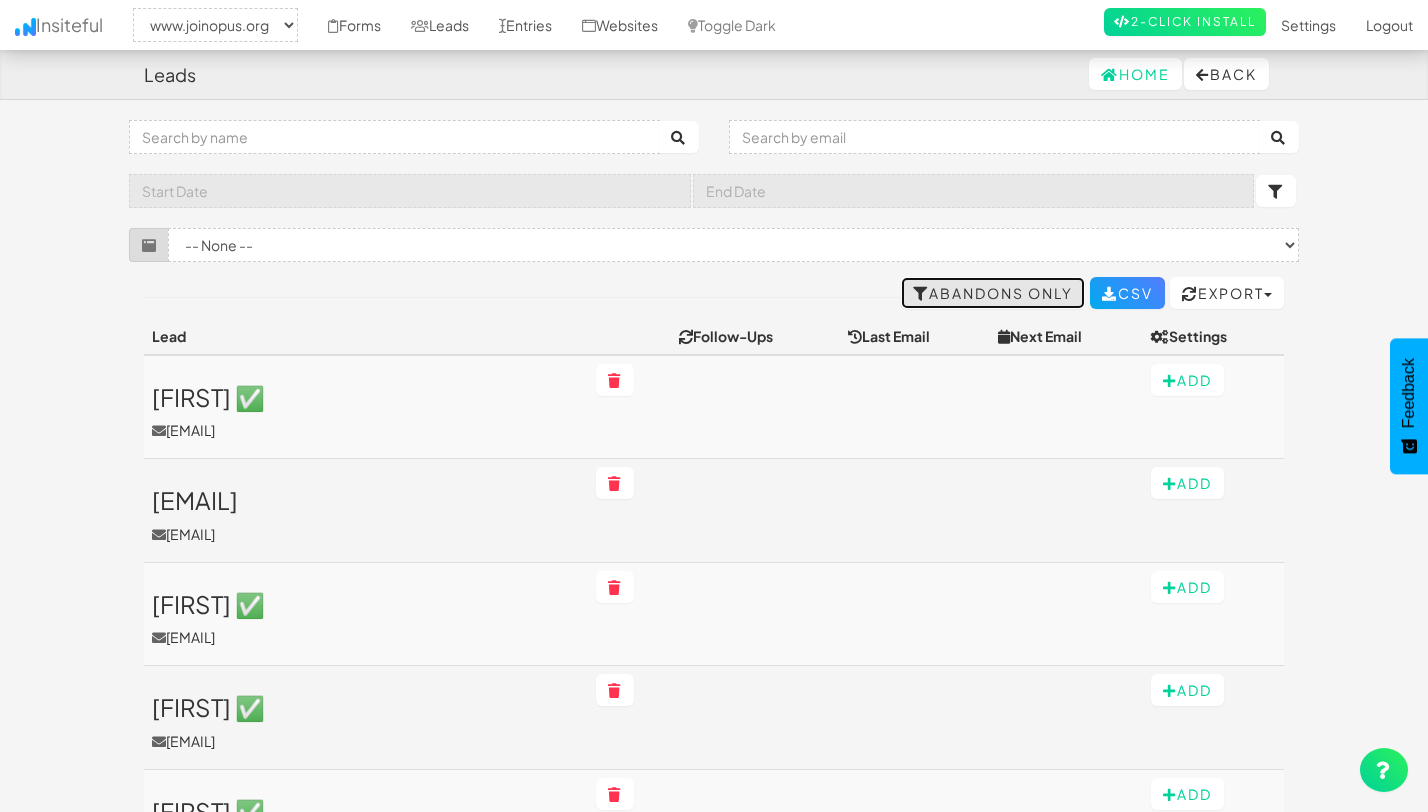 click on "Abandons Only" at bounding box center [993, 293] 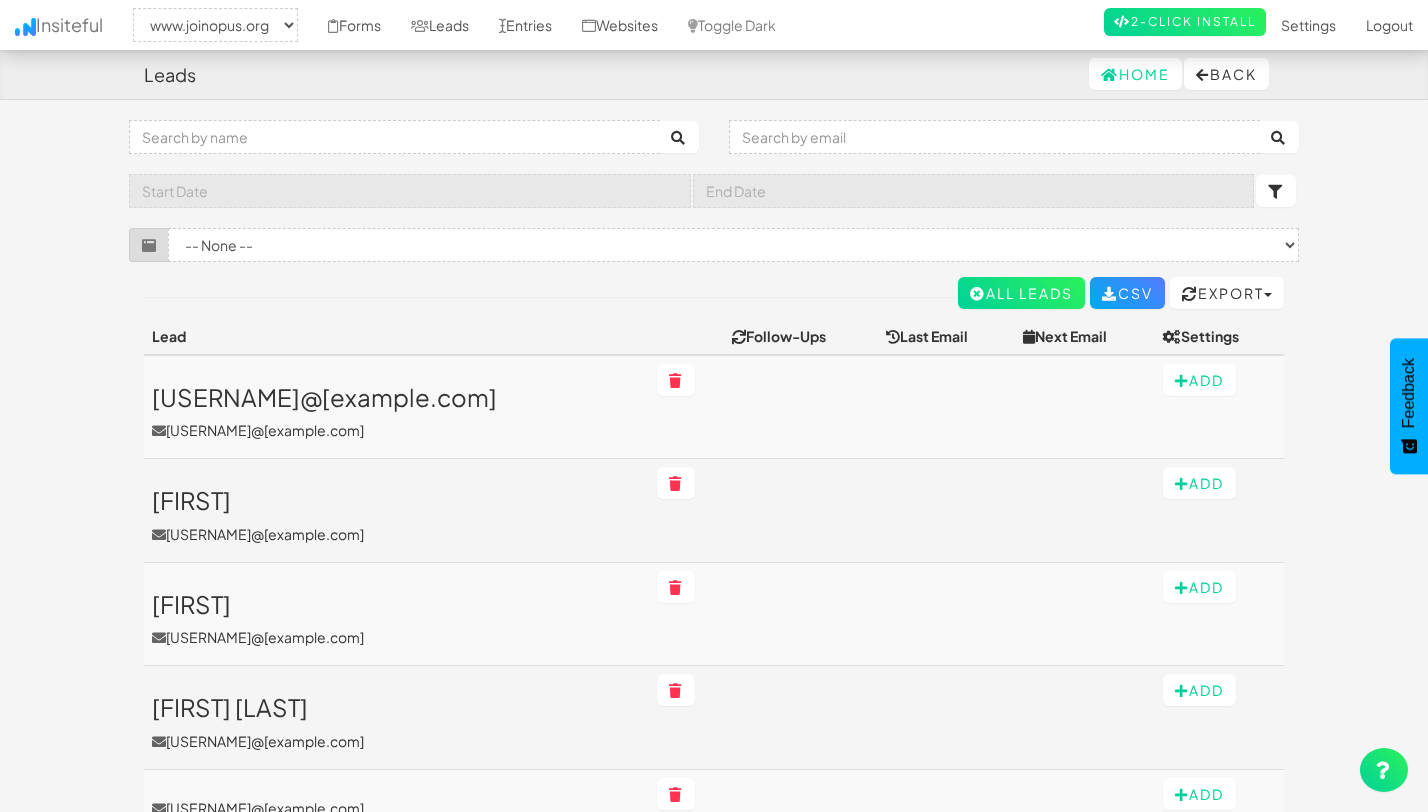 select on "2352" 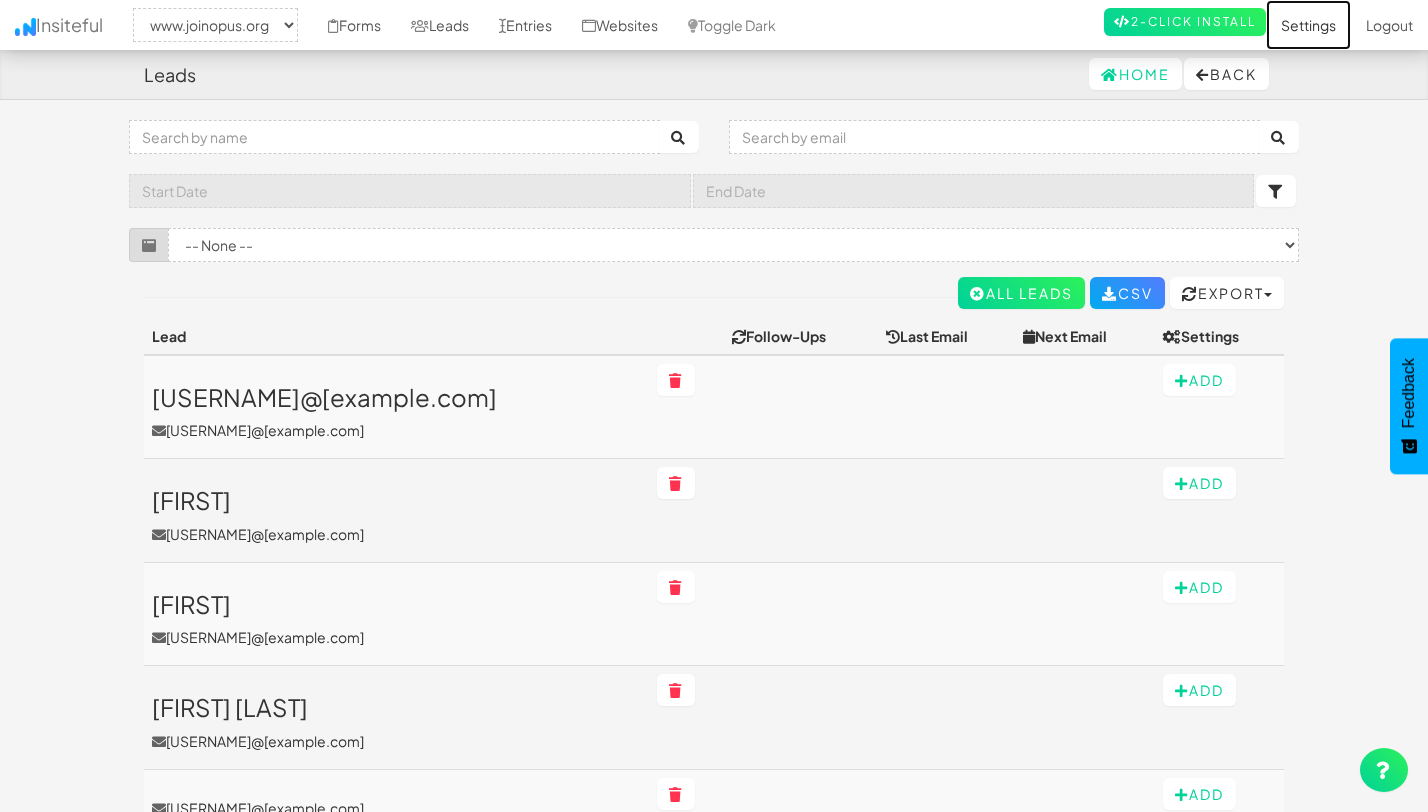 click on "Settings" at bounding box center [1308, 25] 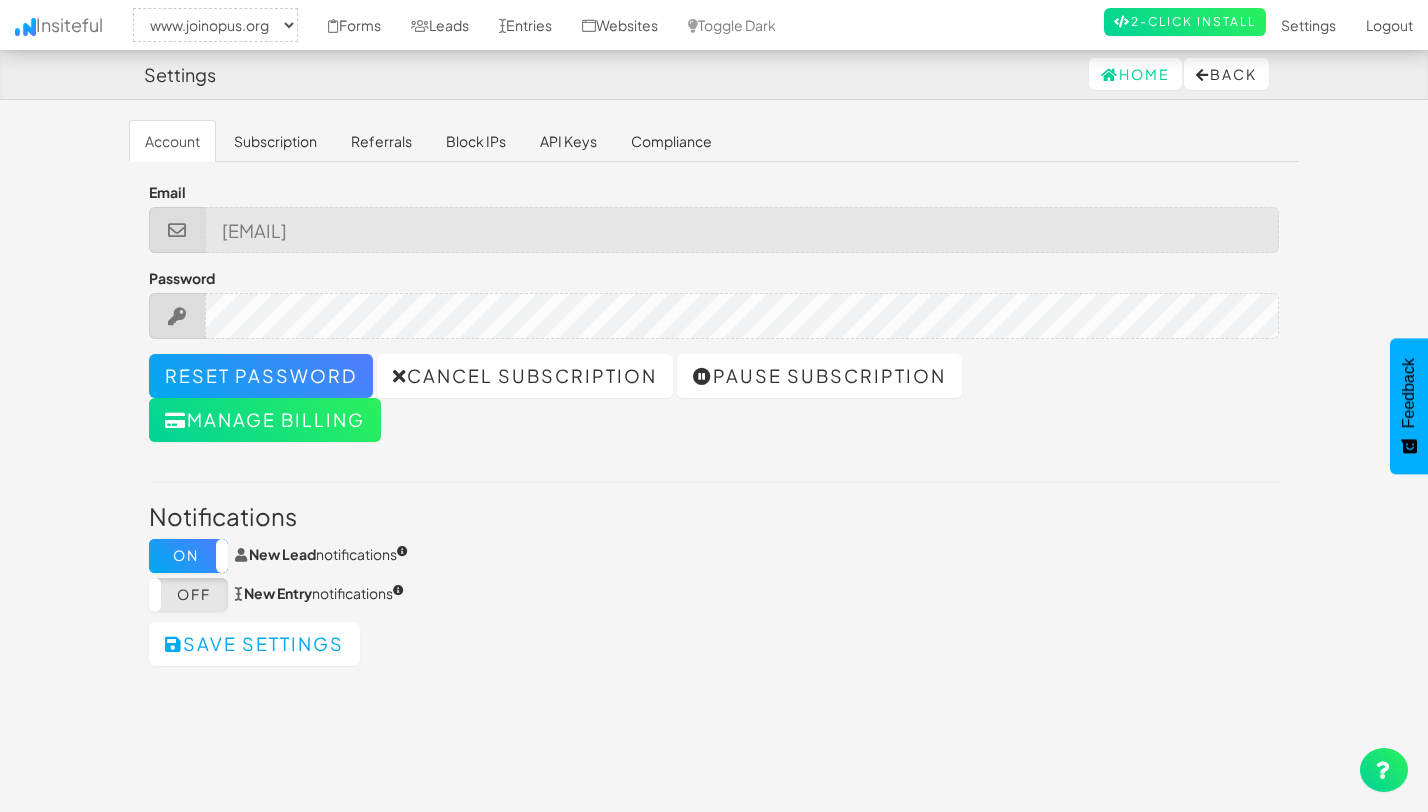 select on "2352" 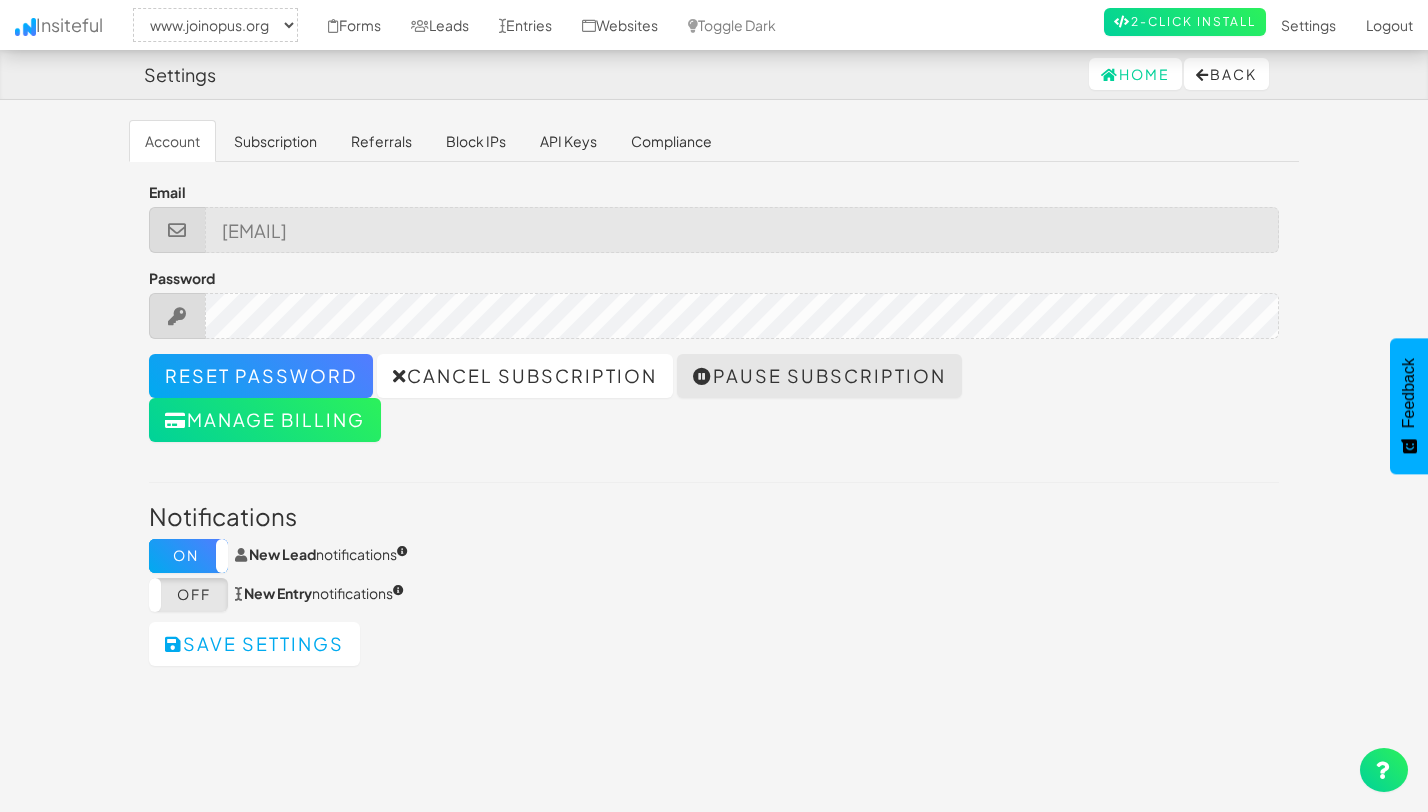 scroll, scrollTop: 0, scrollLeft: 0, axis: both 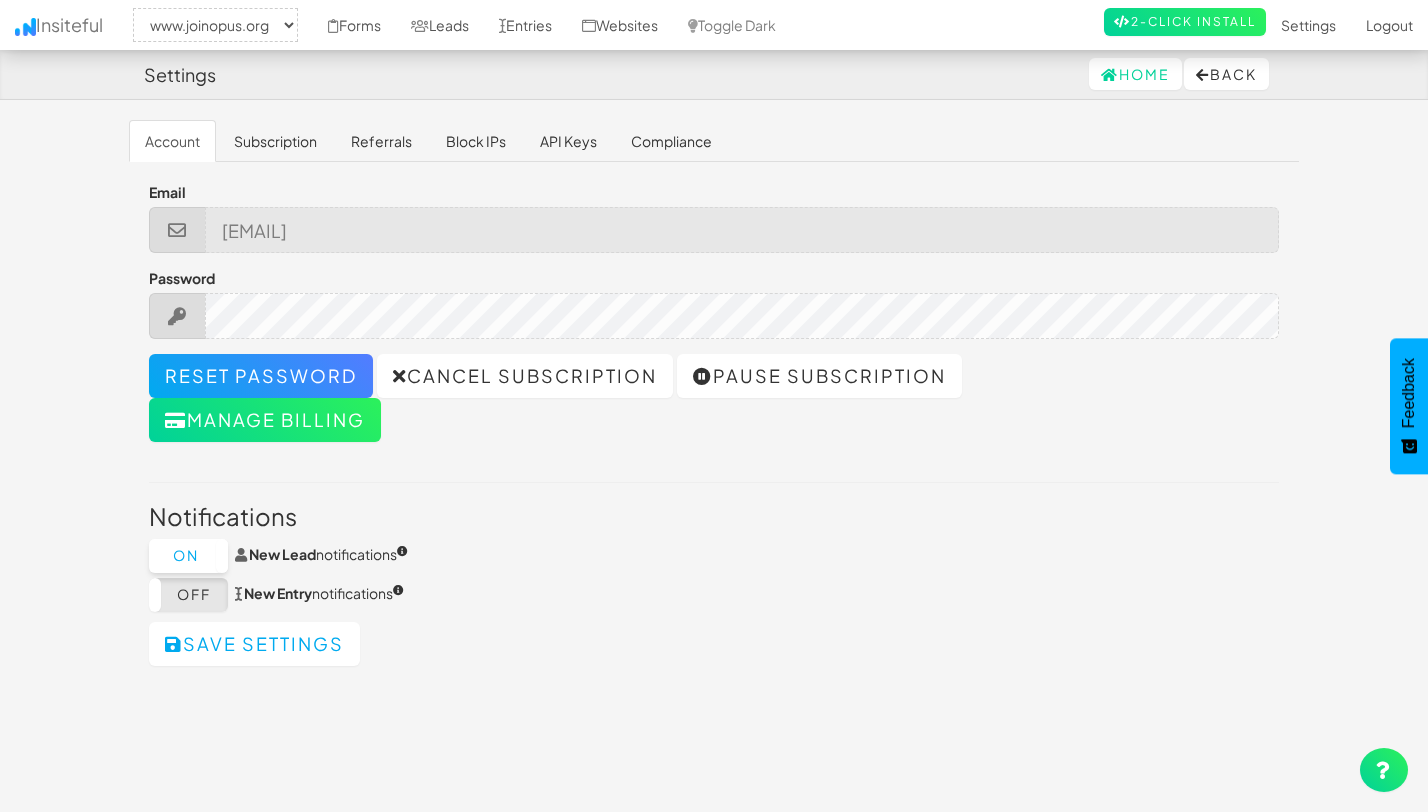 click on "On" at bounding box center (188, 556) 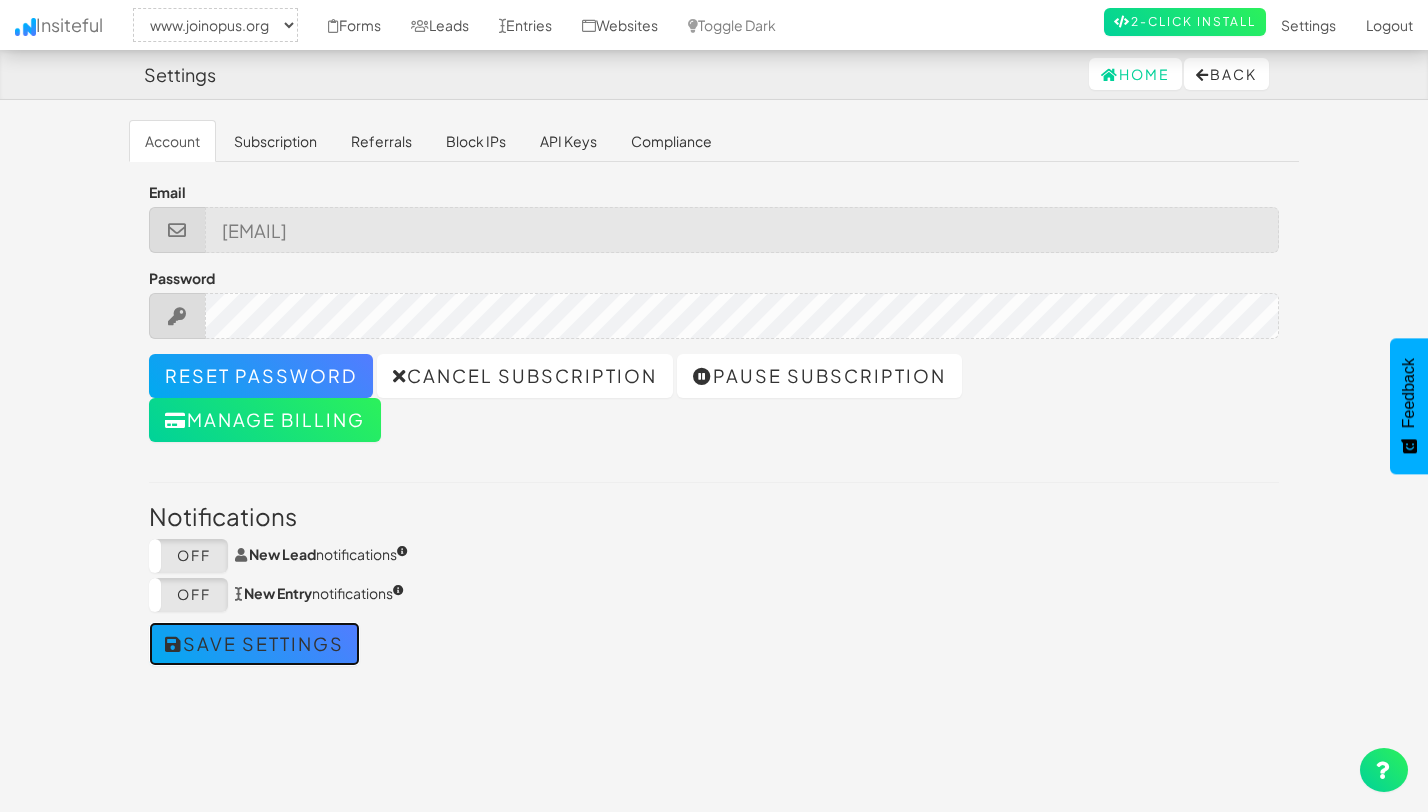 click on "Save settings" at bounding box center [254, 644] 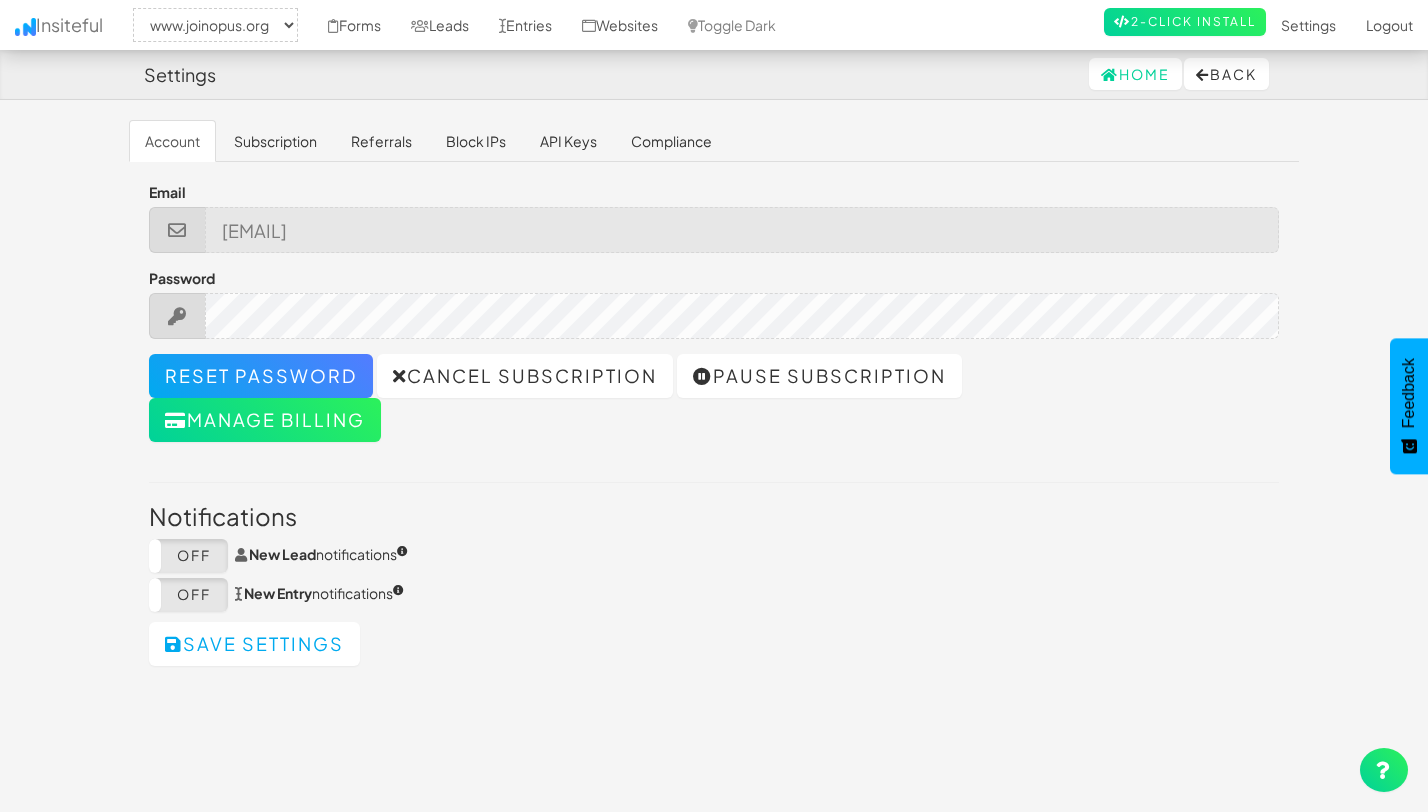 select on "2352" 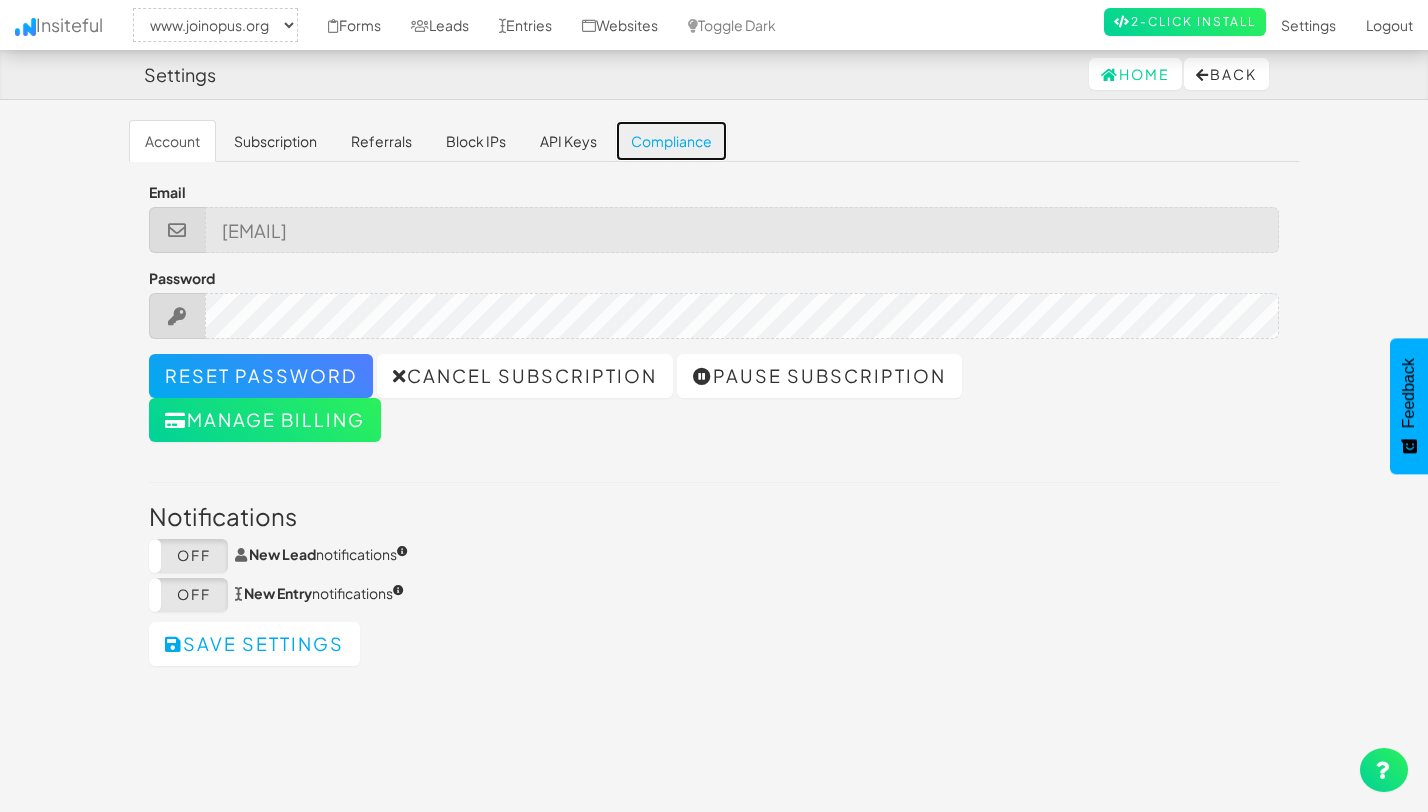 click on "Compliance" at bounding box center (671, 141) 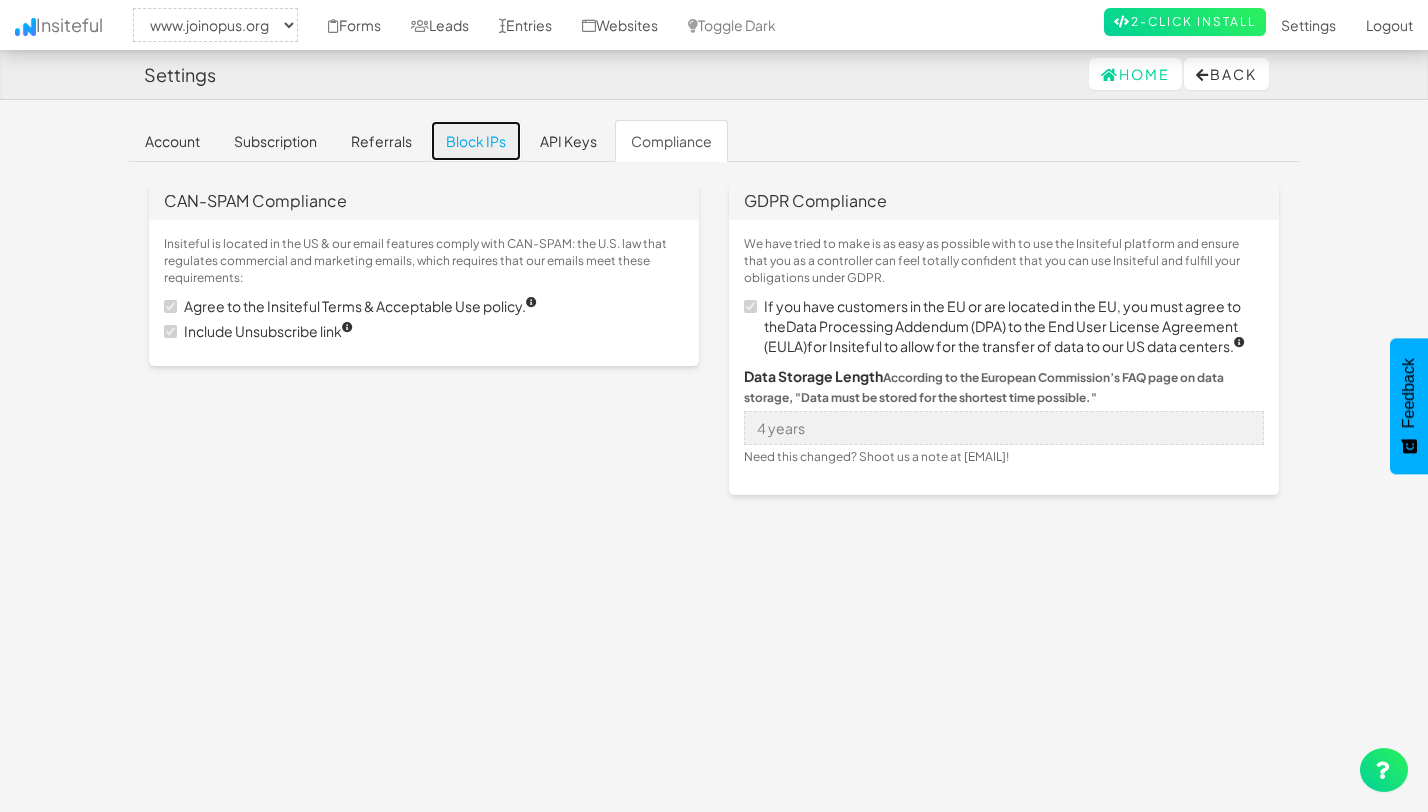 click on "Block IPs" at bounding box center [476, 141] 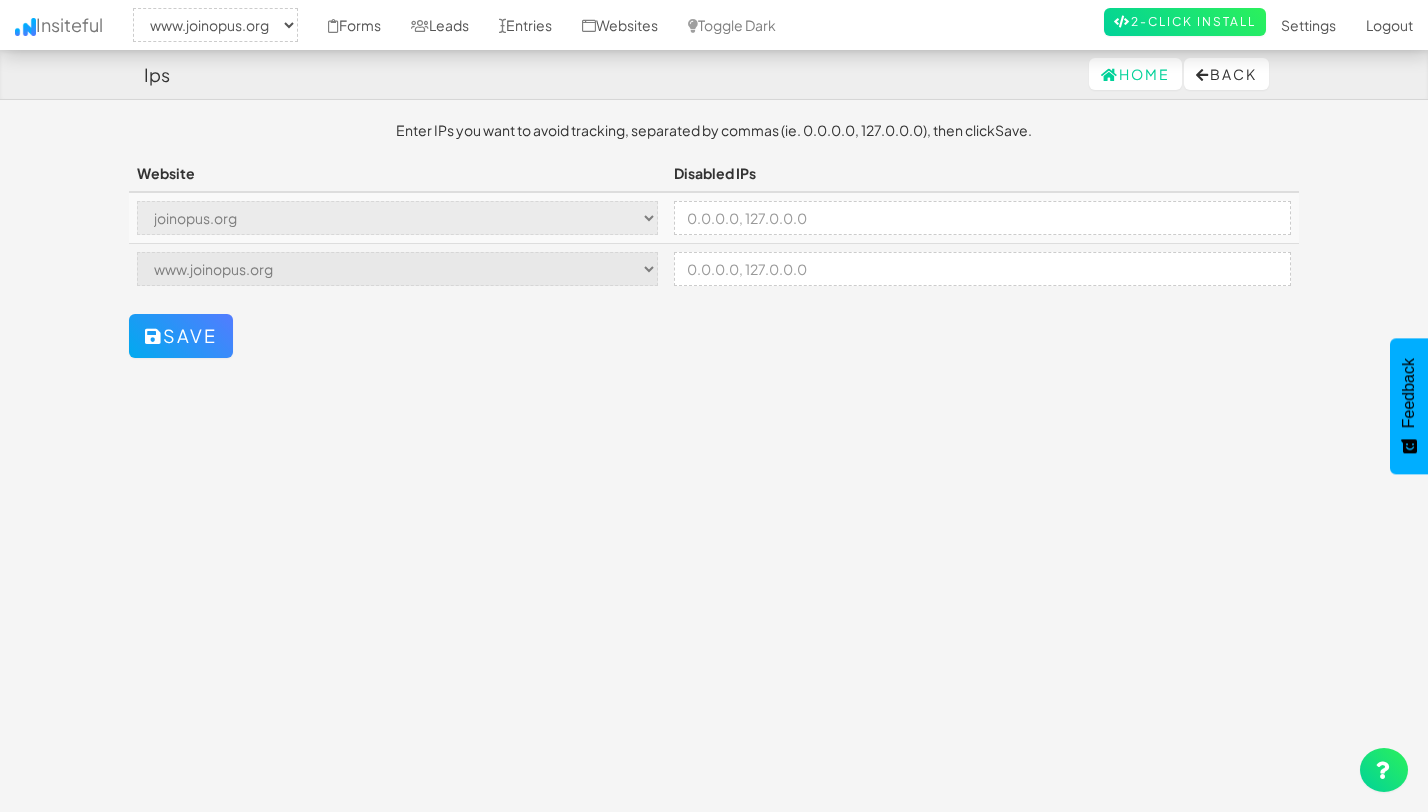 select on "2352" 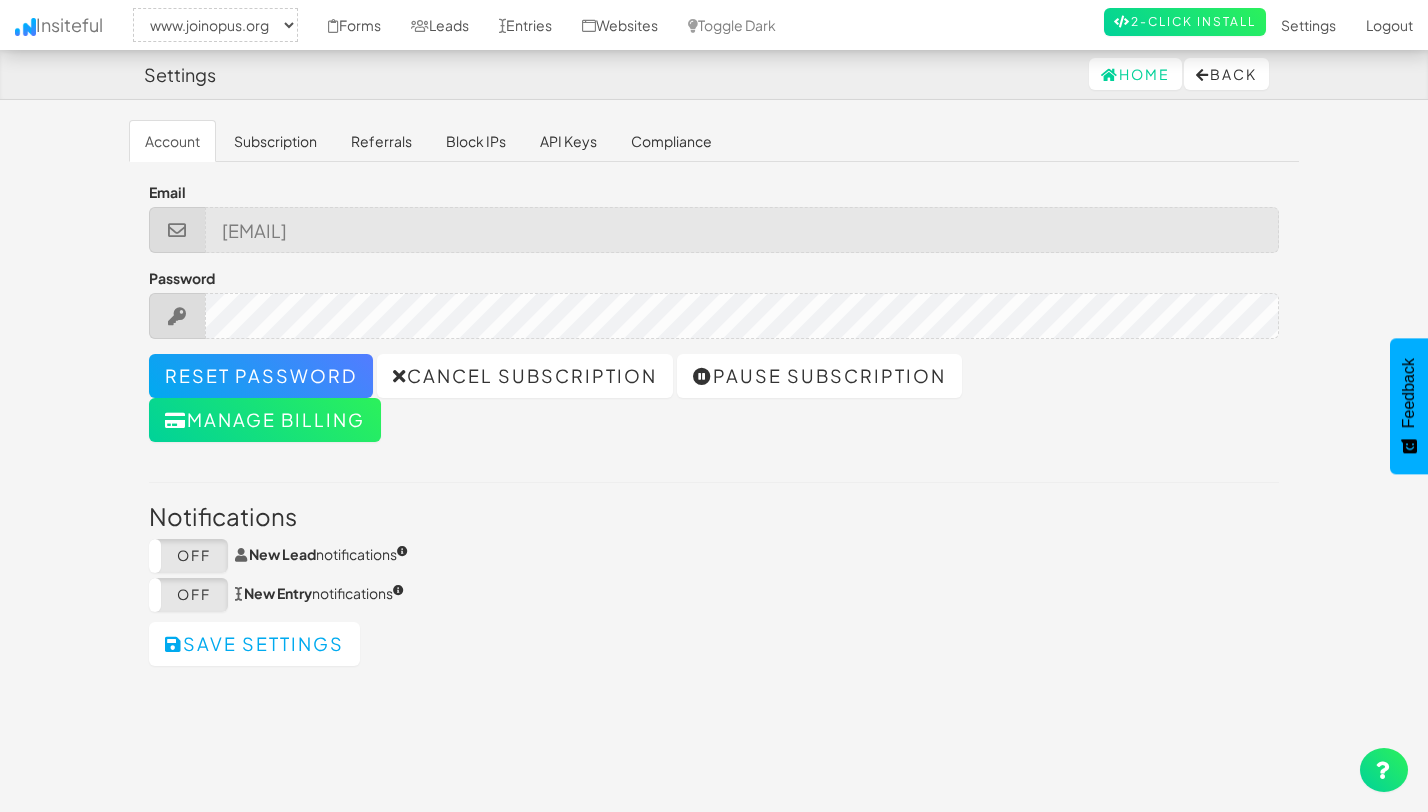 select on "2352" 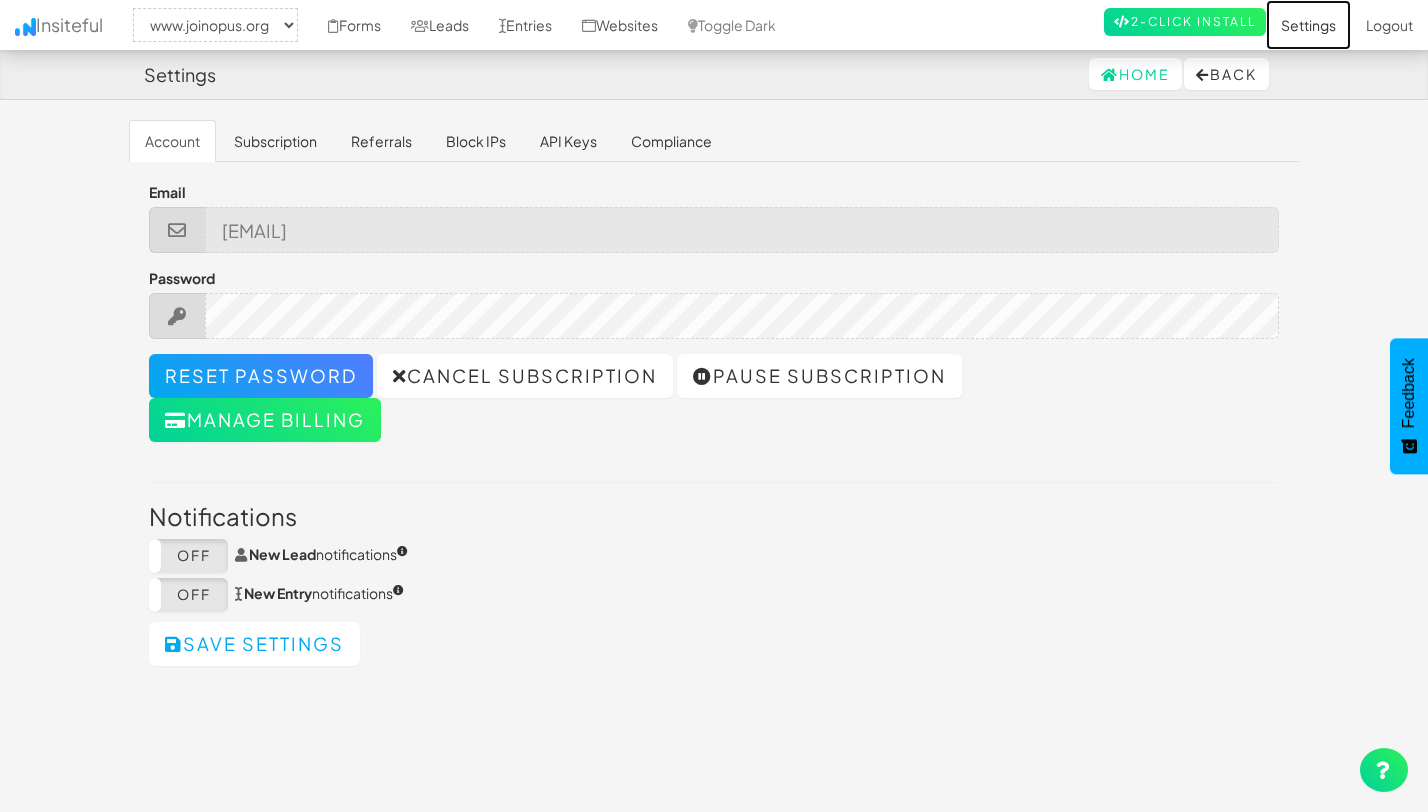 click on "Settings" at bounding box center [1308, 25] 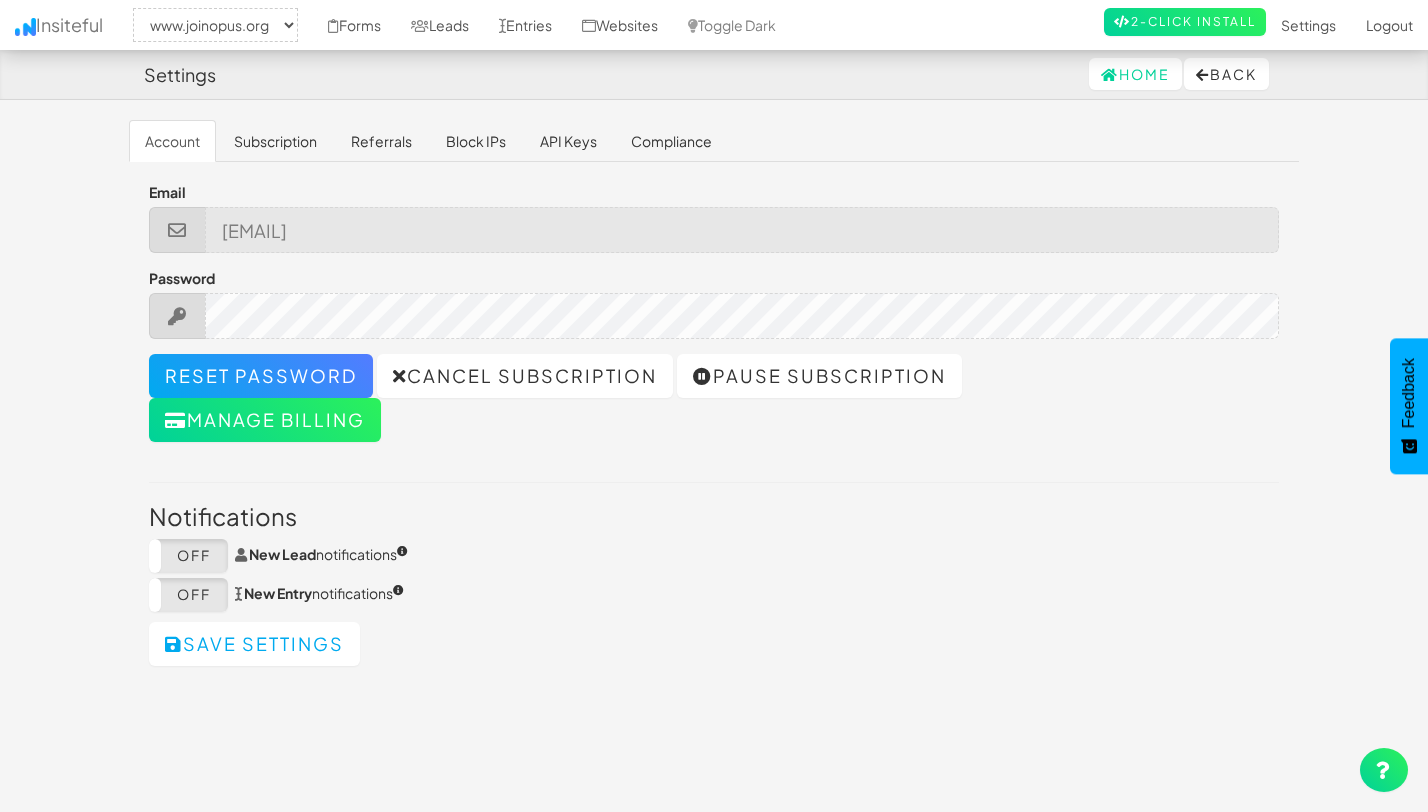 select on "2352" 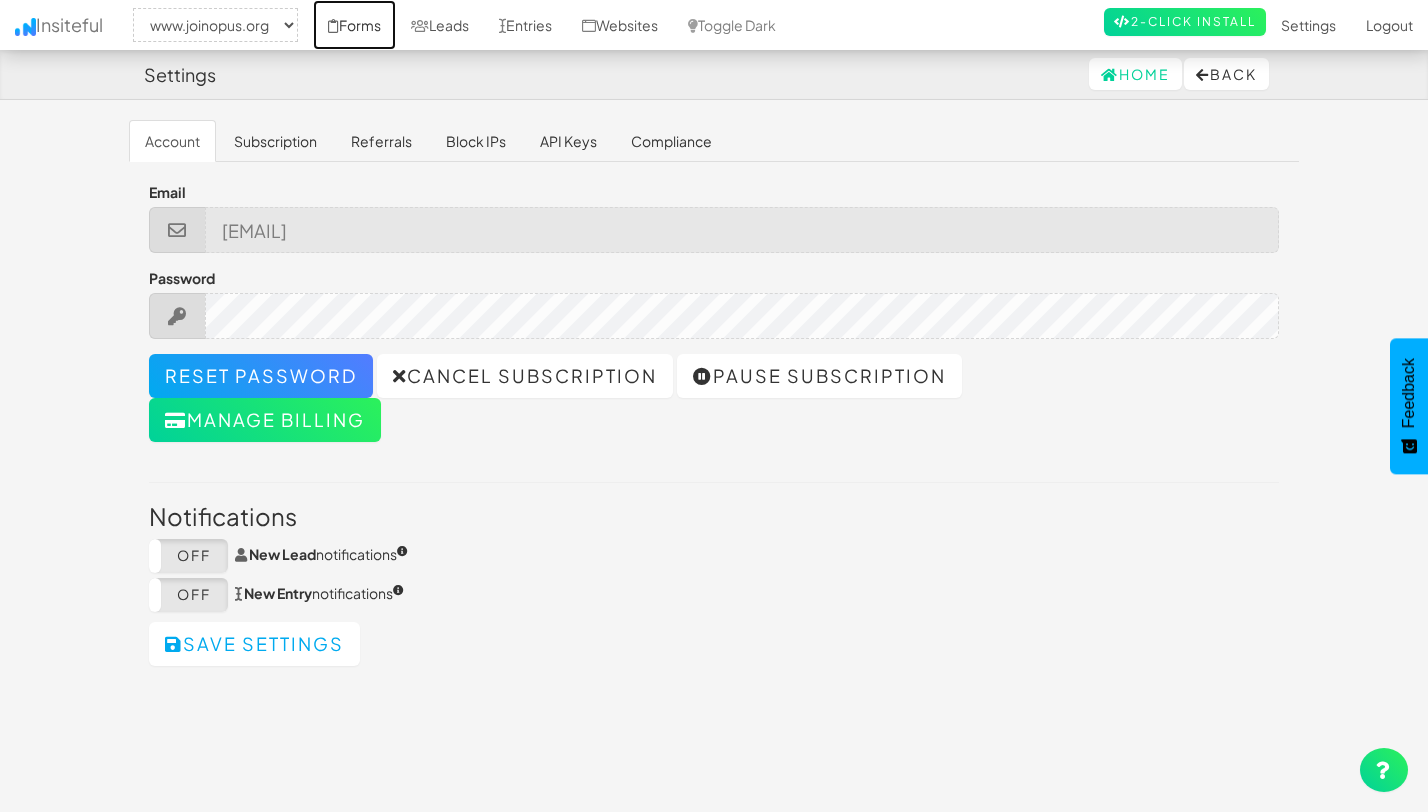 click on "Forms" at bounding box center [354, 25] 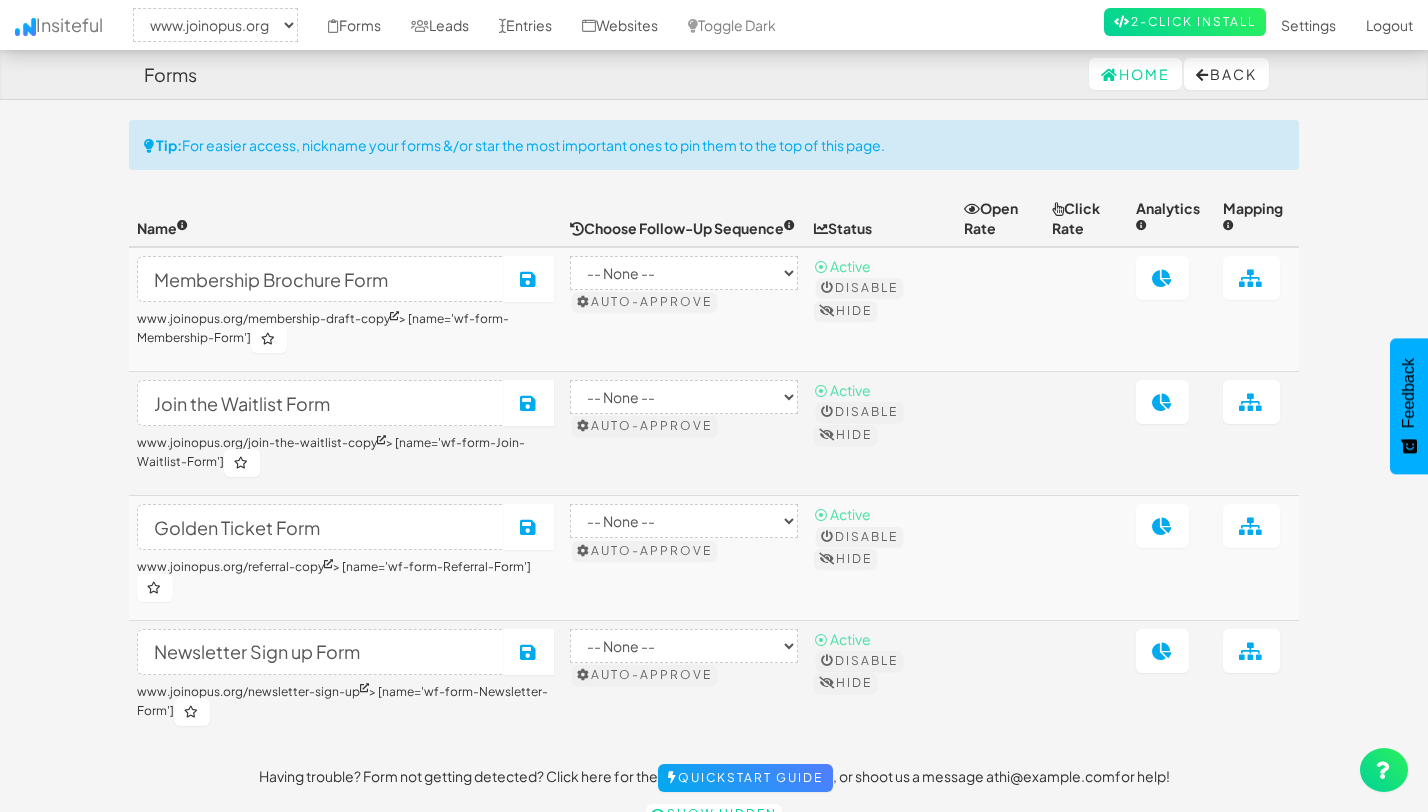 select on "2352" 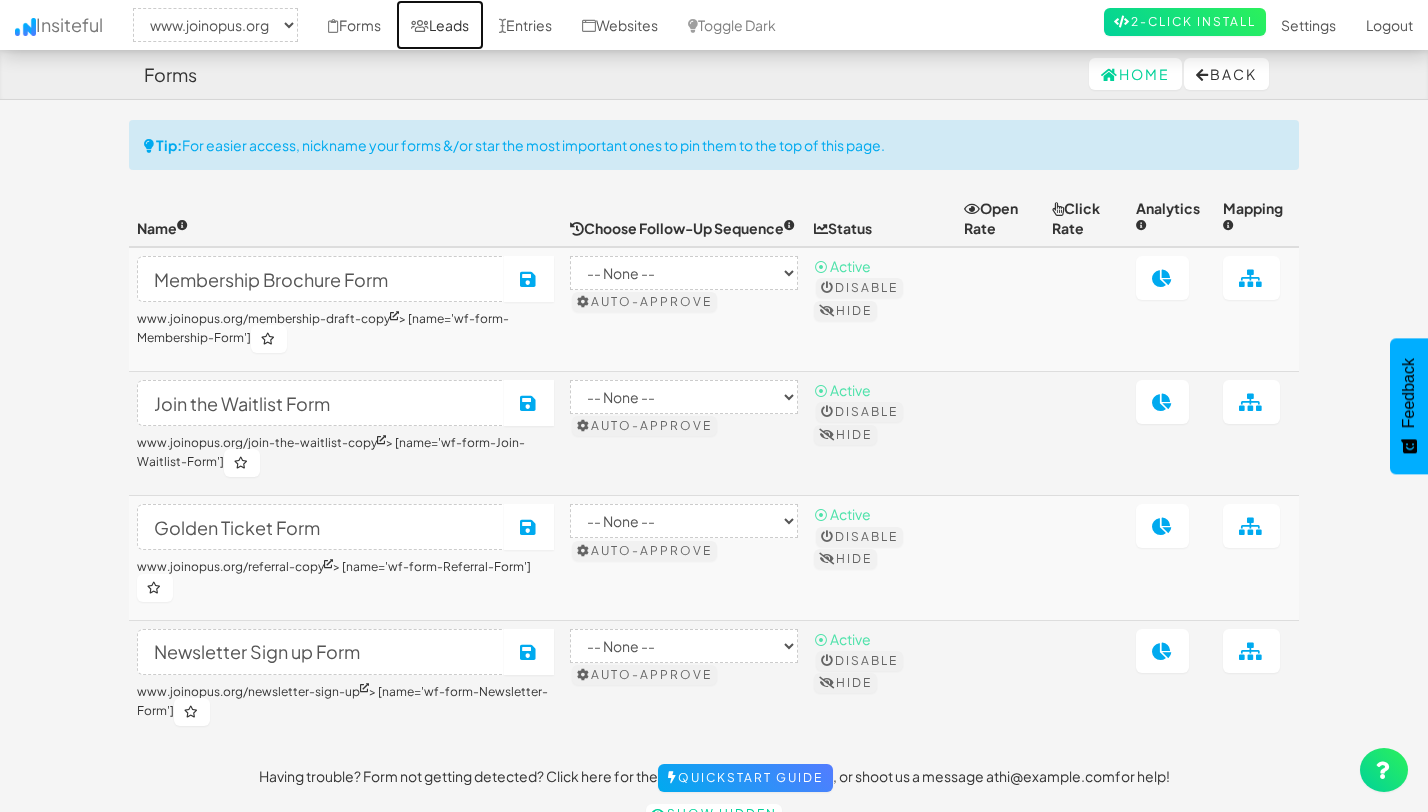 click on "Leads" at bounding box center (440, 25) 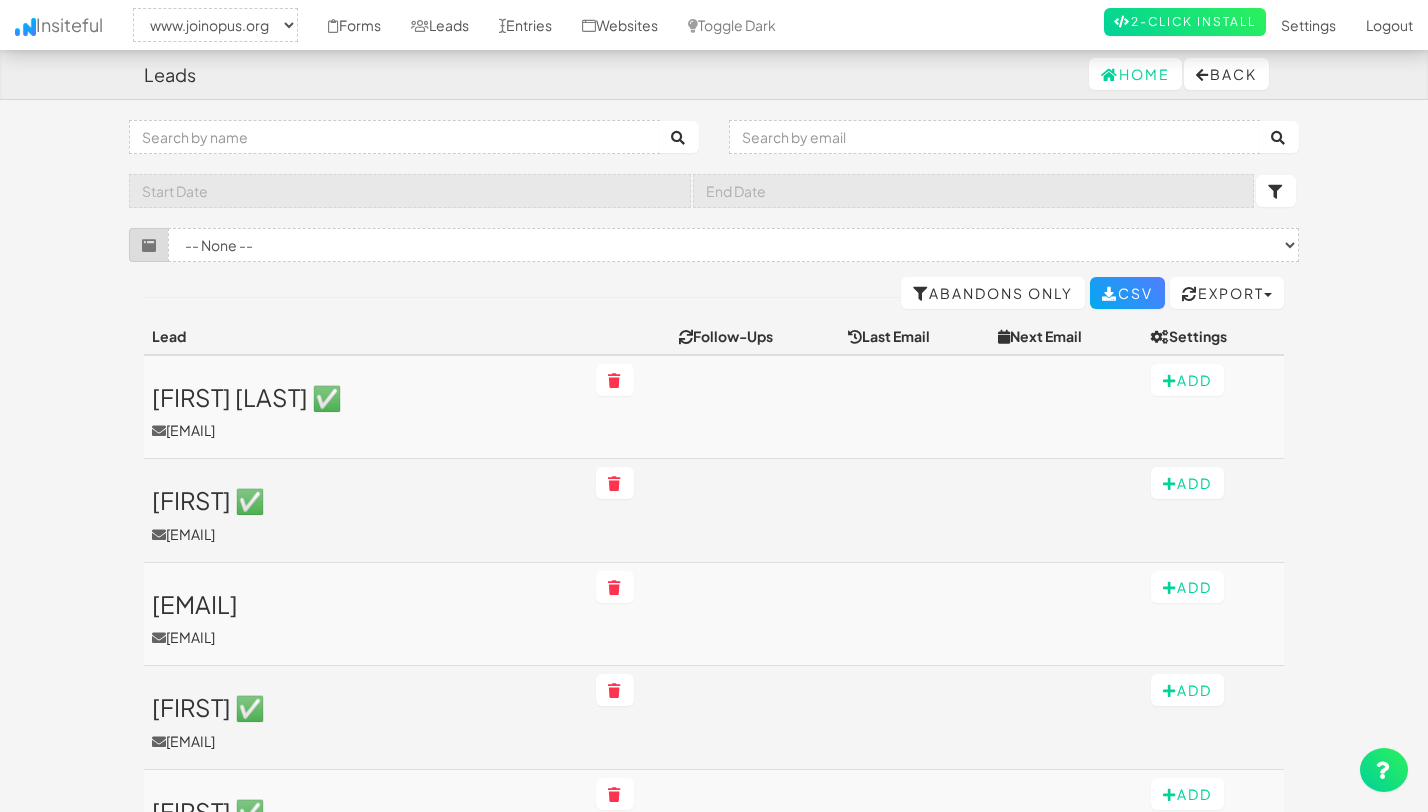 select on "2352" 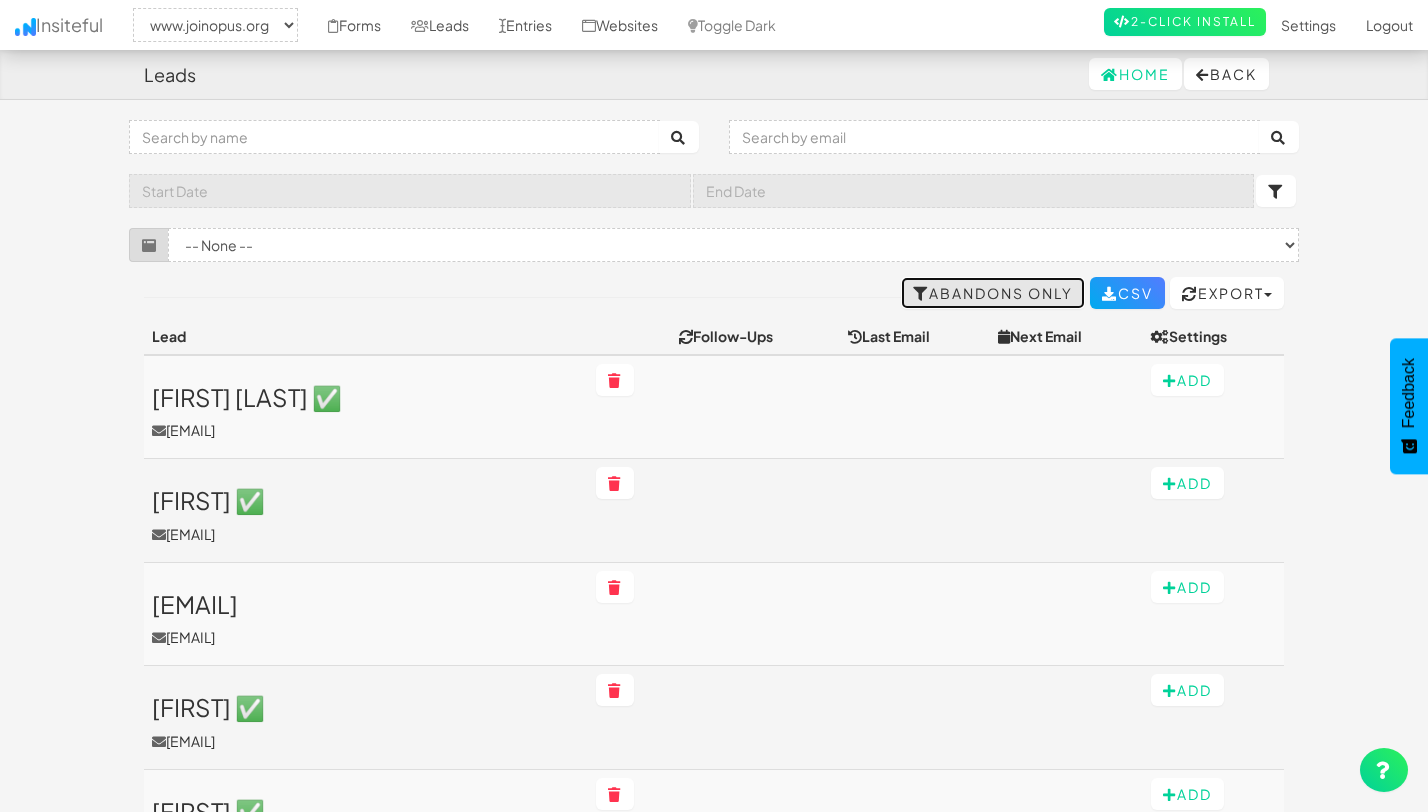 click on "Abandons Only" at bounding box center (993, 293) 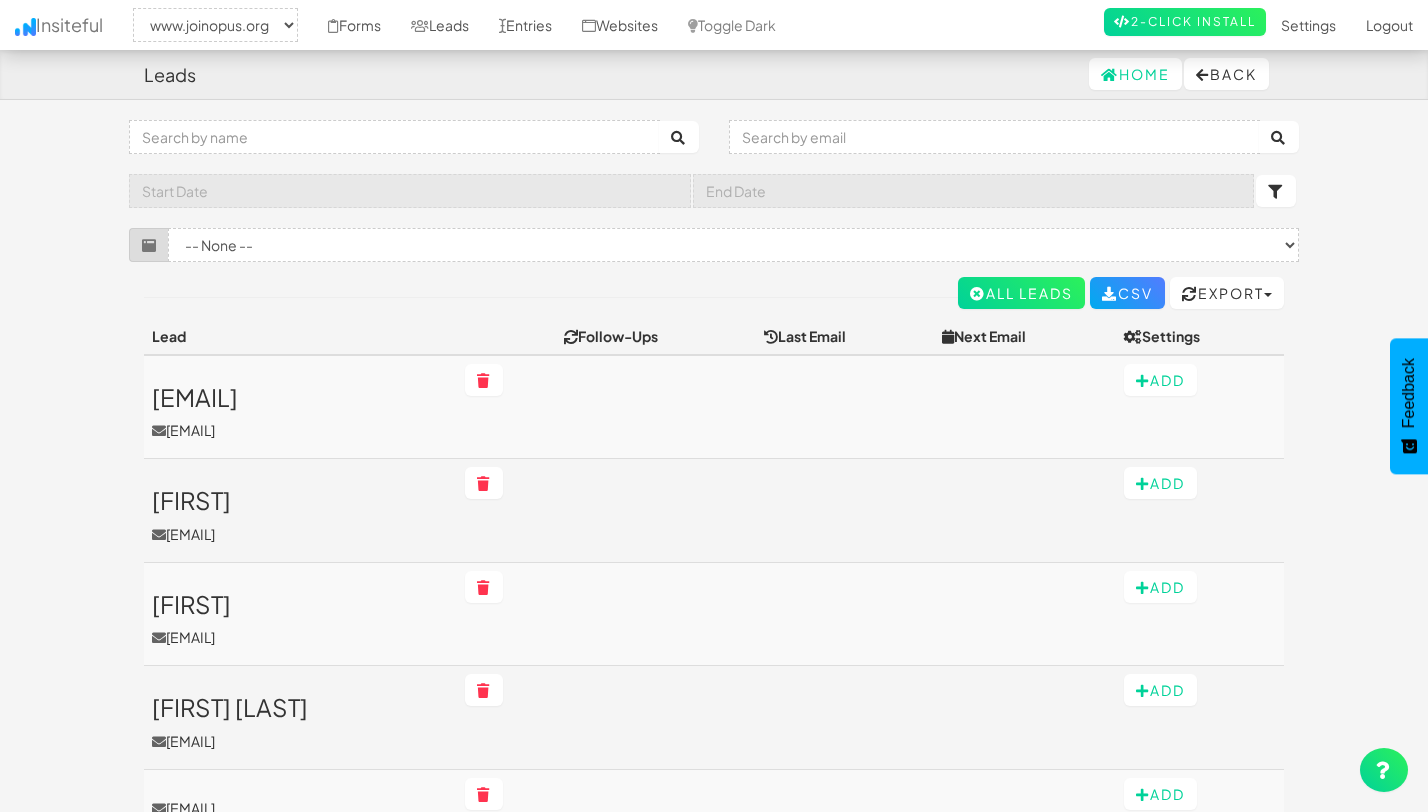 select on "2352" 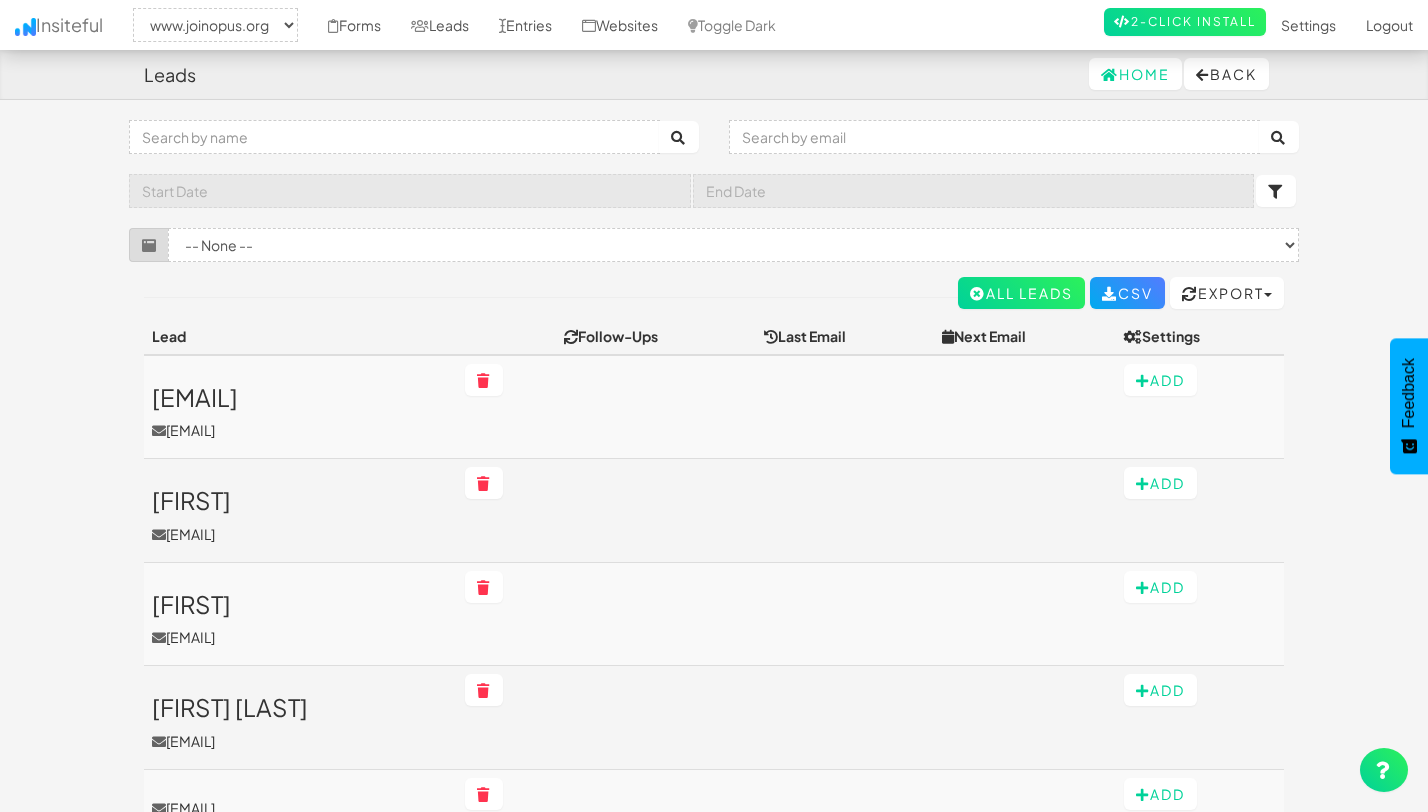 click on "Leads
Home
Back
Toggle navigation
Insiteful
-- None --  www.joinopus.org joinopus.org
Forms
Leads
Entries
Websites
Toggle Dark
2-Click Install
Settings
Sign Up
Logout
Filter by Form
-- None --  Newsletter Sign up Form (www.joinopus.org/terms-conditions[name='wf-form-Newsletter-Form-3']) Newsletter Sign up Form (www.joinopus.org/membership-draft[name='wf-form-Newsletter-Form-3'])  (www.joinopus.org/join-the-waitlist[name='email-form']) Newsletter Sign up Form (www.joinopus.org/newsletter-sign-up[name='wf-form-Newsletter-Form-3'])
Export" at bounding box center [714, 1501] 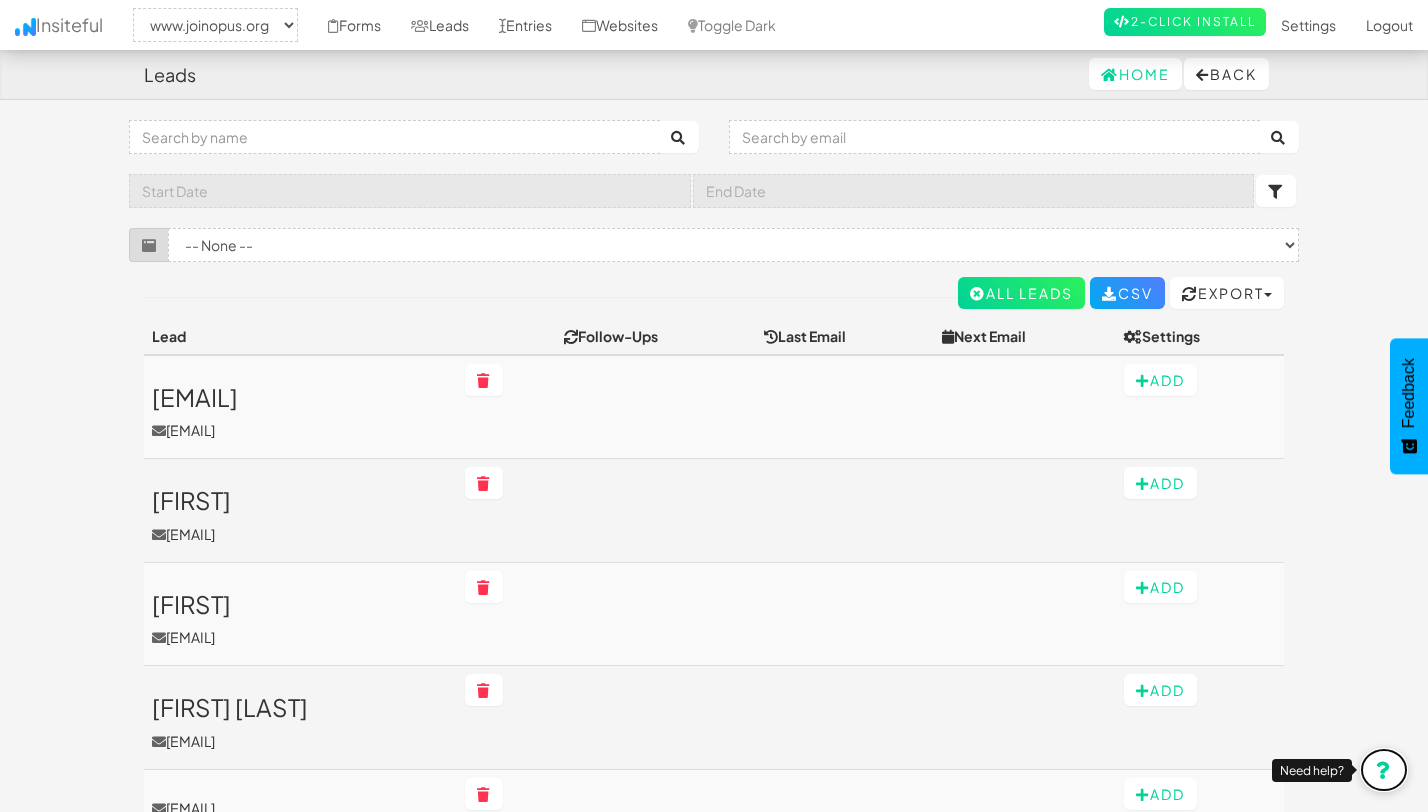 click at bounding box center (1384, 770) 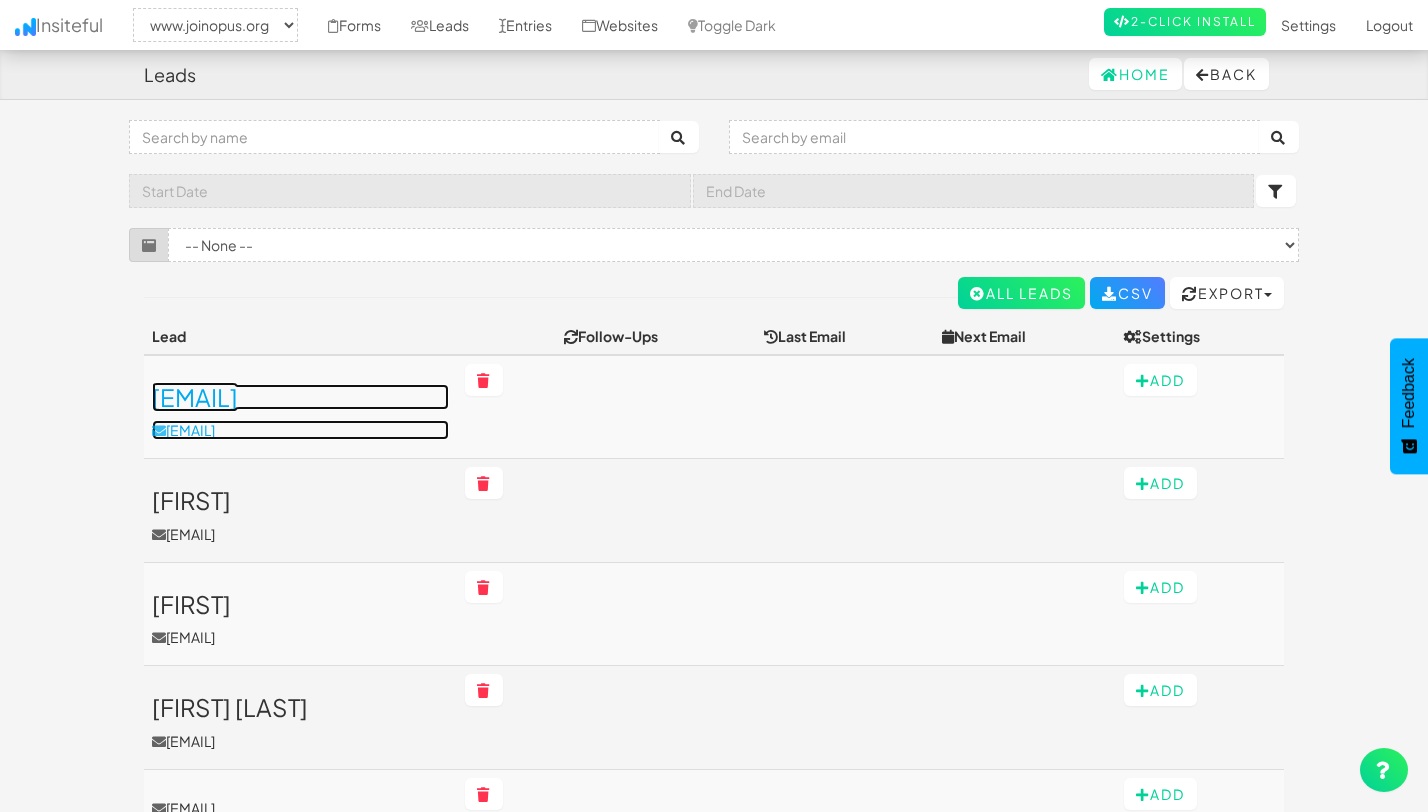 click on "porchelategan@gmail.com" at bounding box center (300, 397) 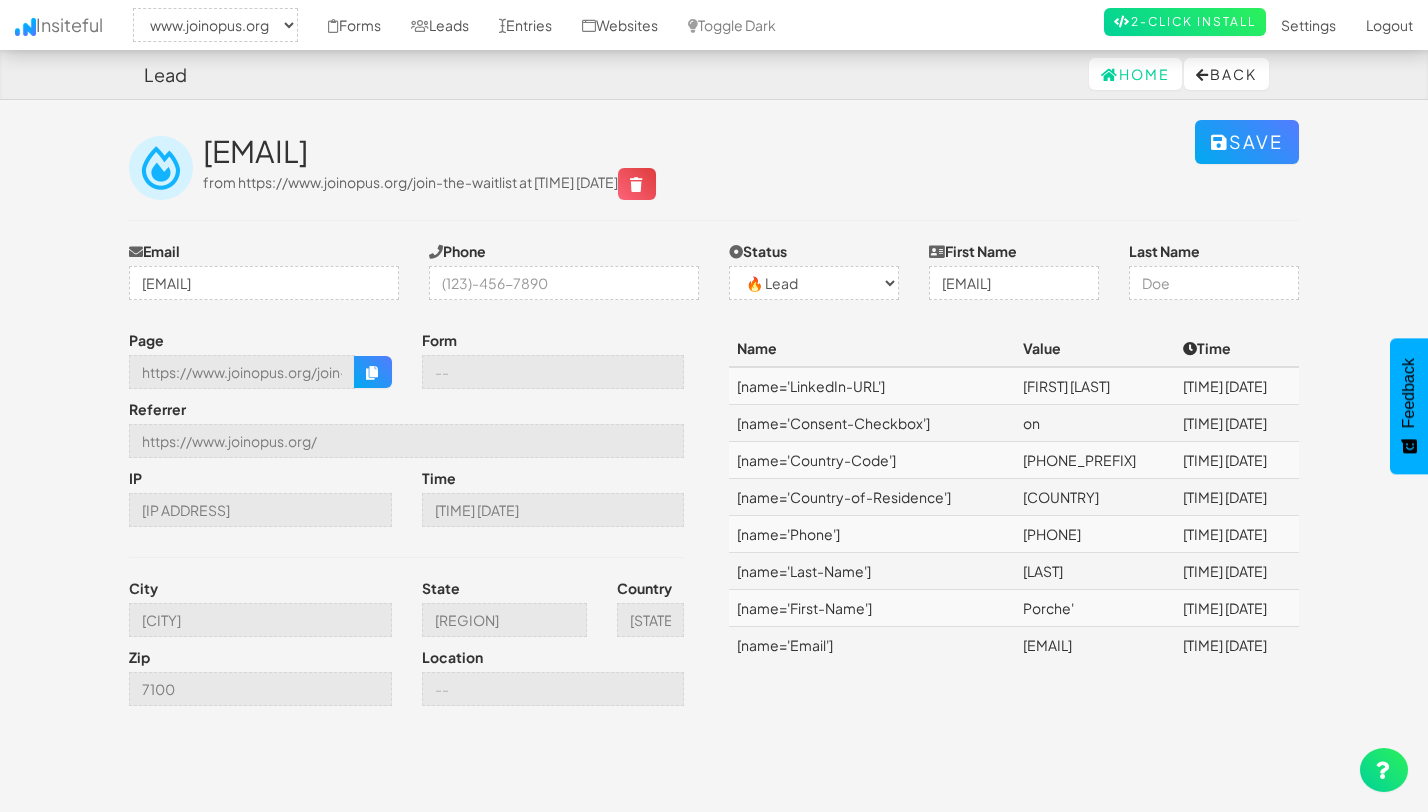 select on "2352" 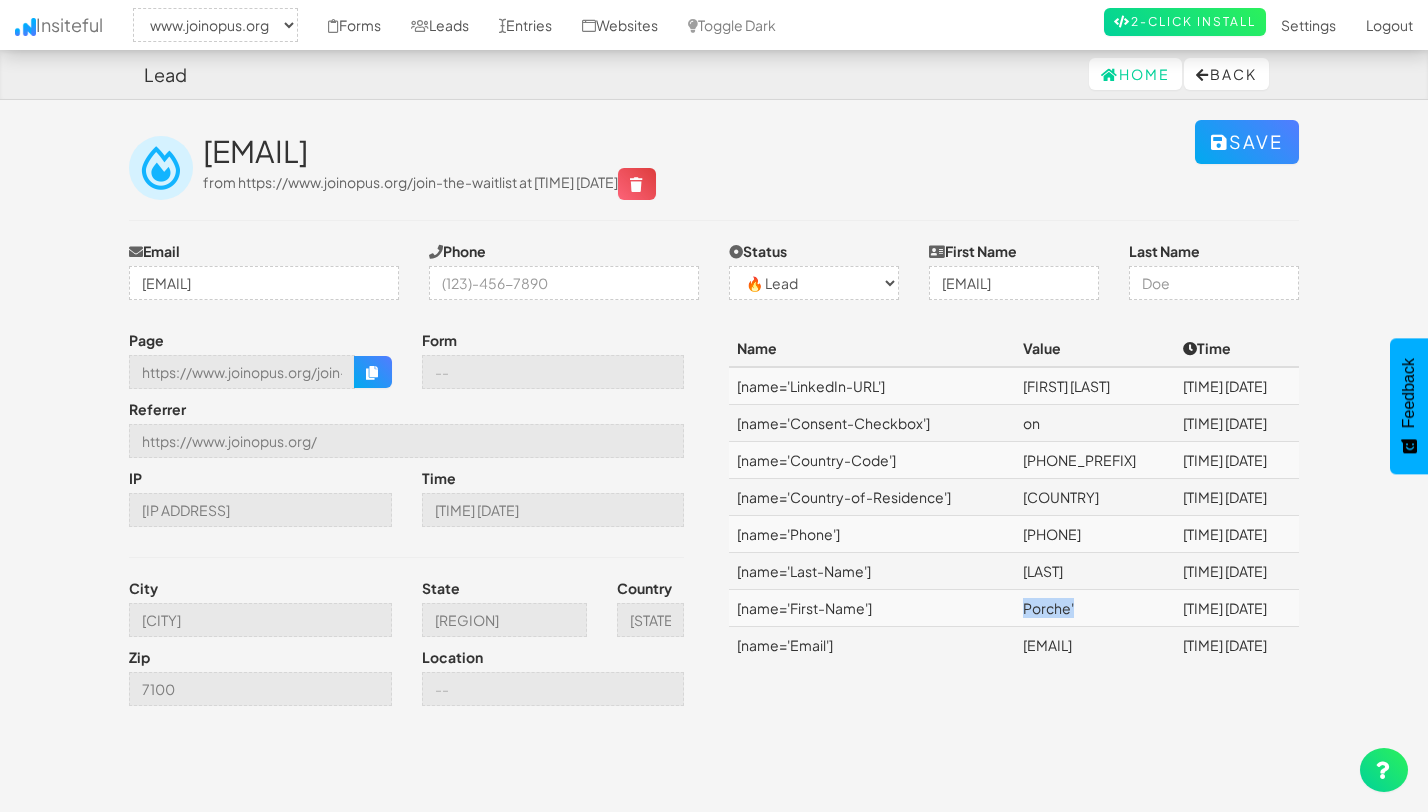 drag, startPoint x: 979, startPoint y: 609, endPoint x: 1030, endPoint y: 617, distance: 51.62364 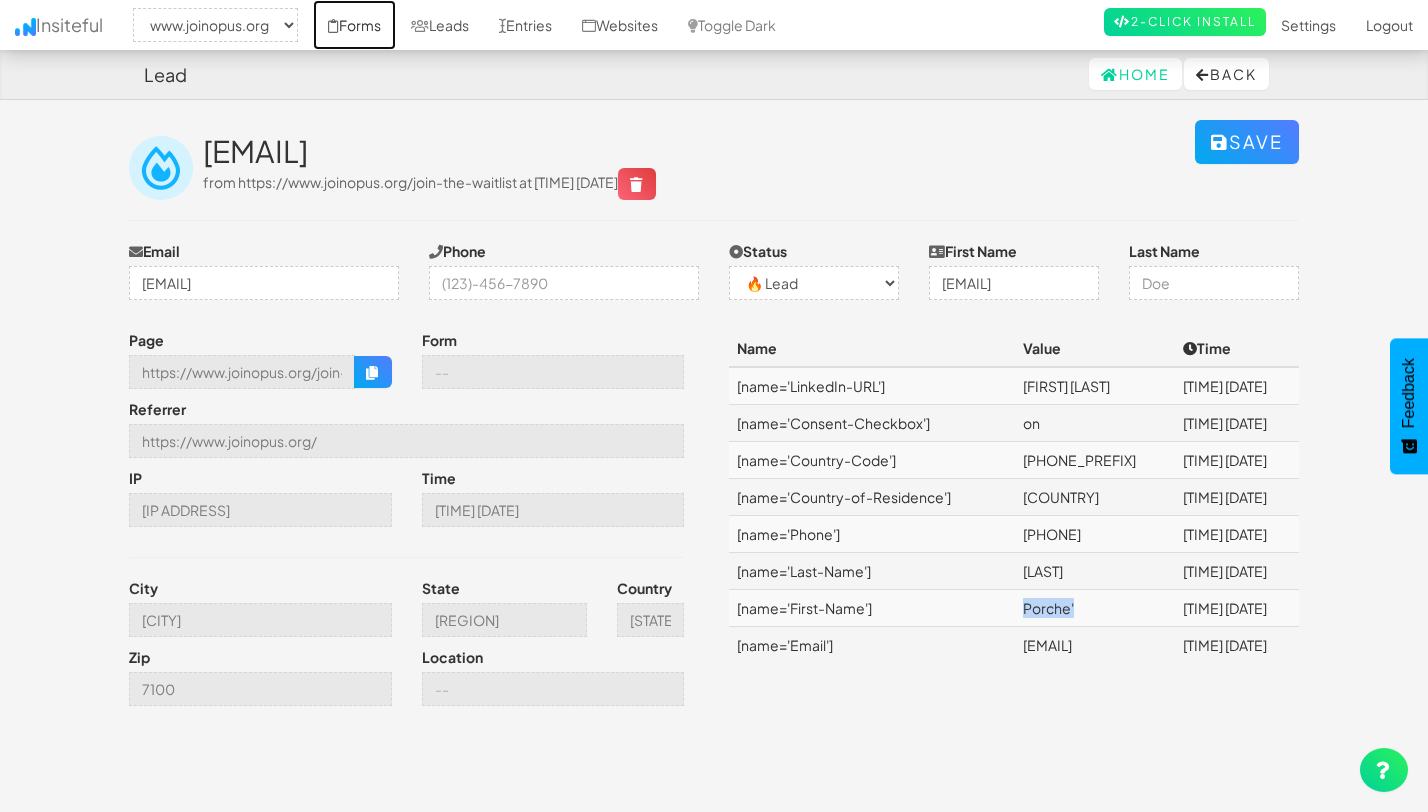 click on "Forms" at bounding box center [354, 25] 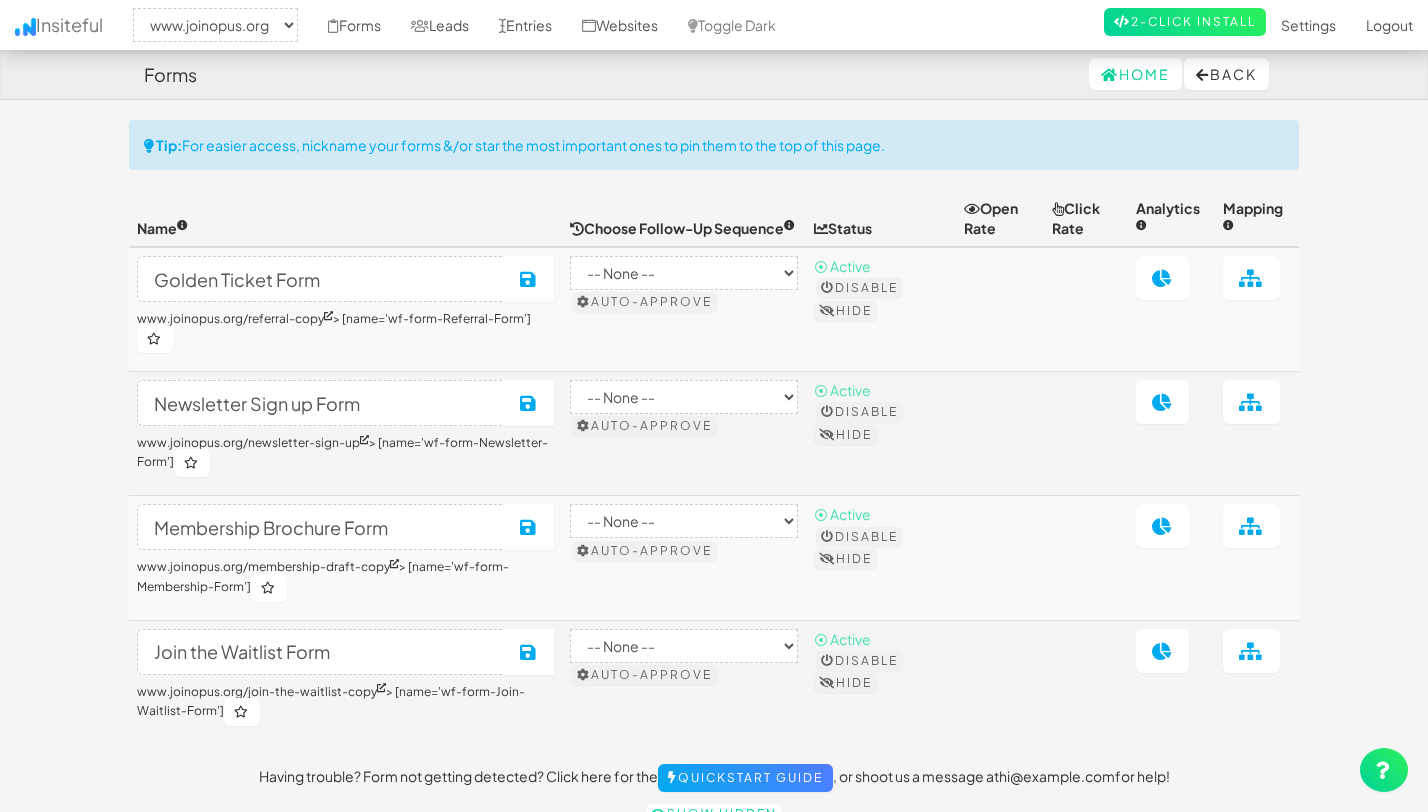 select on "2352" 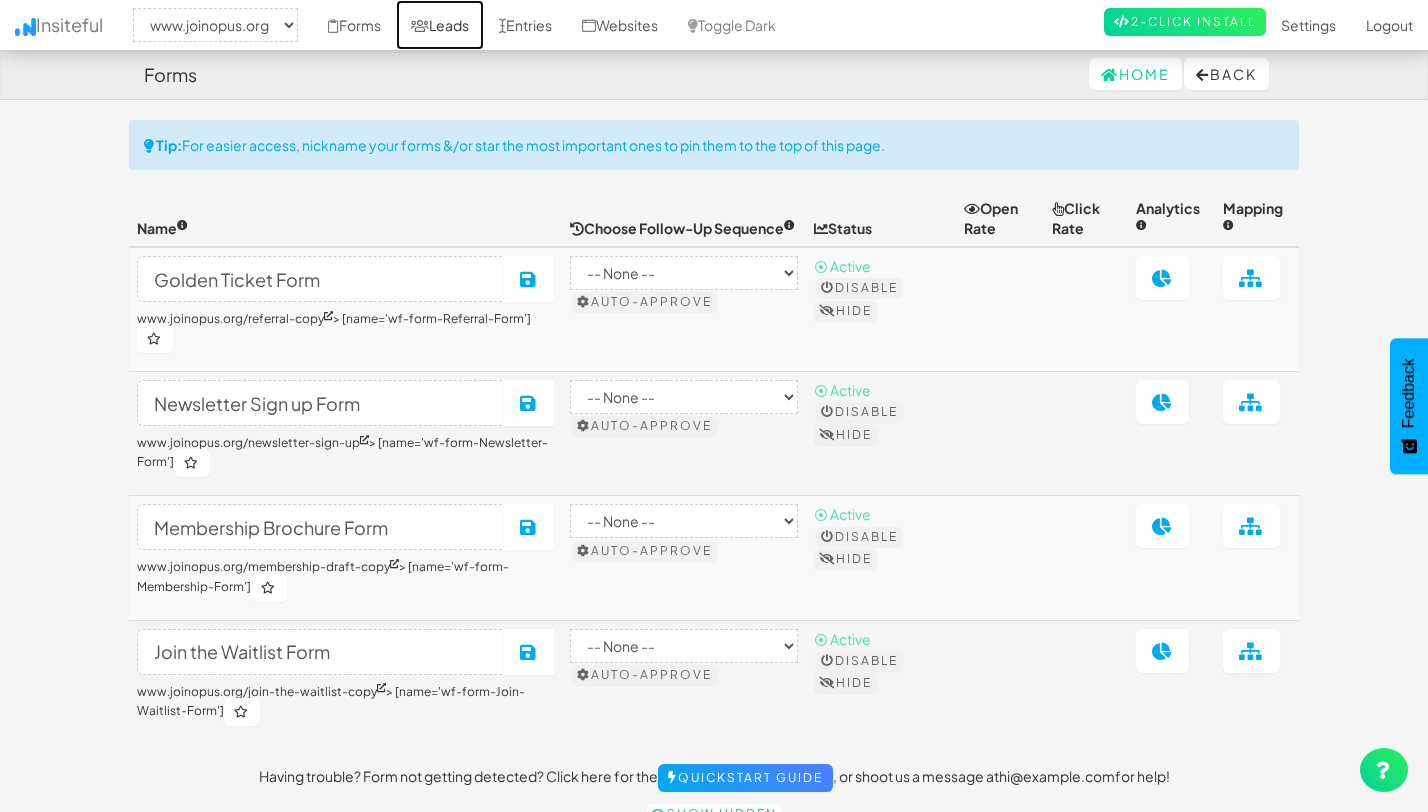 click on "Leads" at bounding box center [440, 25] 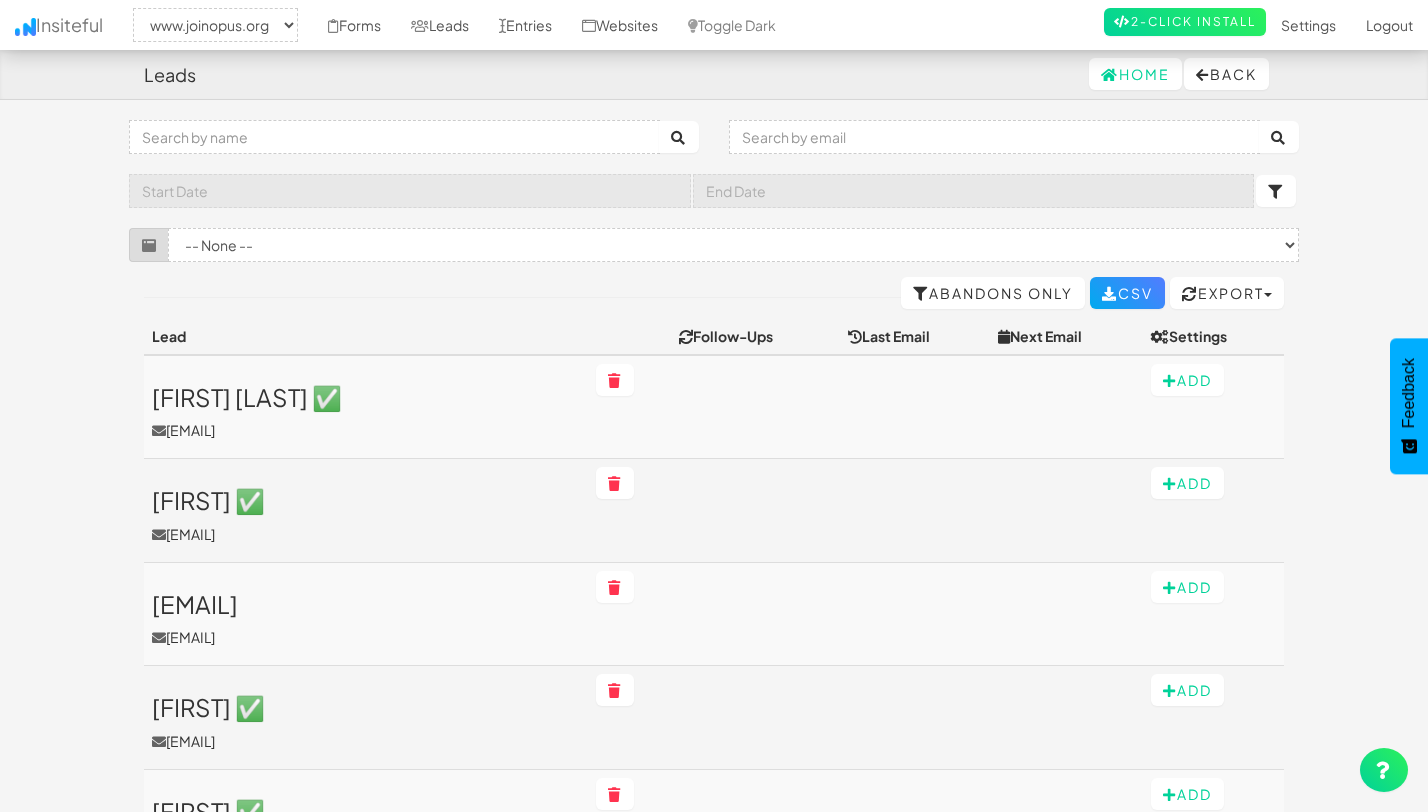 select on "2352" 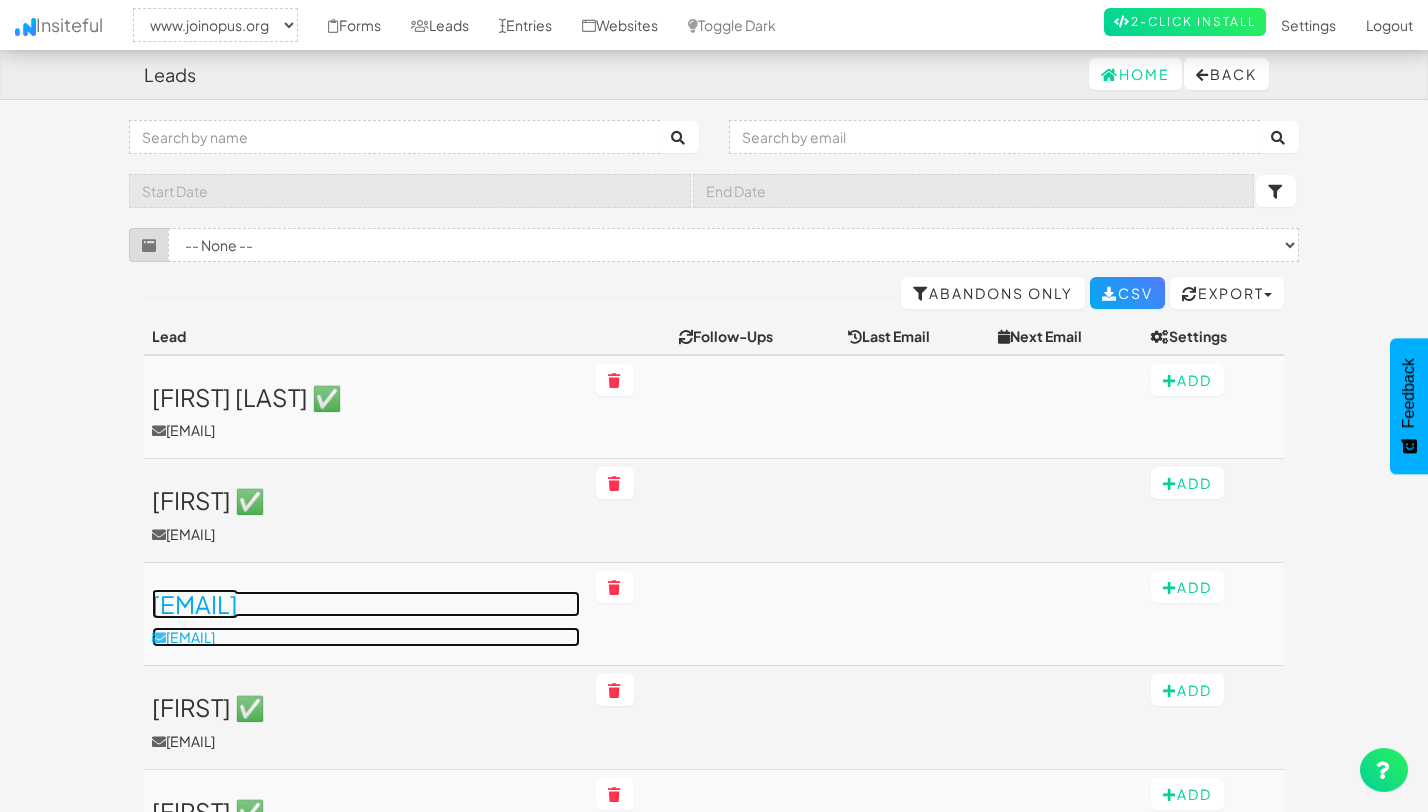 click on "porchelategan@gmail.com" at bounding box center (366, 604) 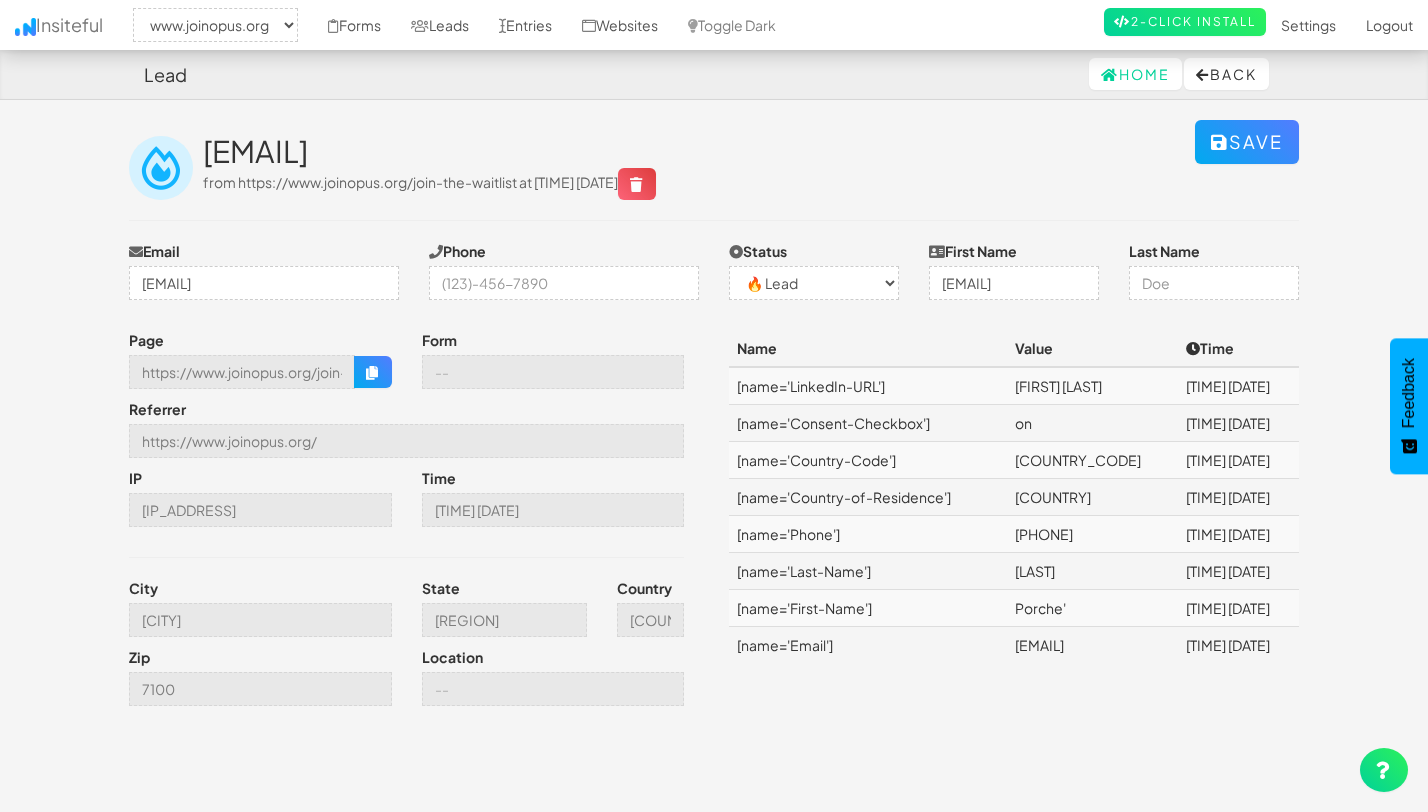 select on "2352" 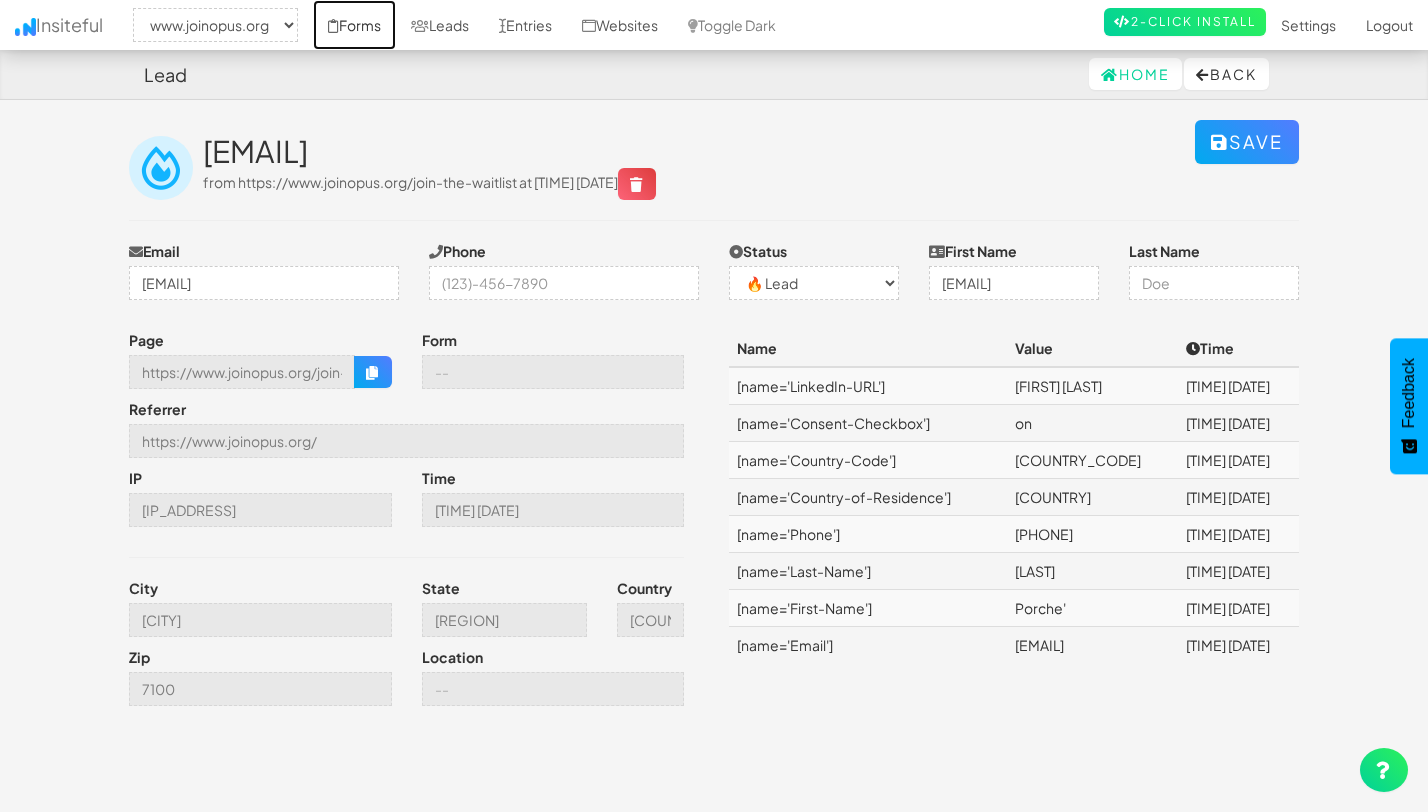 click on "Forms" at bounding box center [354, 25] 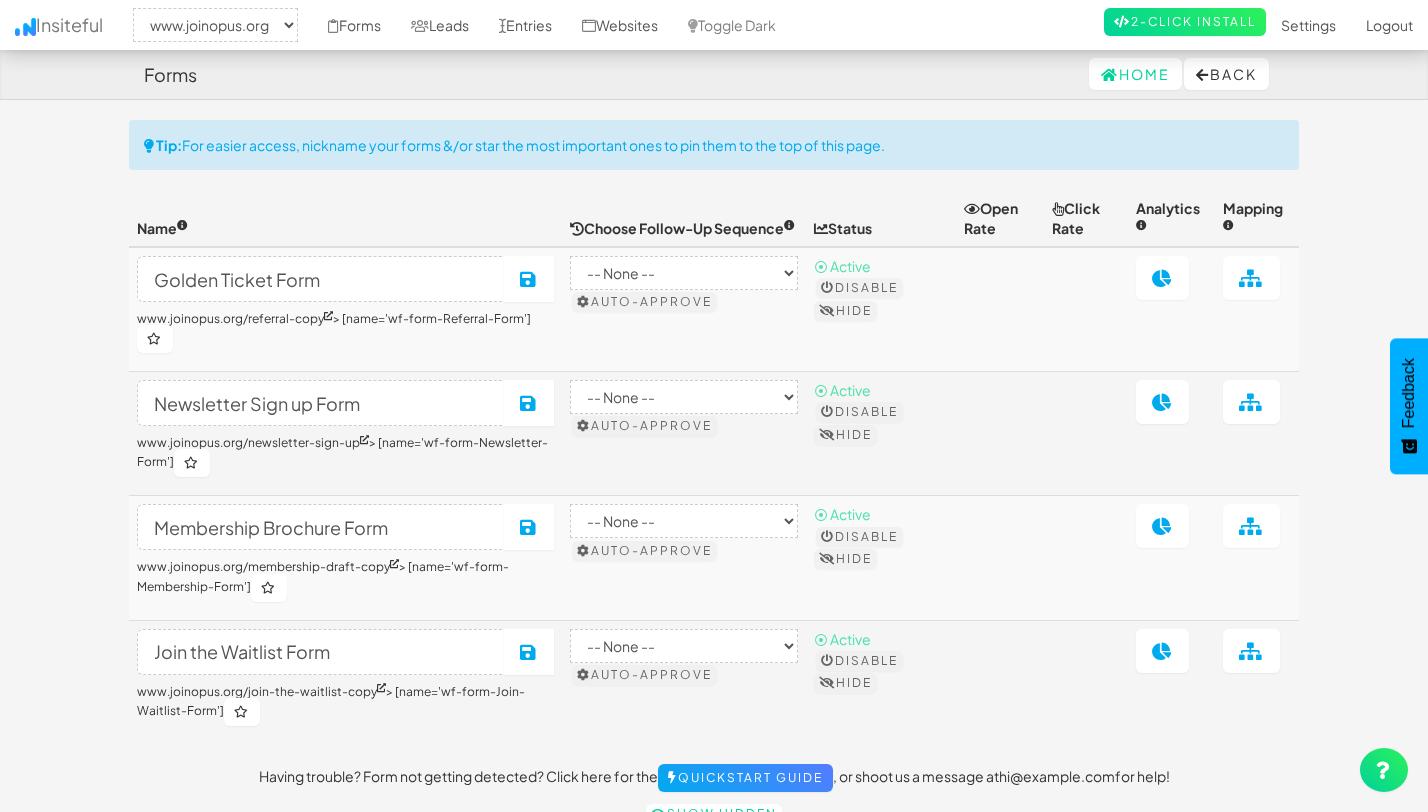 select on "2352" 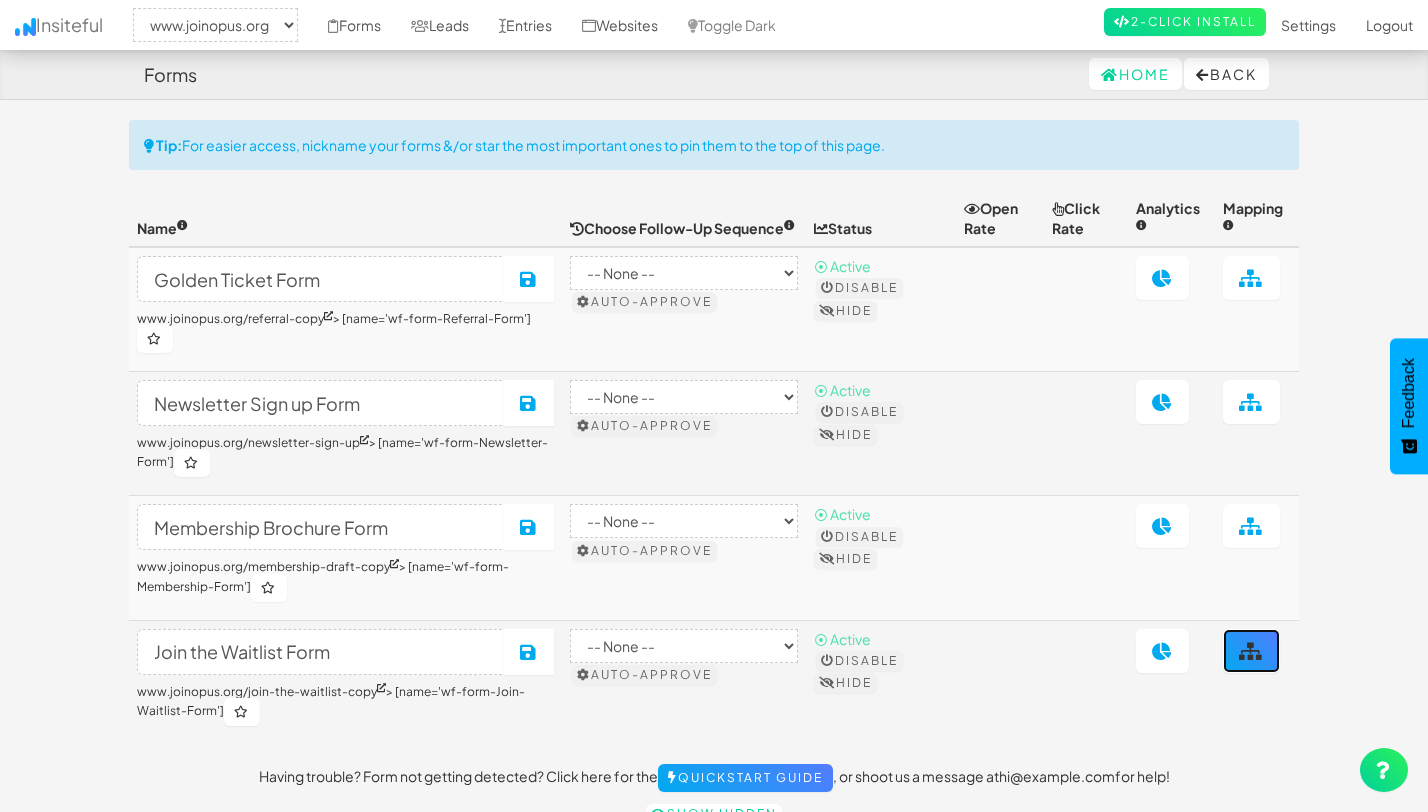 click at bounding box center (1251, 651) 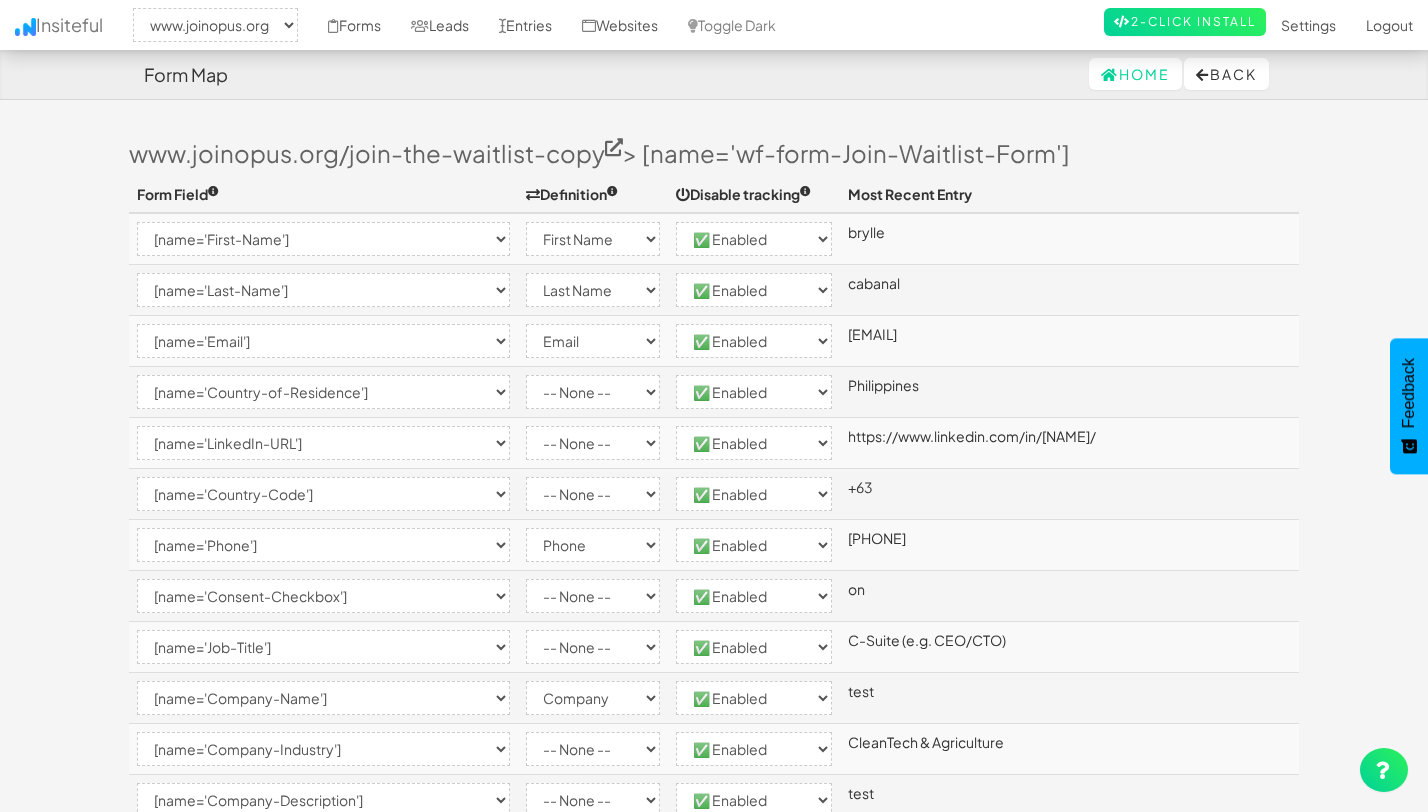 select on "2352" 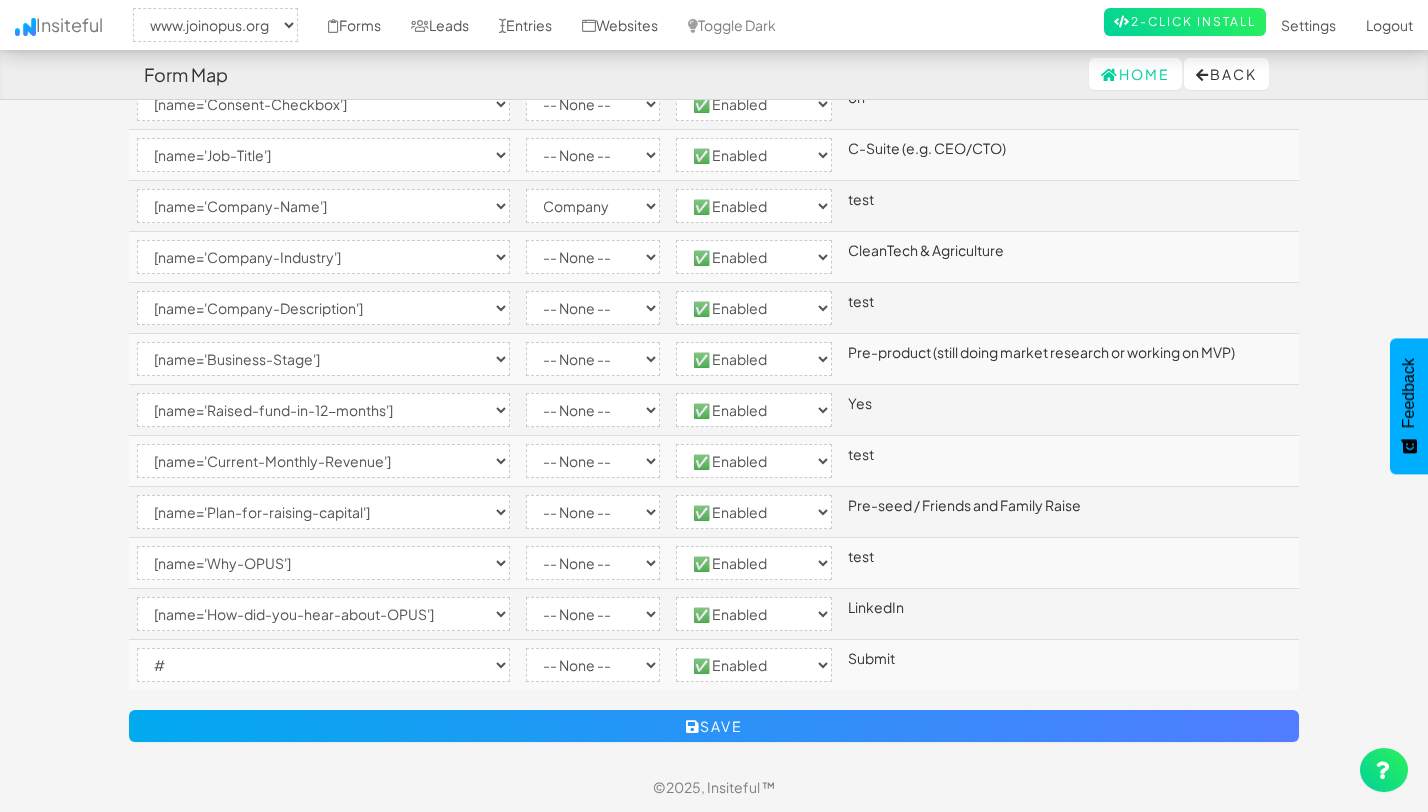 scroll, scrollTop: 486, scrollLeft: 0, axis: vertical 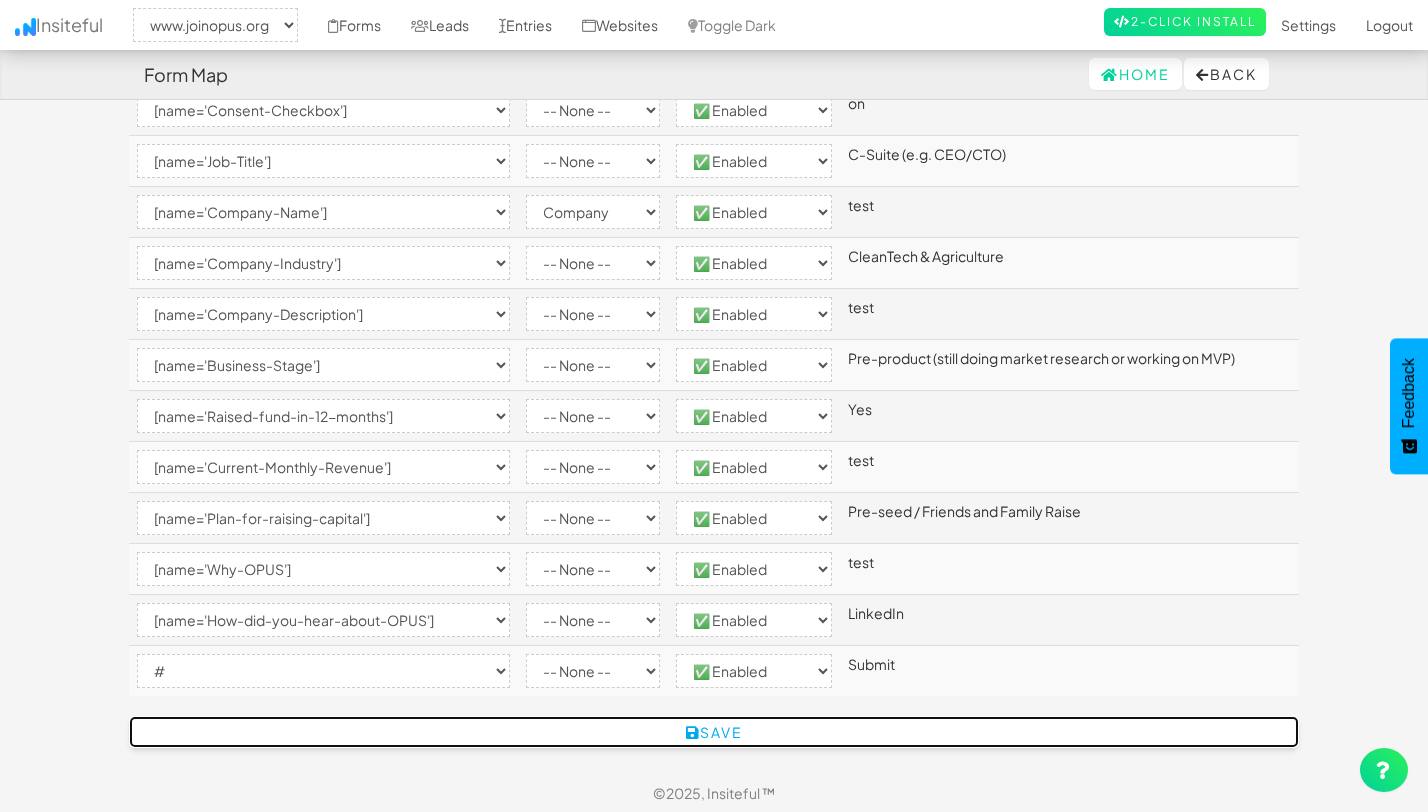click on "Save" at bounding box center [714, 732] 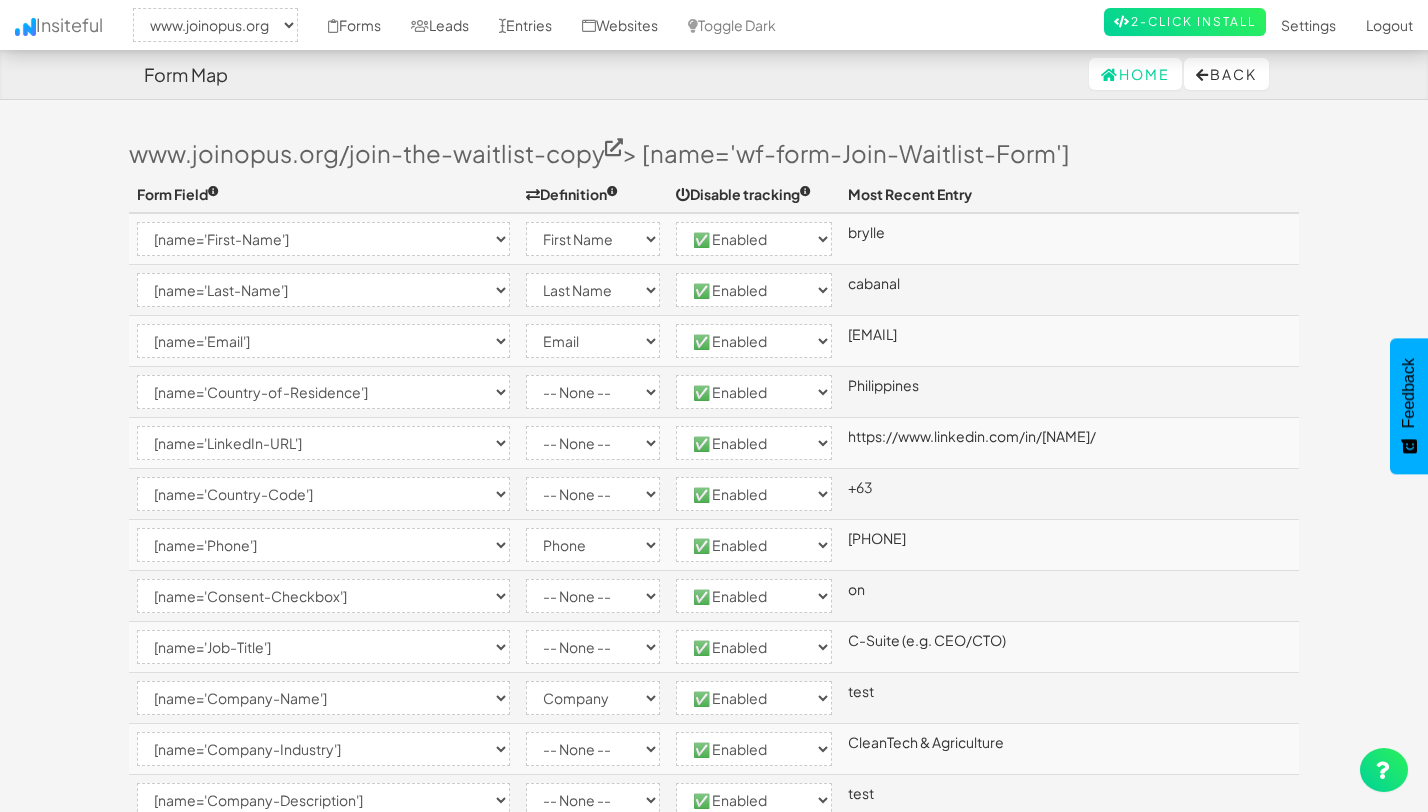 select on "2352" 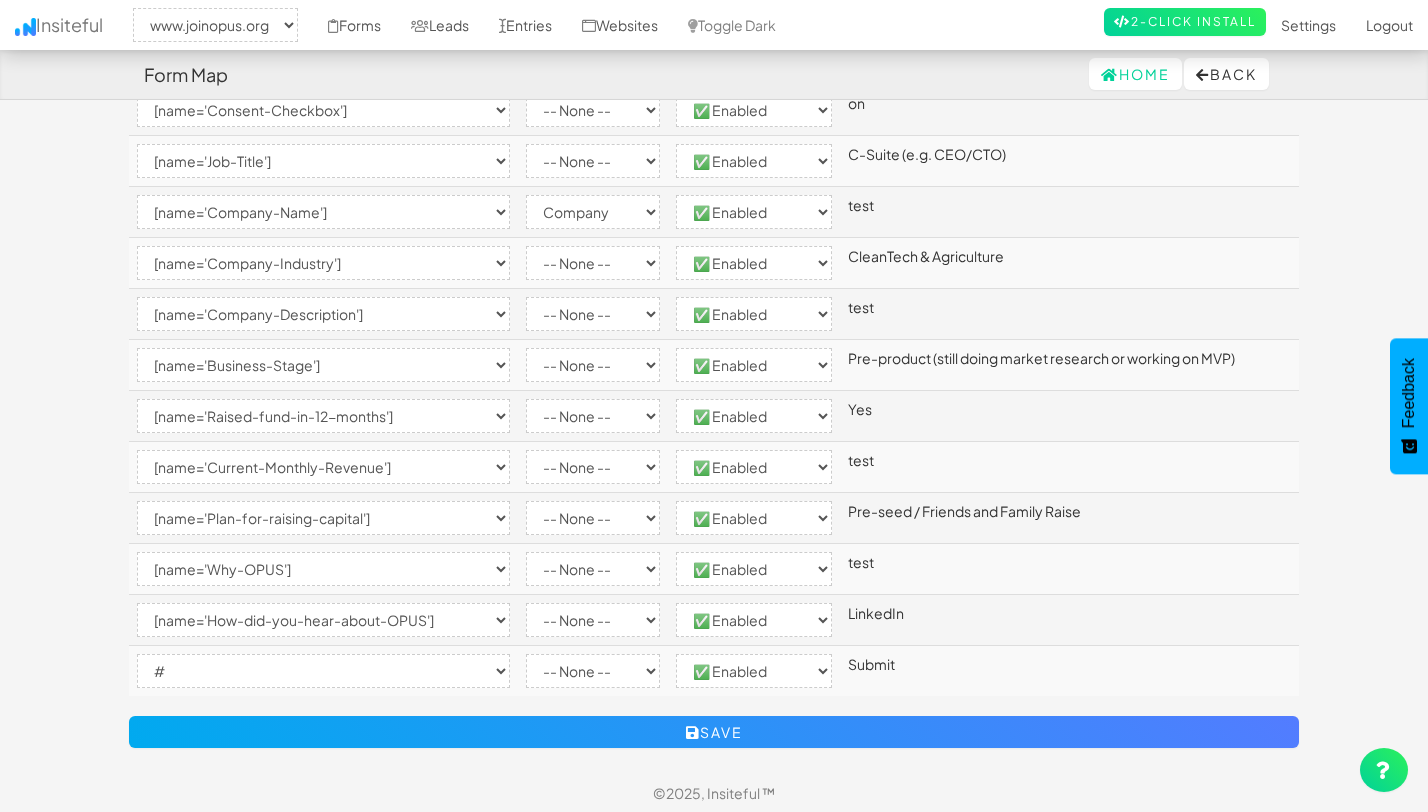 scroll, scrollTop: 0, scrollLeft: 0, axis: both 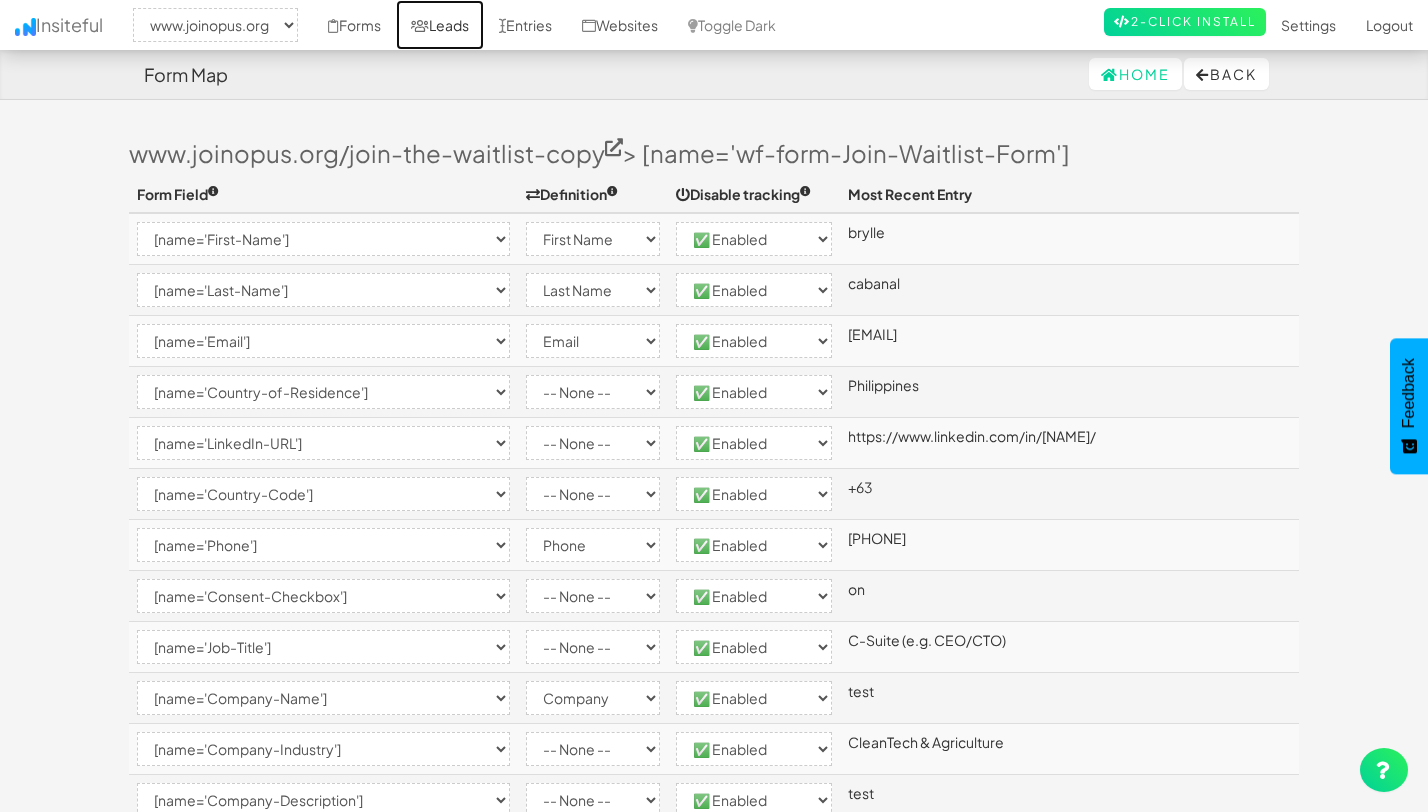 click on "Leads" at bounding box center (440, 25) 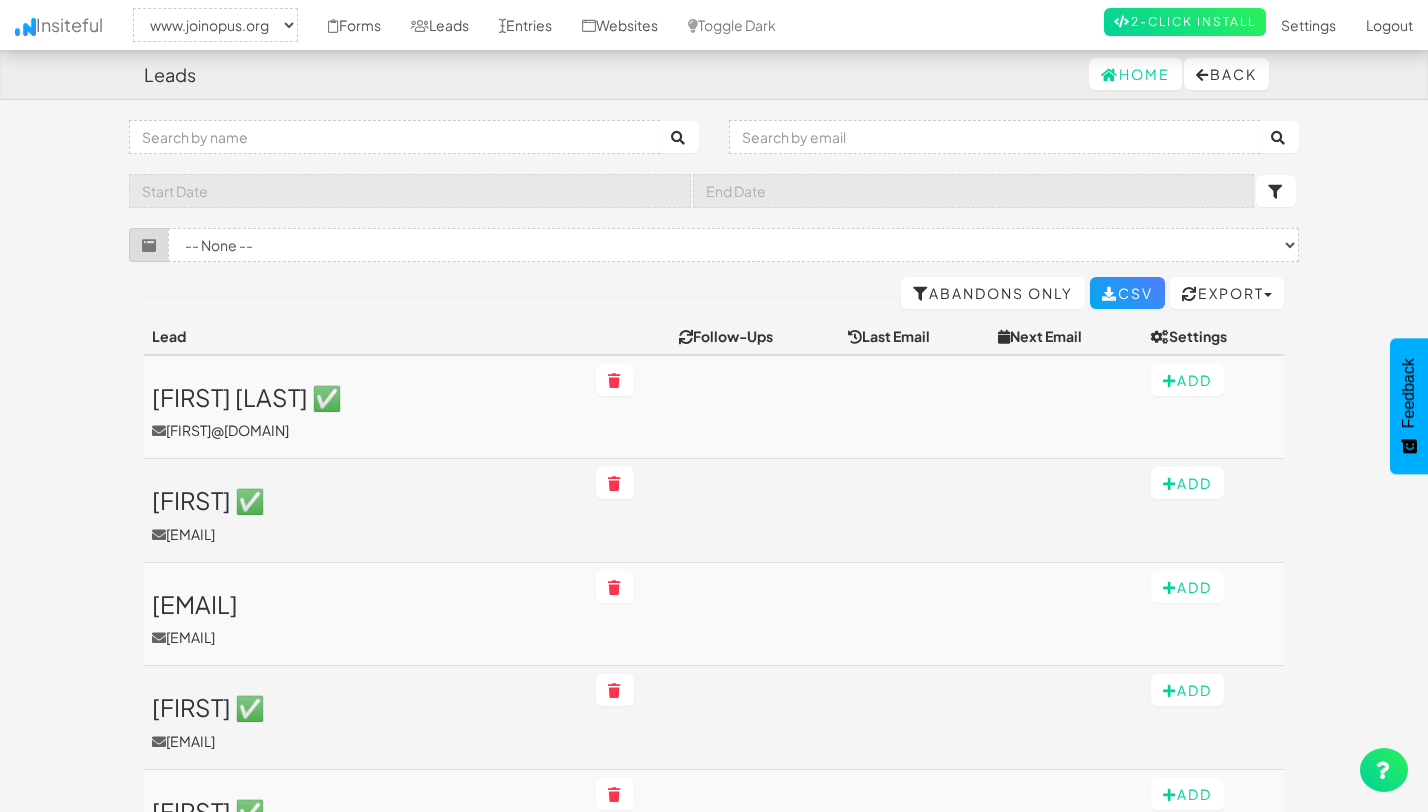 select on "2352" 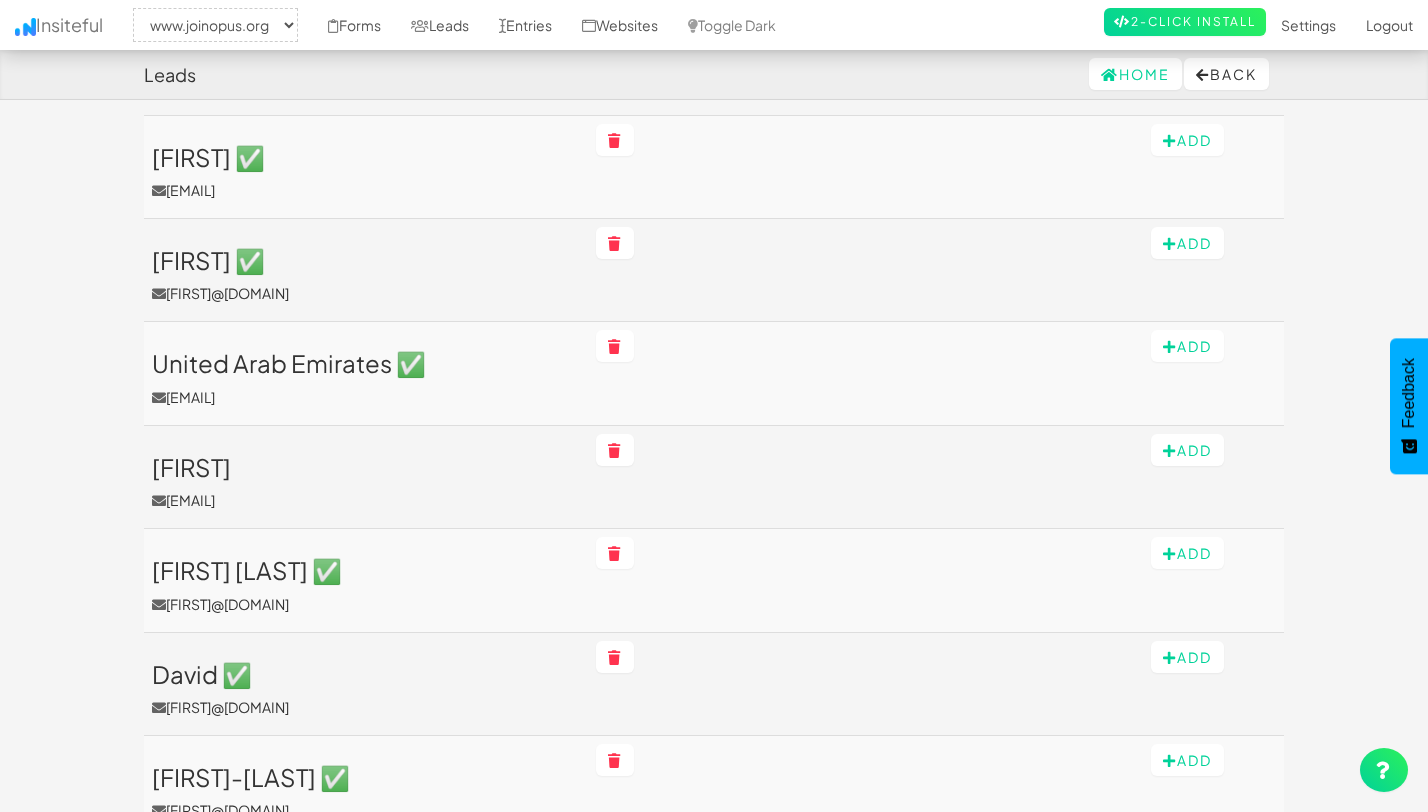 scroll, scrollTop: 675, scrollLeft: 0, axis: vertical 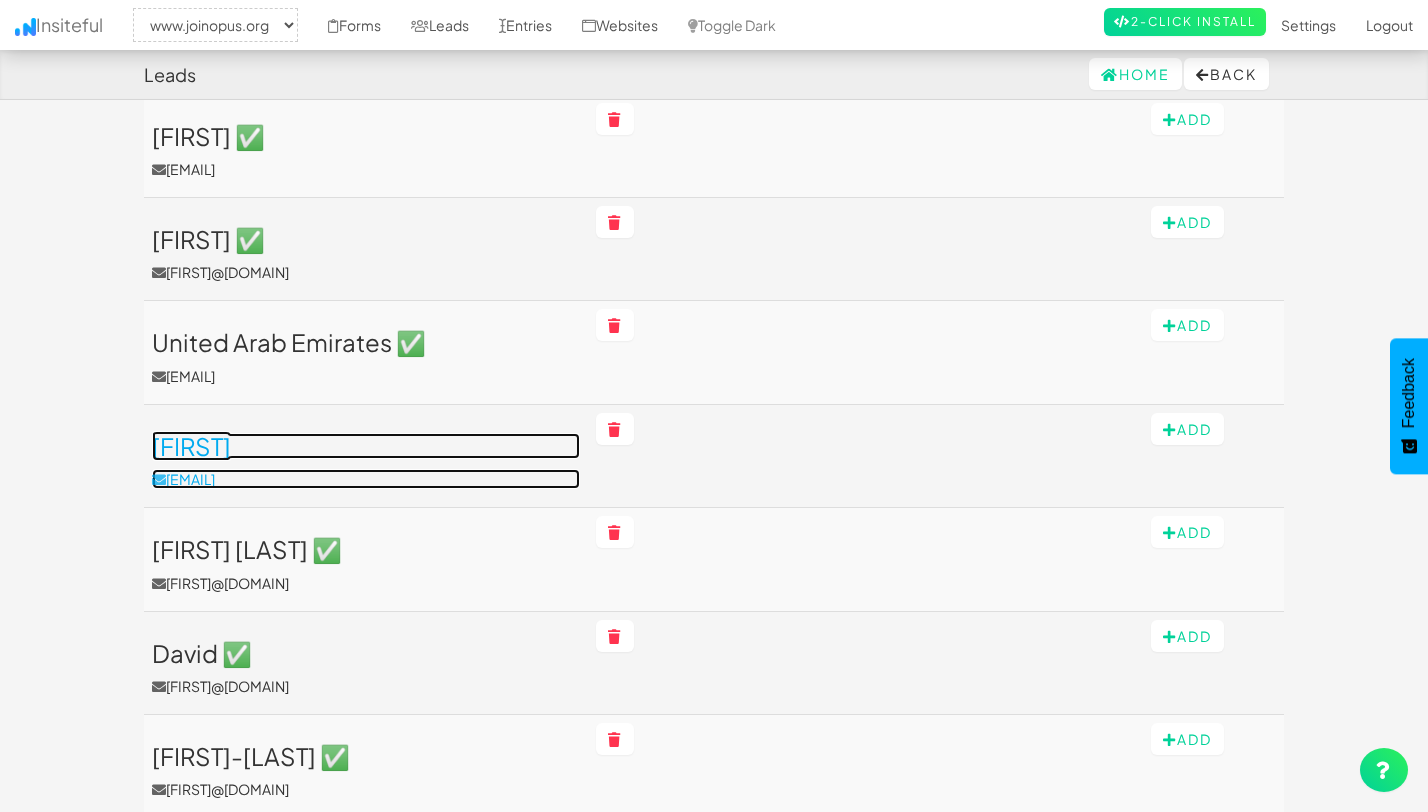 click on "[FIRST]" at bounding box center [366, 446] 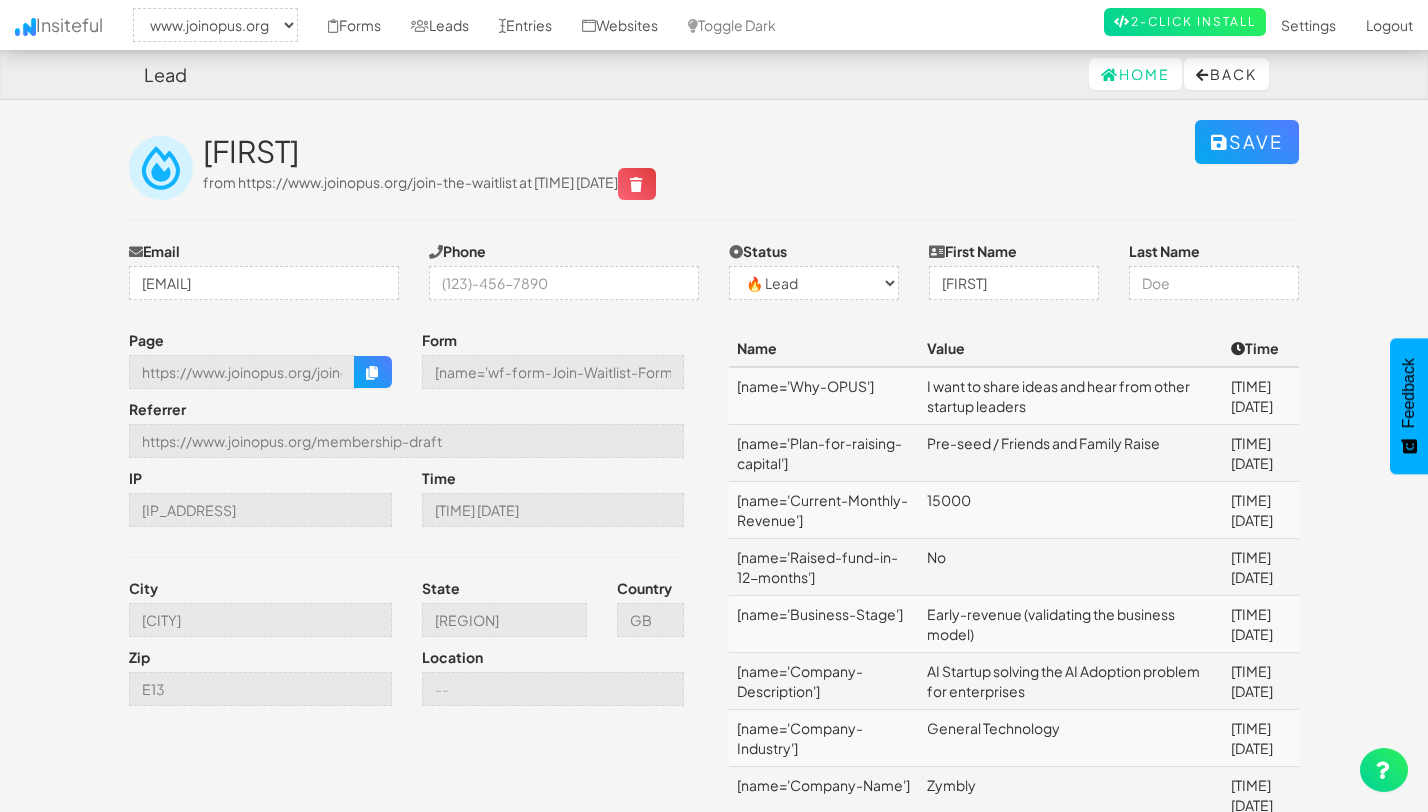 select on "2352" 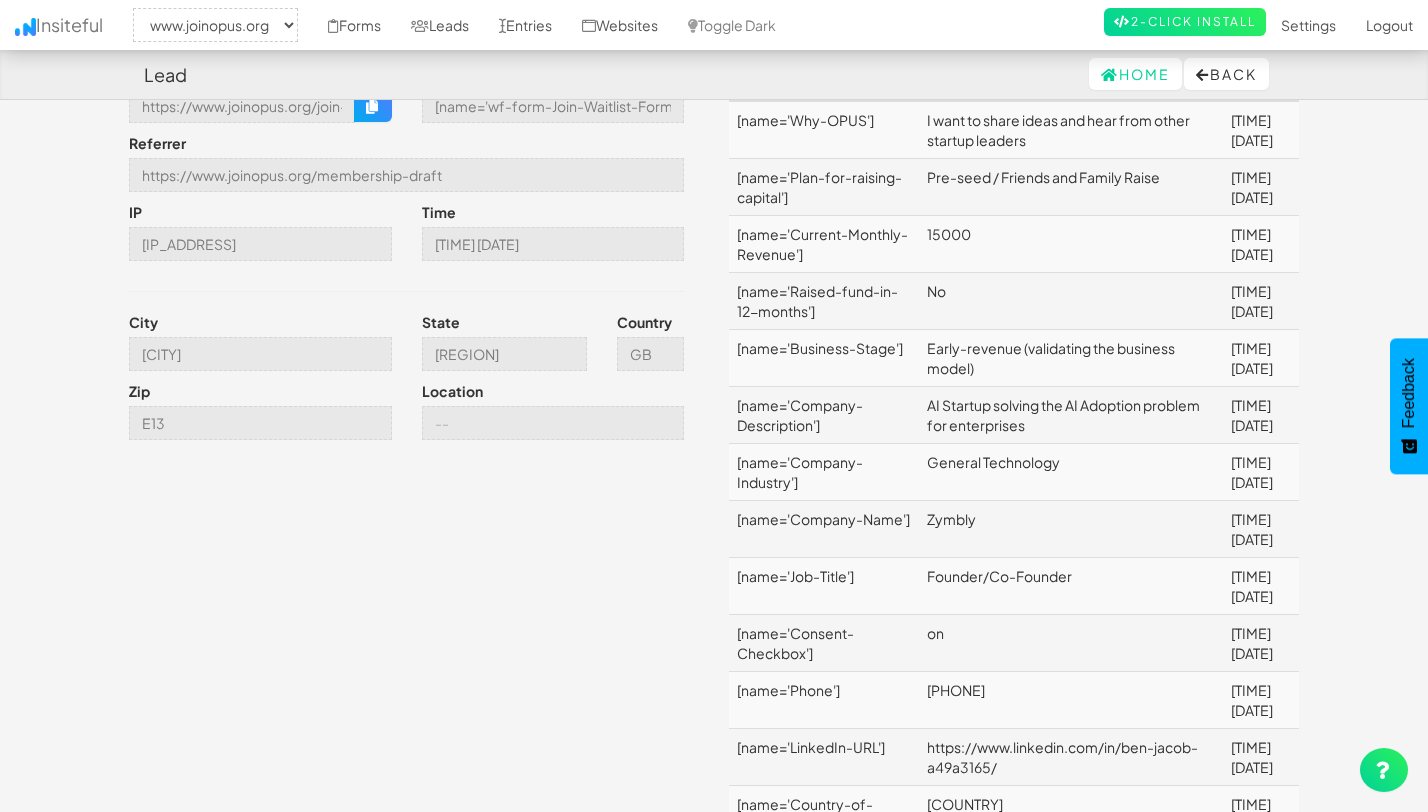 scroll, scrollTop: 0, scrollLeft: 0, axis: both 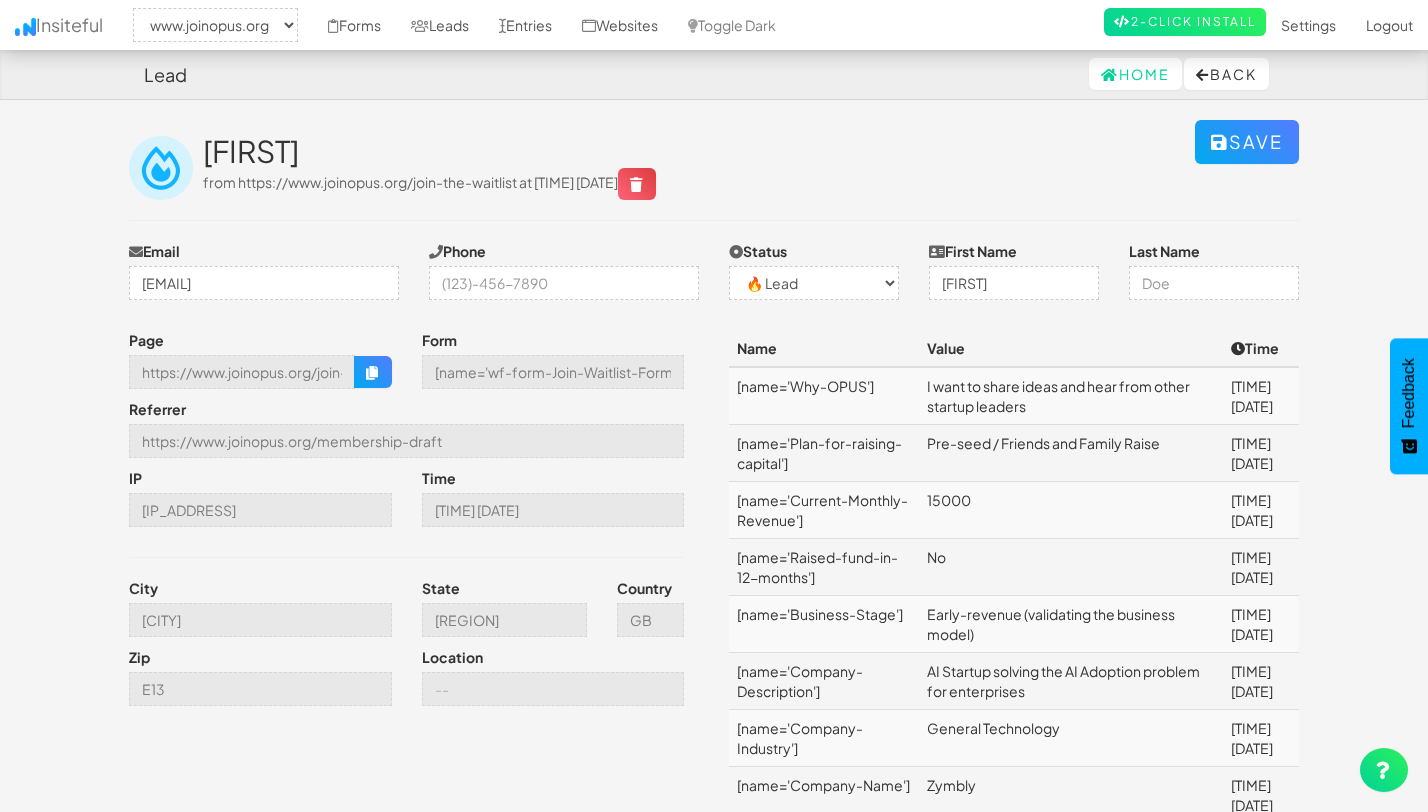 click on "Last Name" at bounding box center (1164, 251) 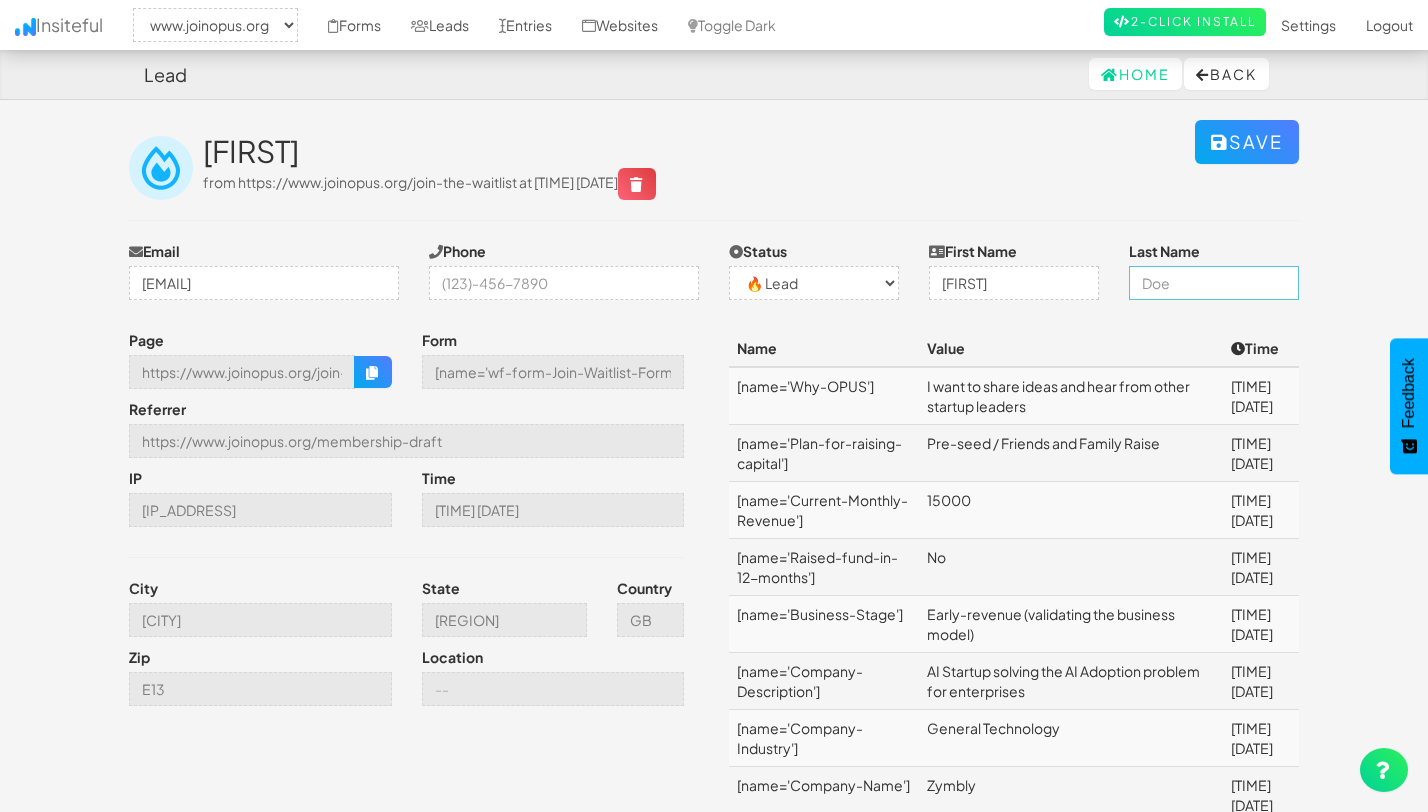 click at bounding box center [1214, 283] 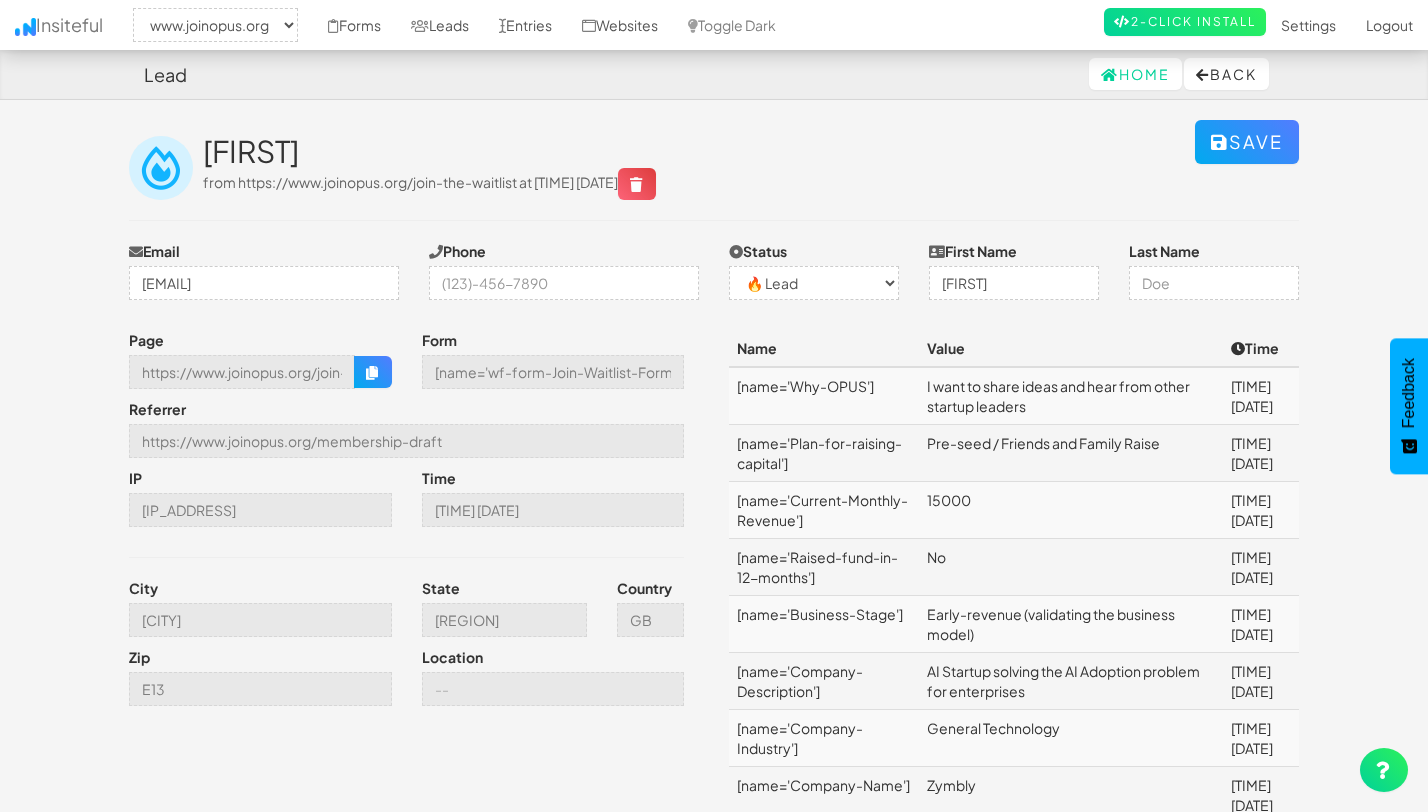 click on "Save
[FIRST]
from https://www.joinopus.org/join-the-waitlist at [TIME] [DATE]" at bounding box center [714, 180] 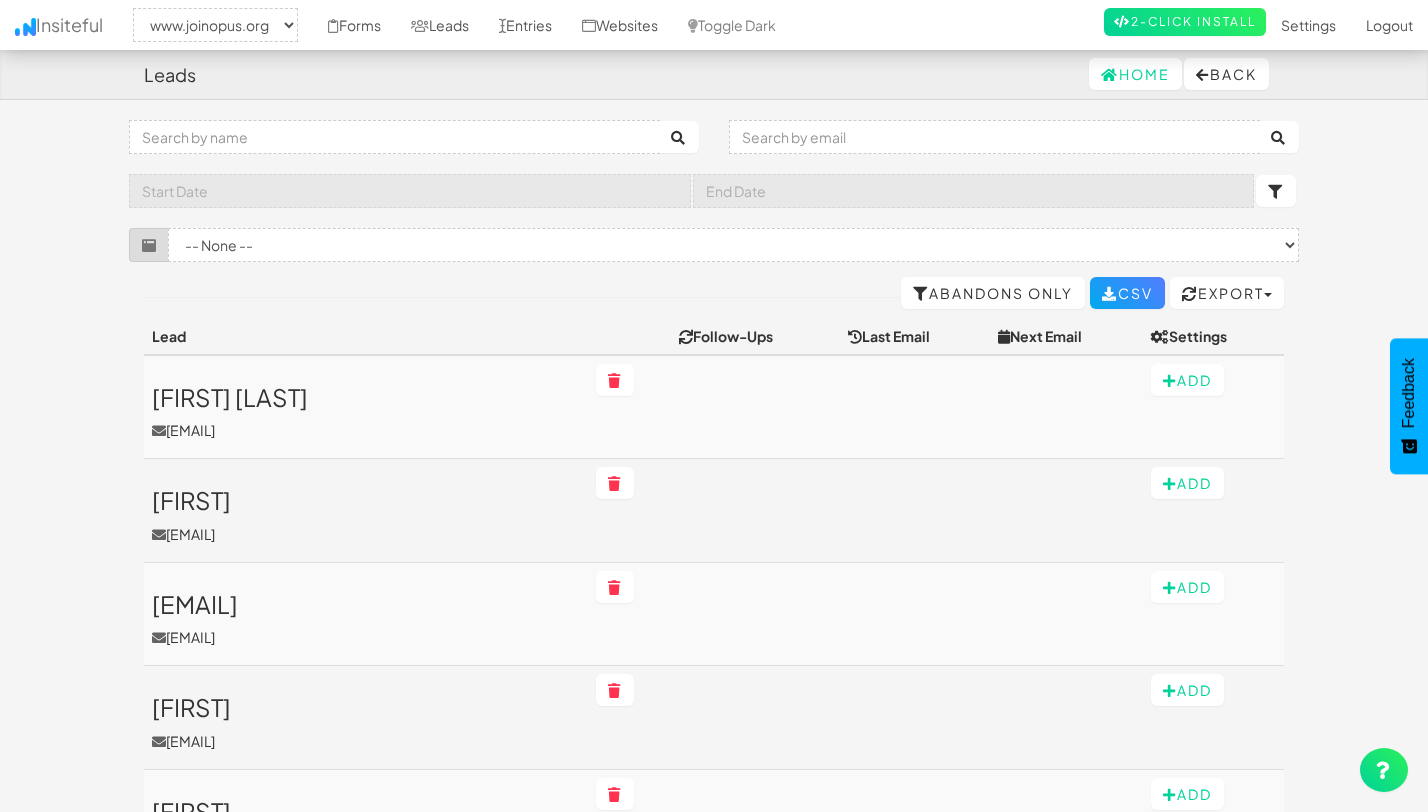 select on "2352" 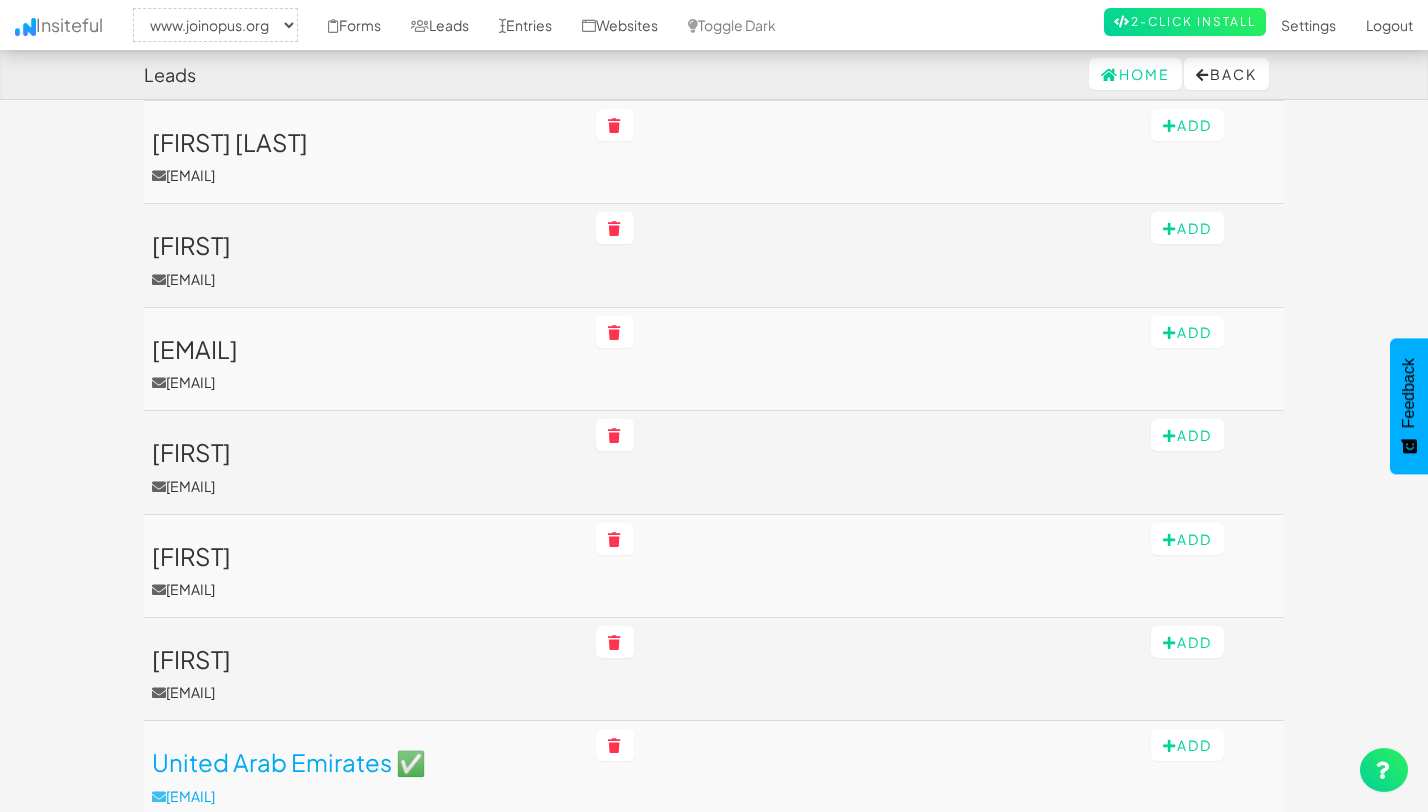 scroll, scrollTop: 0, scrollLeft: 0, axis: both 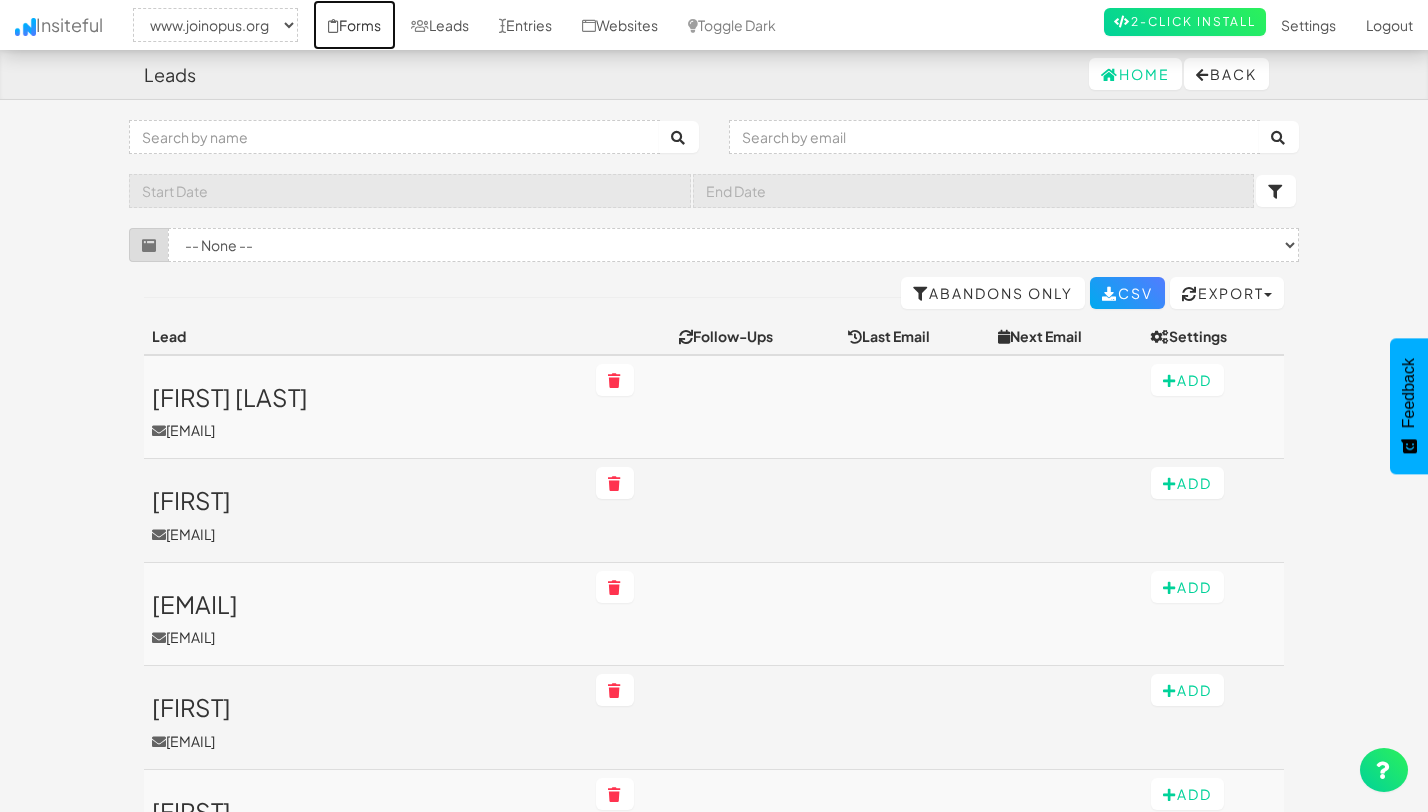 click at bounding box center (333, 26) 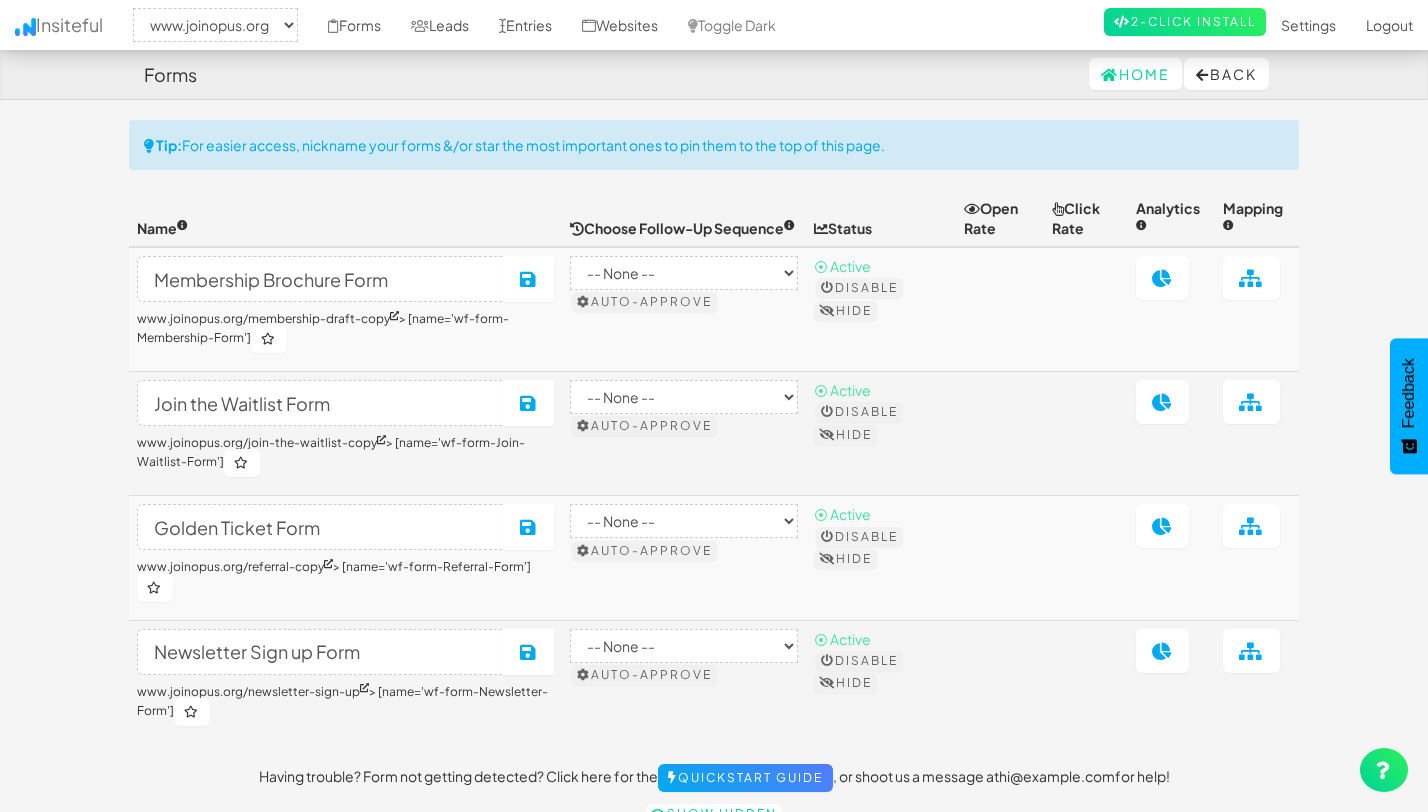 select on "2352" 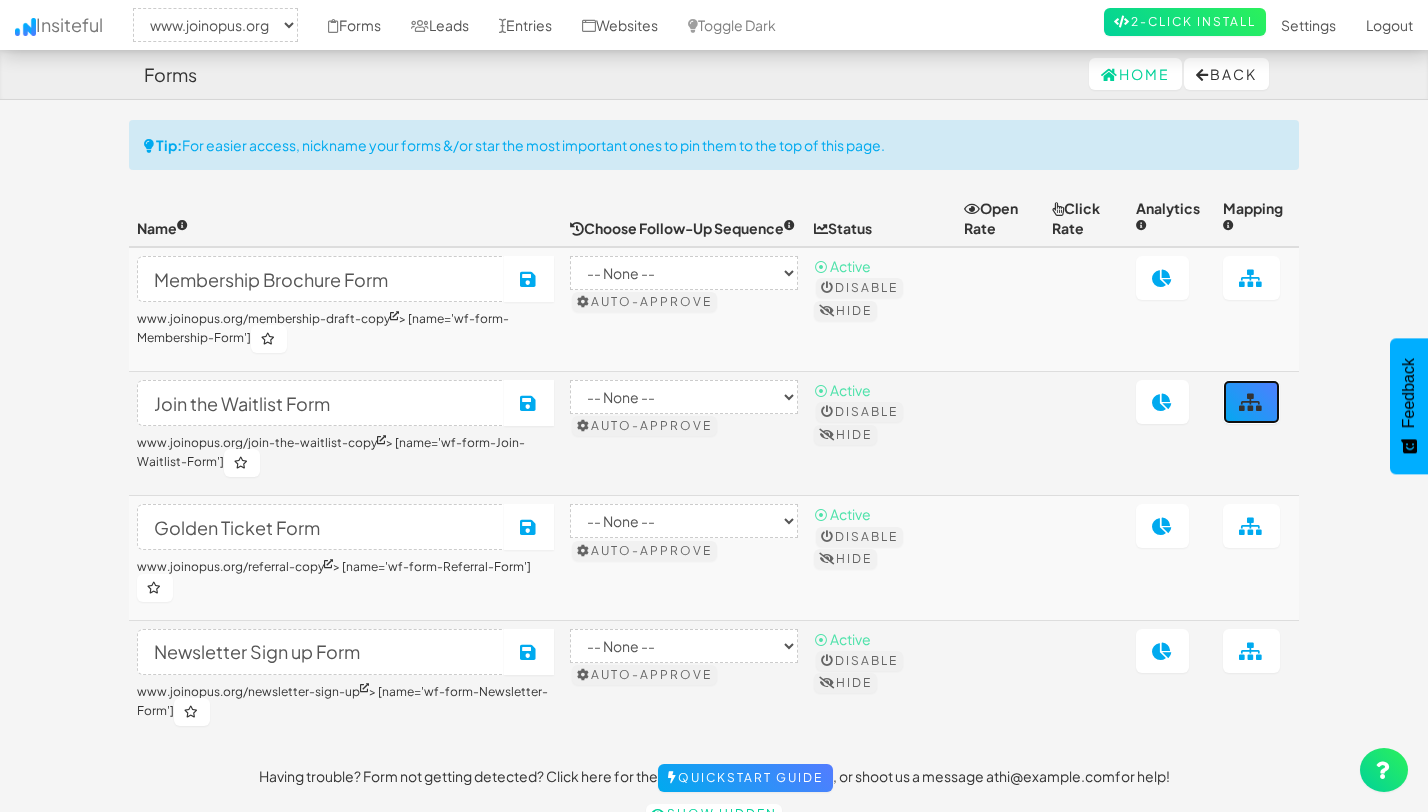 click at bounding box center (1251, 402) 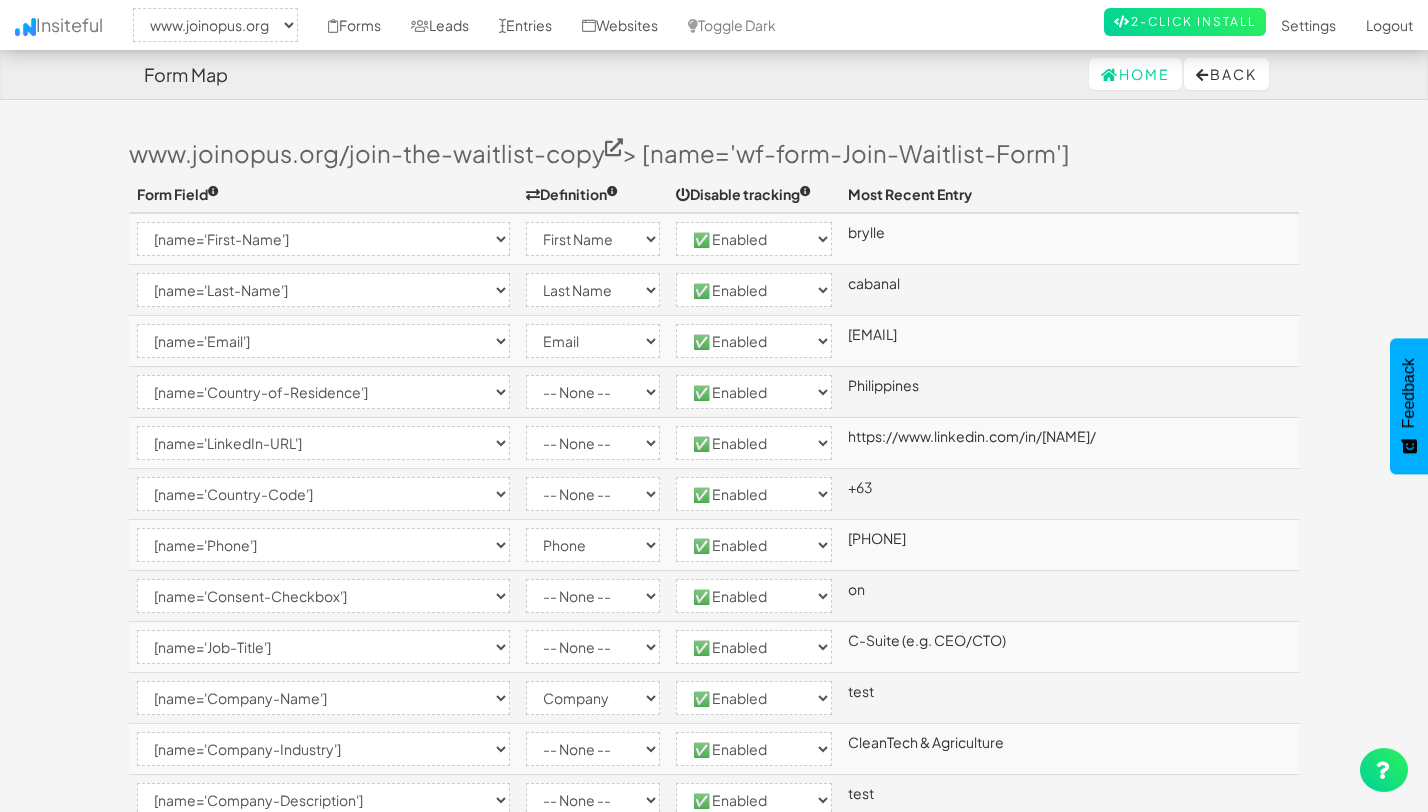 select on "2352" 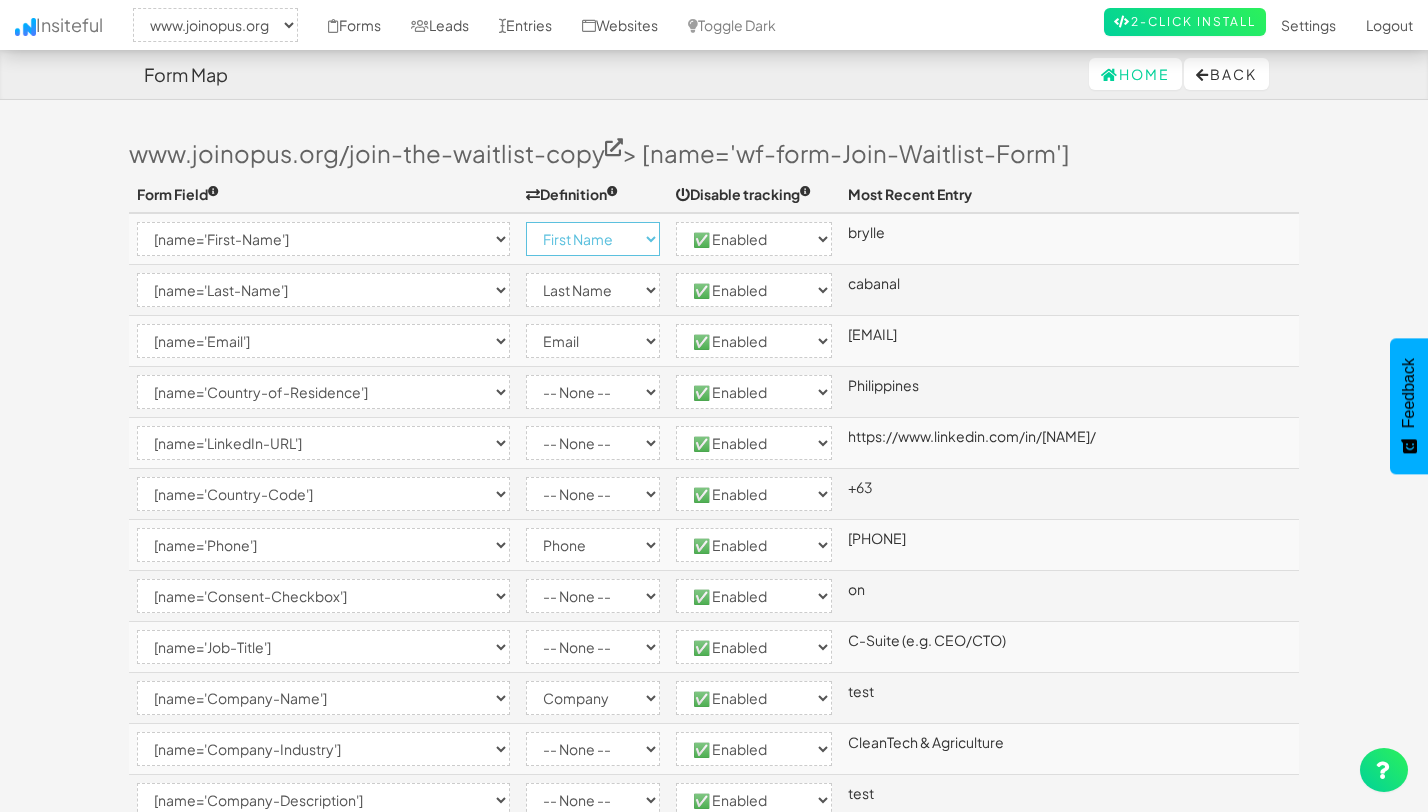 click on "-- None --  Email First Name Last Name Full Name Phone Company Custom... × Unset" at bounding box center [593, 239] 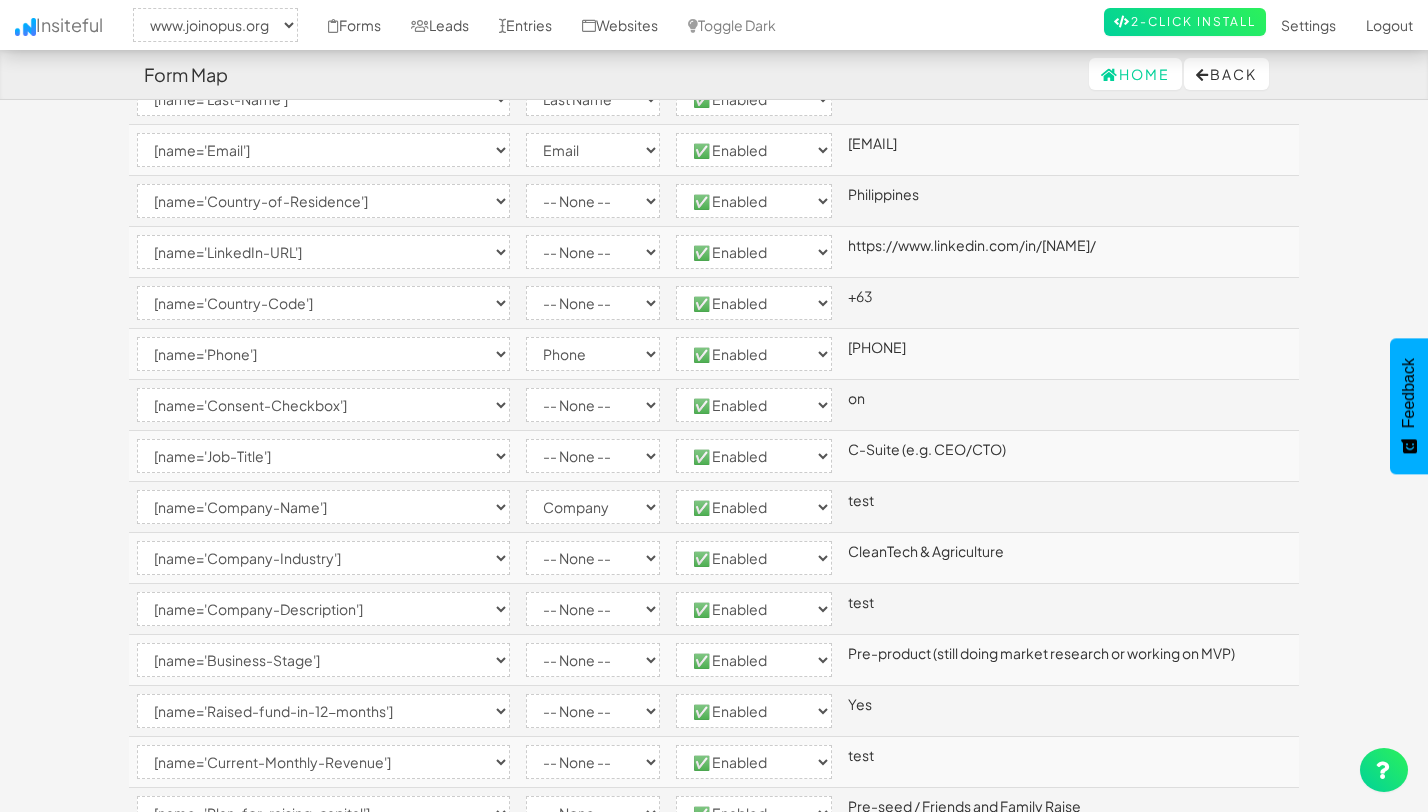 scroll, scrollTop: 0, scrollLeft: 0, axis: both 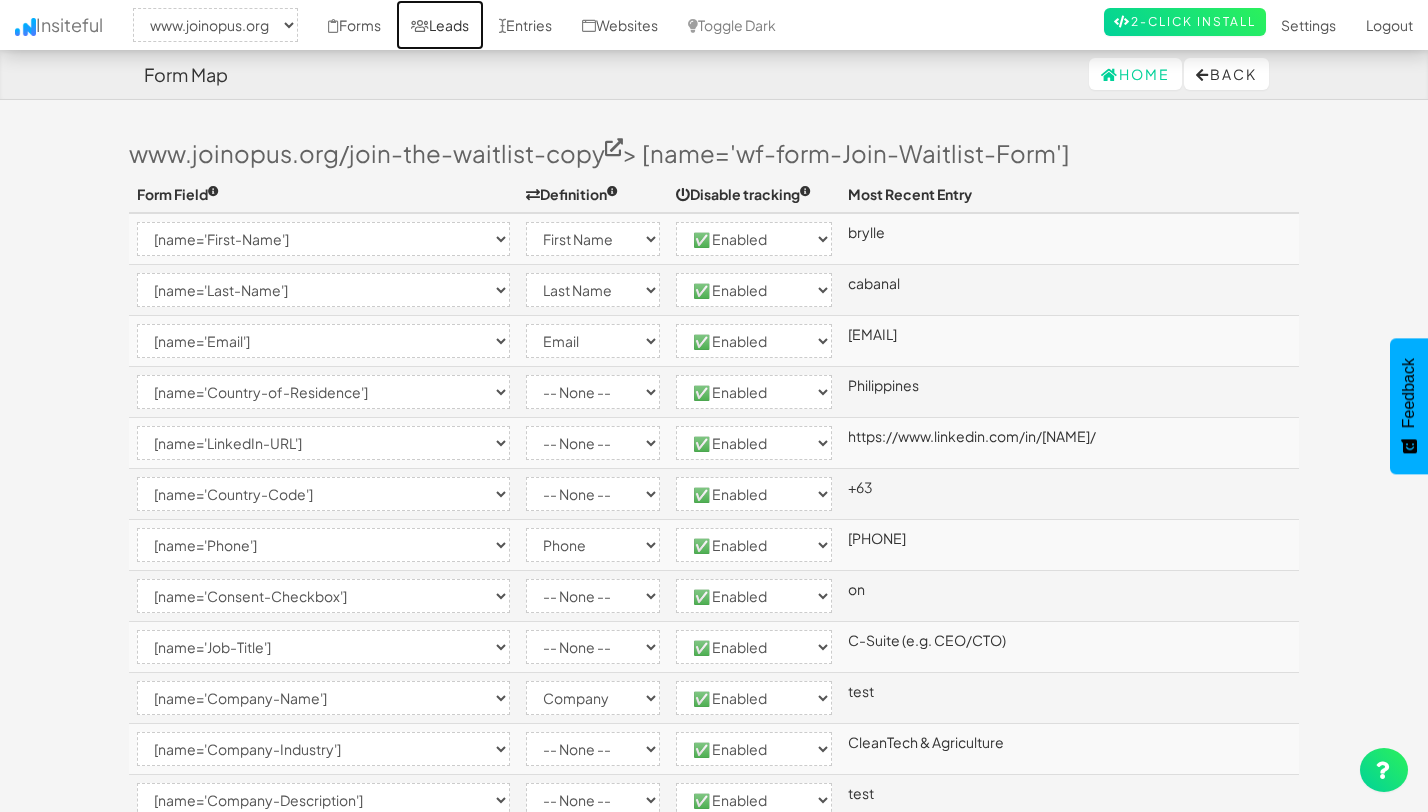 click on "Leads" at bounding box center (440, 25) 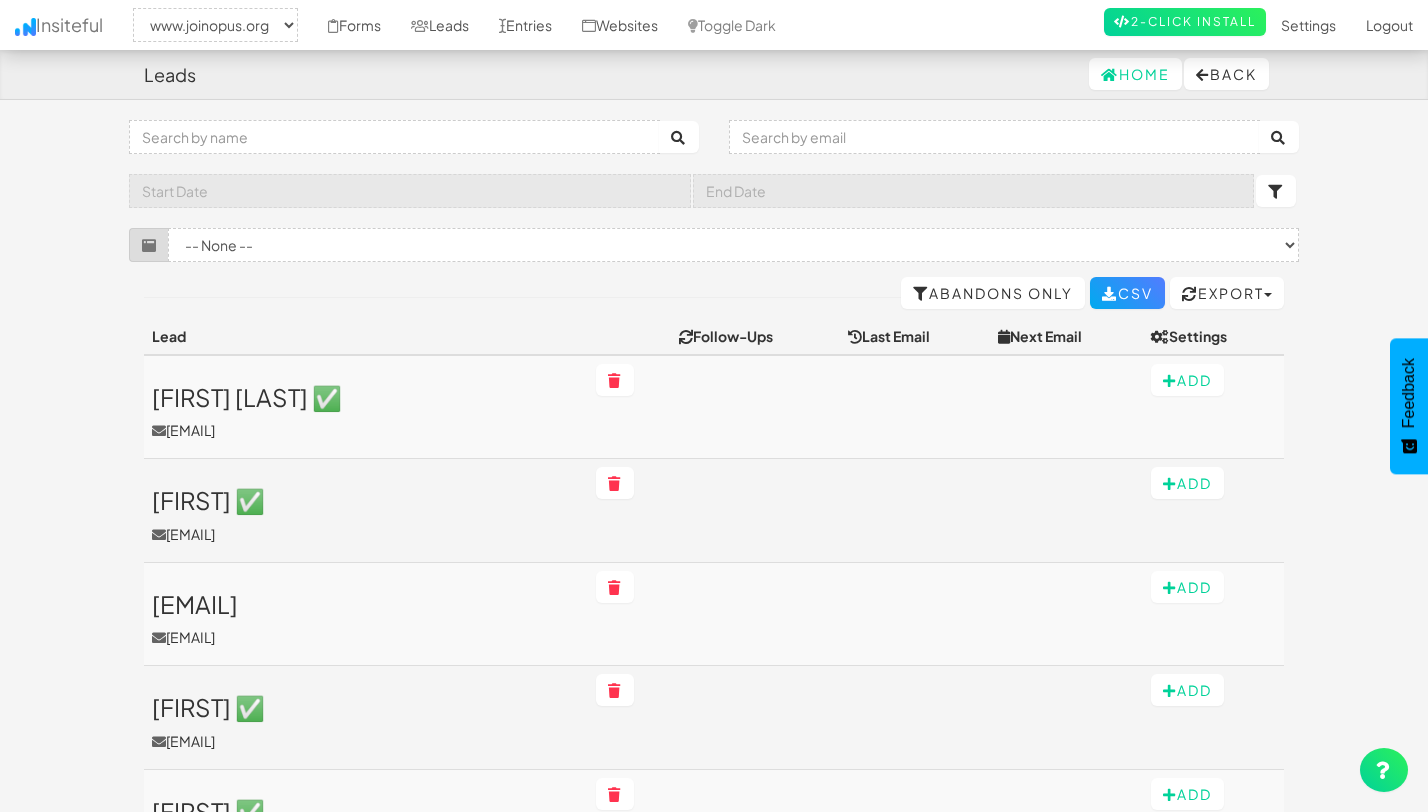 select on "2352" 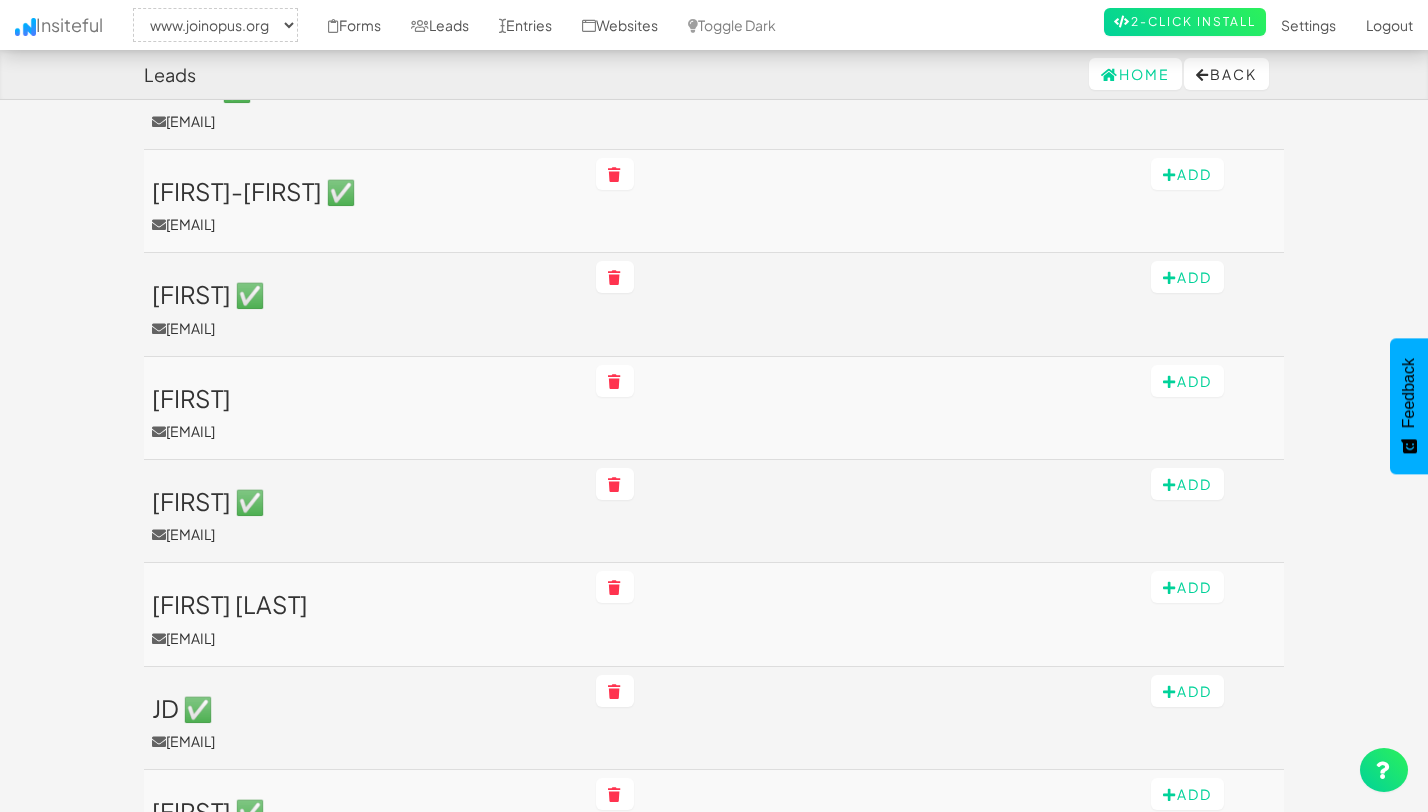 scroll, scrollTop: 0, scrollLeft: 0, axis: both 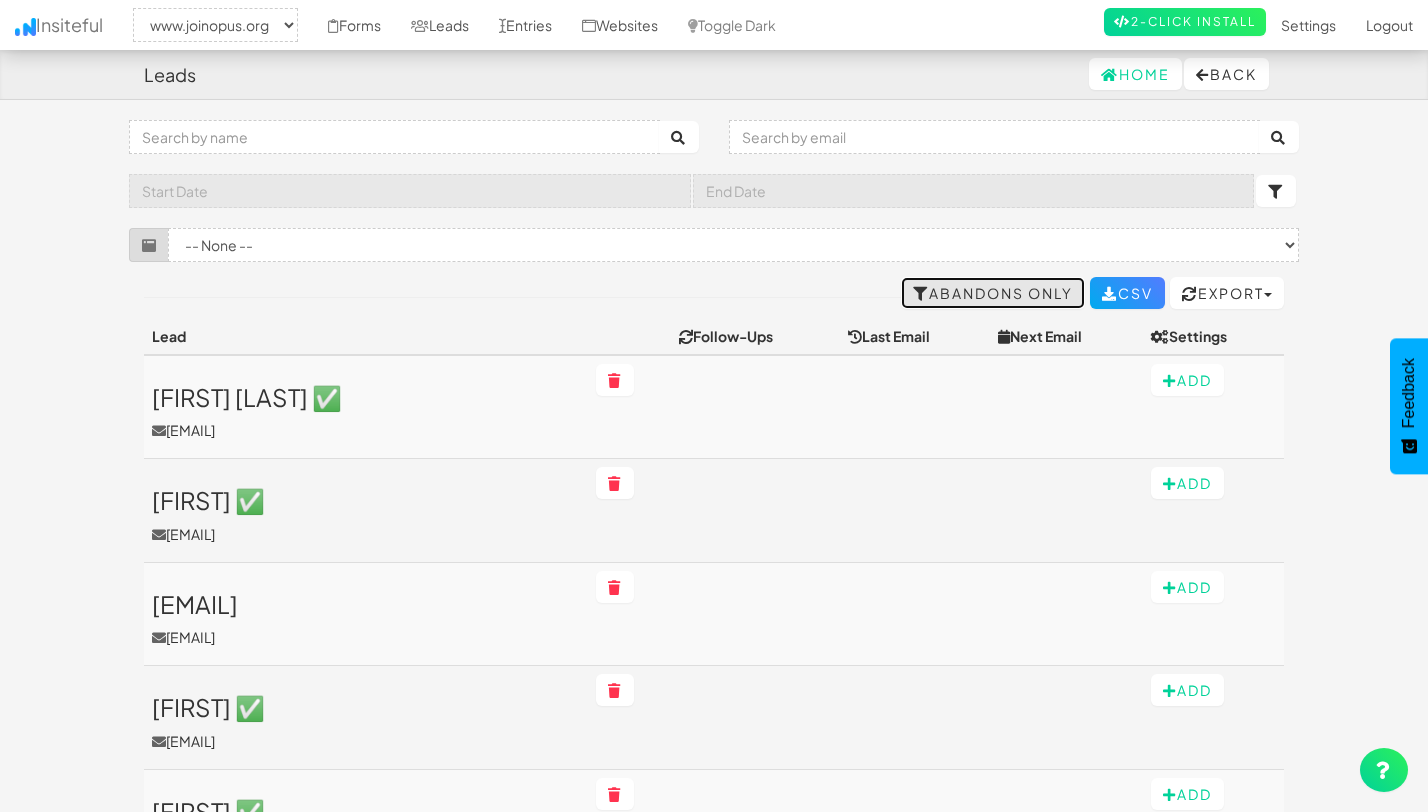 click on "Abandons Only" at bounding box center (993, 293) 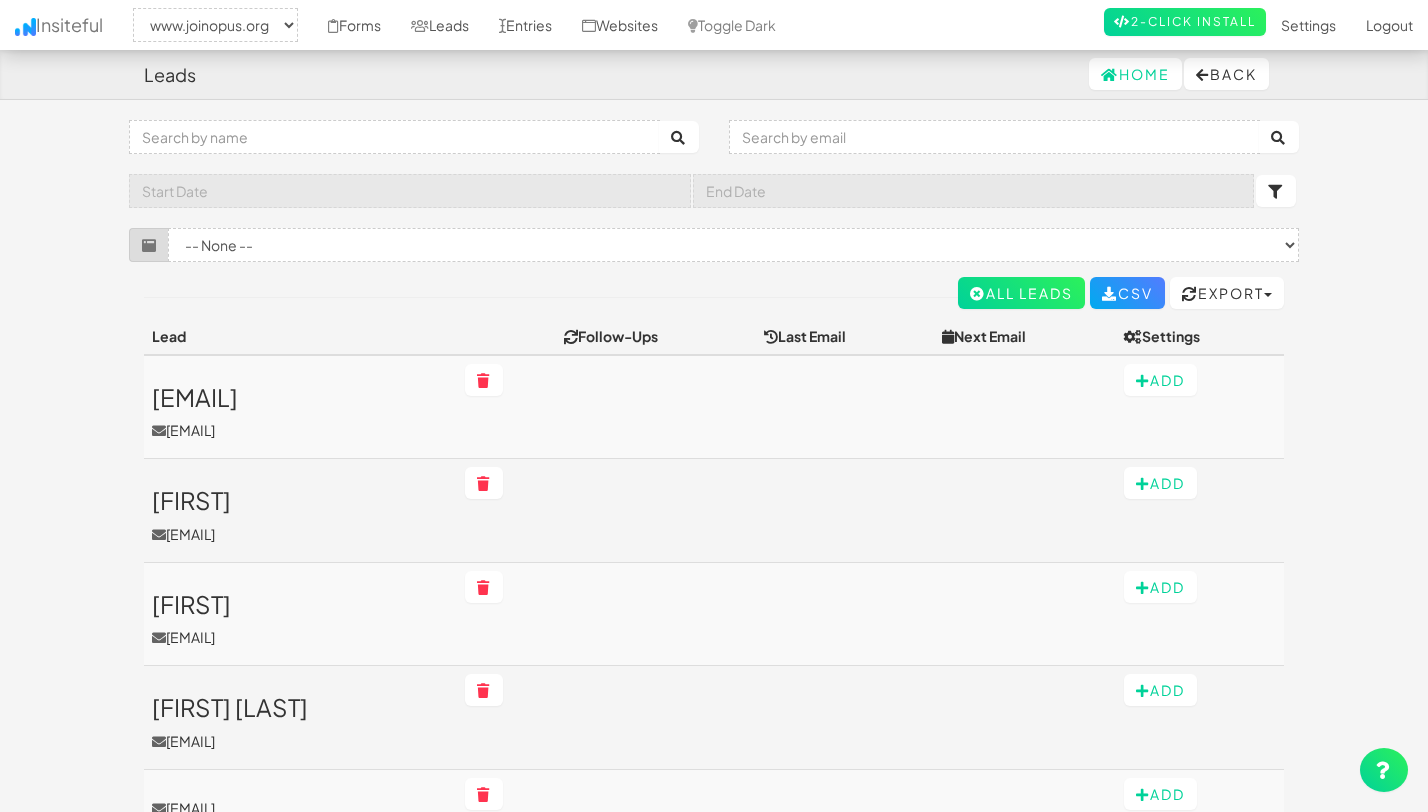 select on "2352" 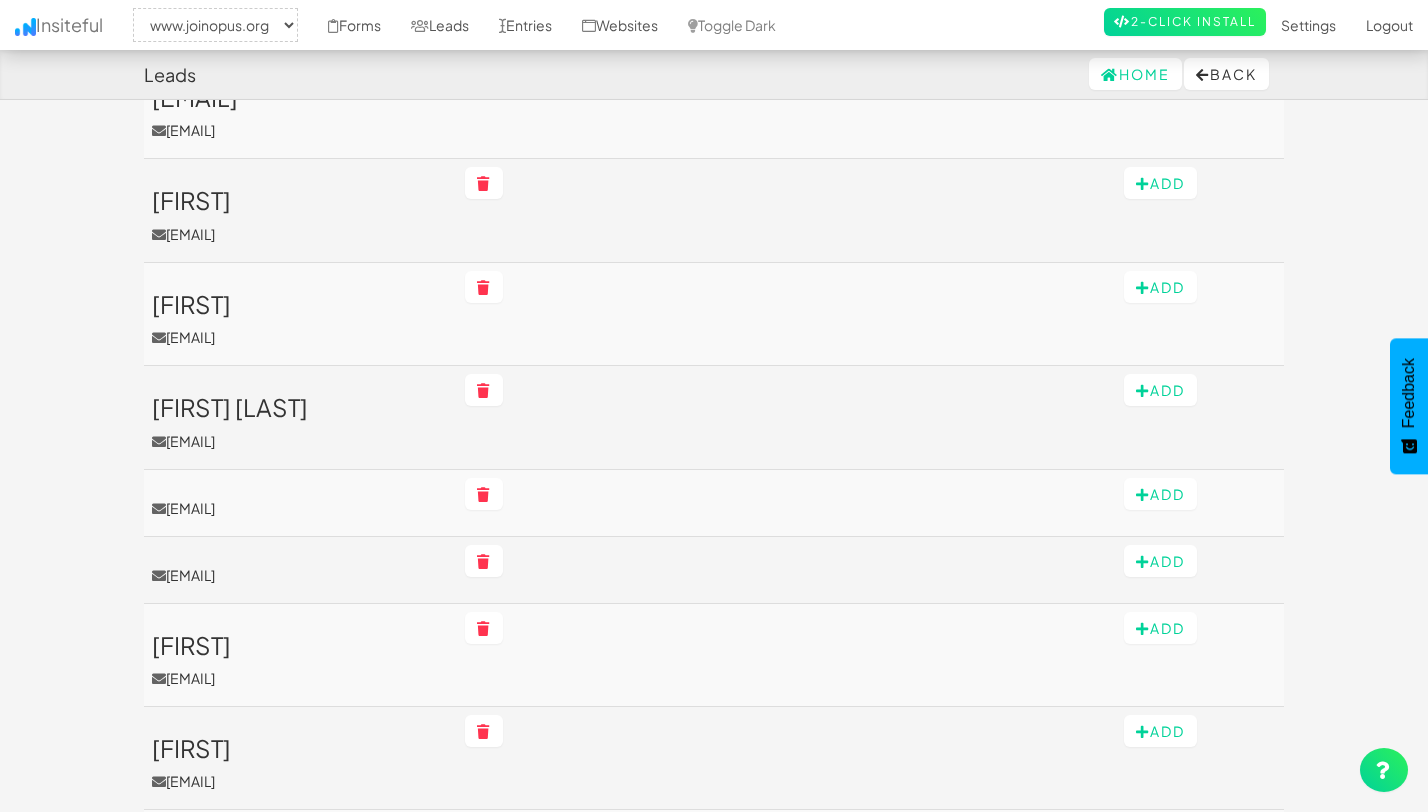 scroll, scrollTop: 0, scrollLeft: 0, axis: both 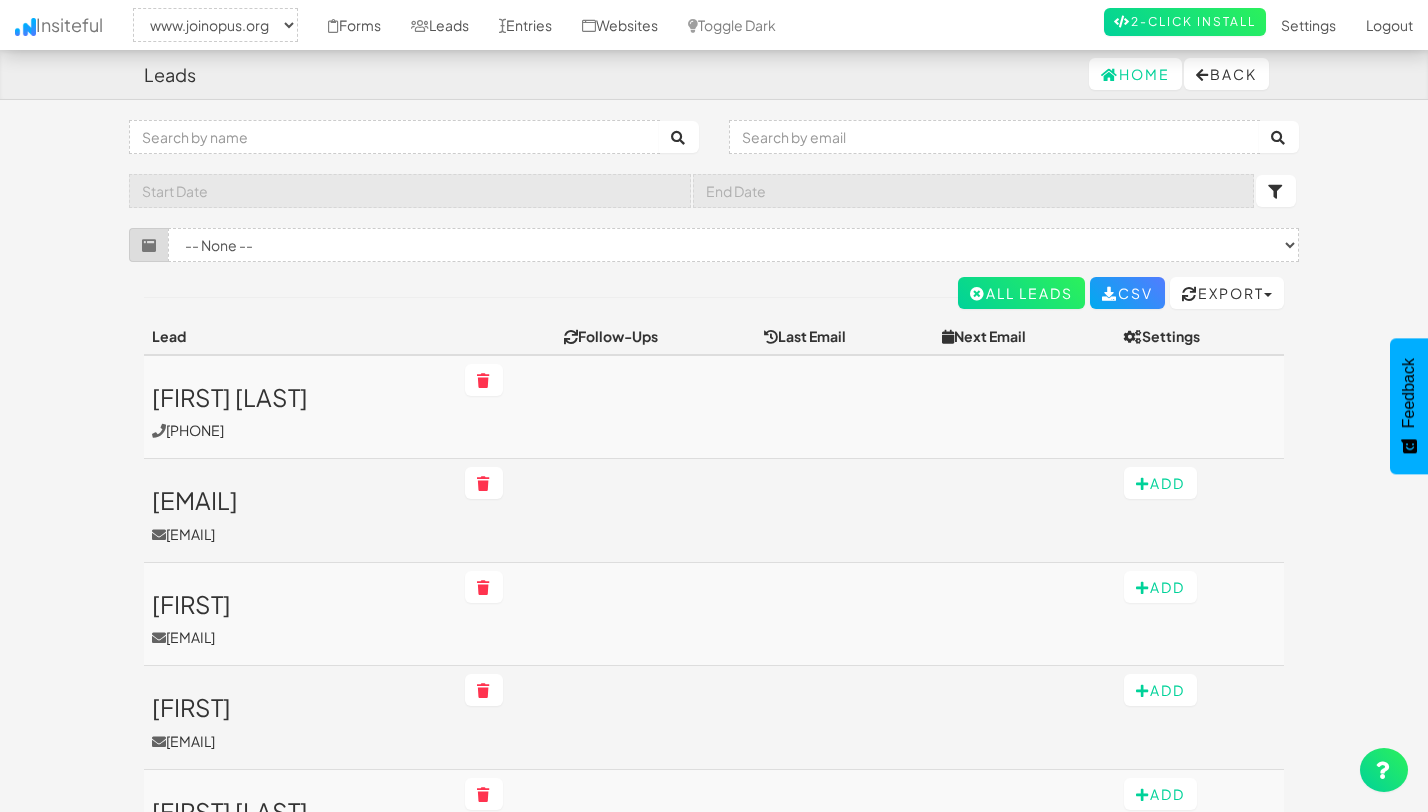 select on "2352" 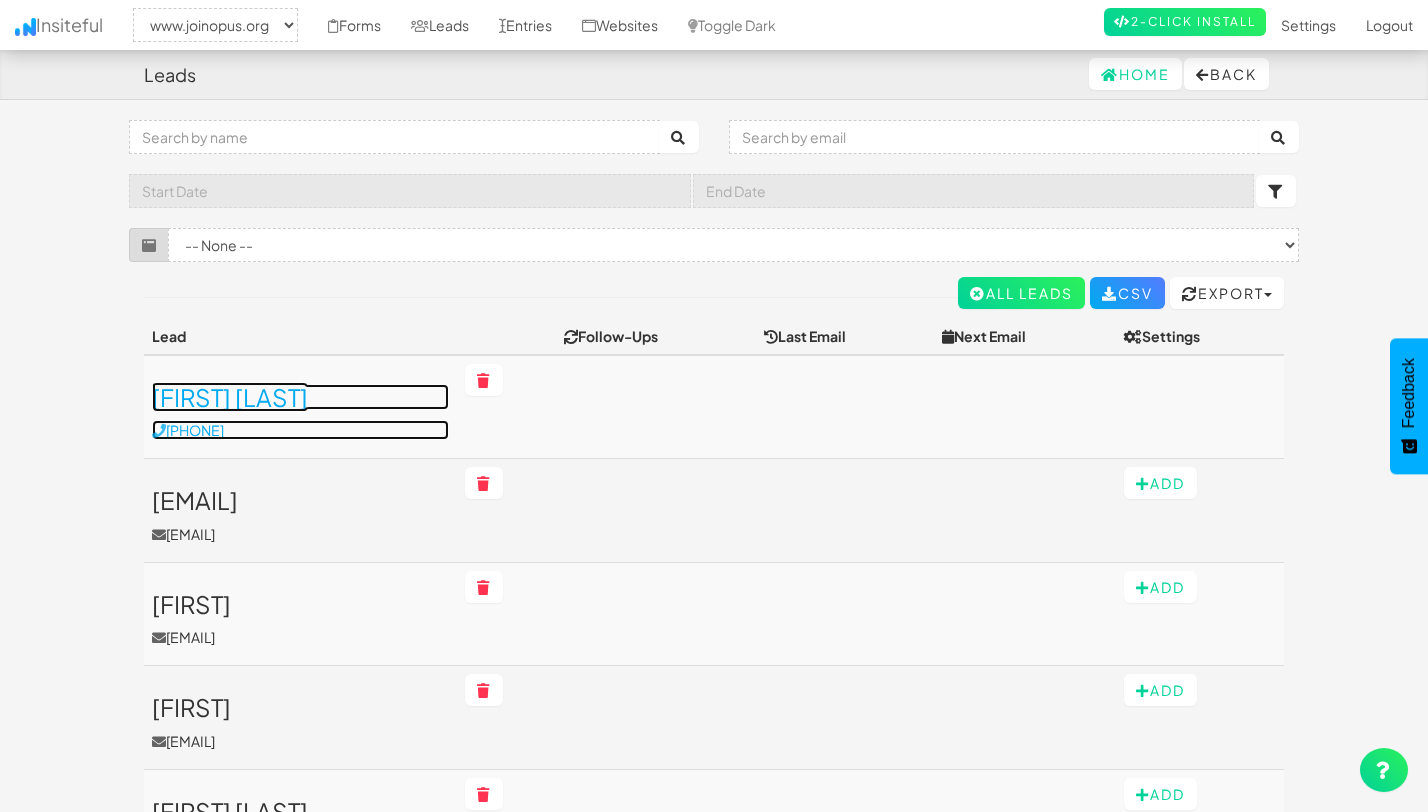 click on "[FIRST] [LAST]" at bounding box center [300, 397] 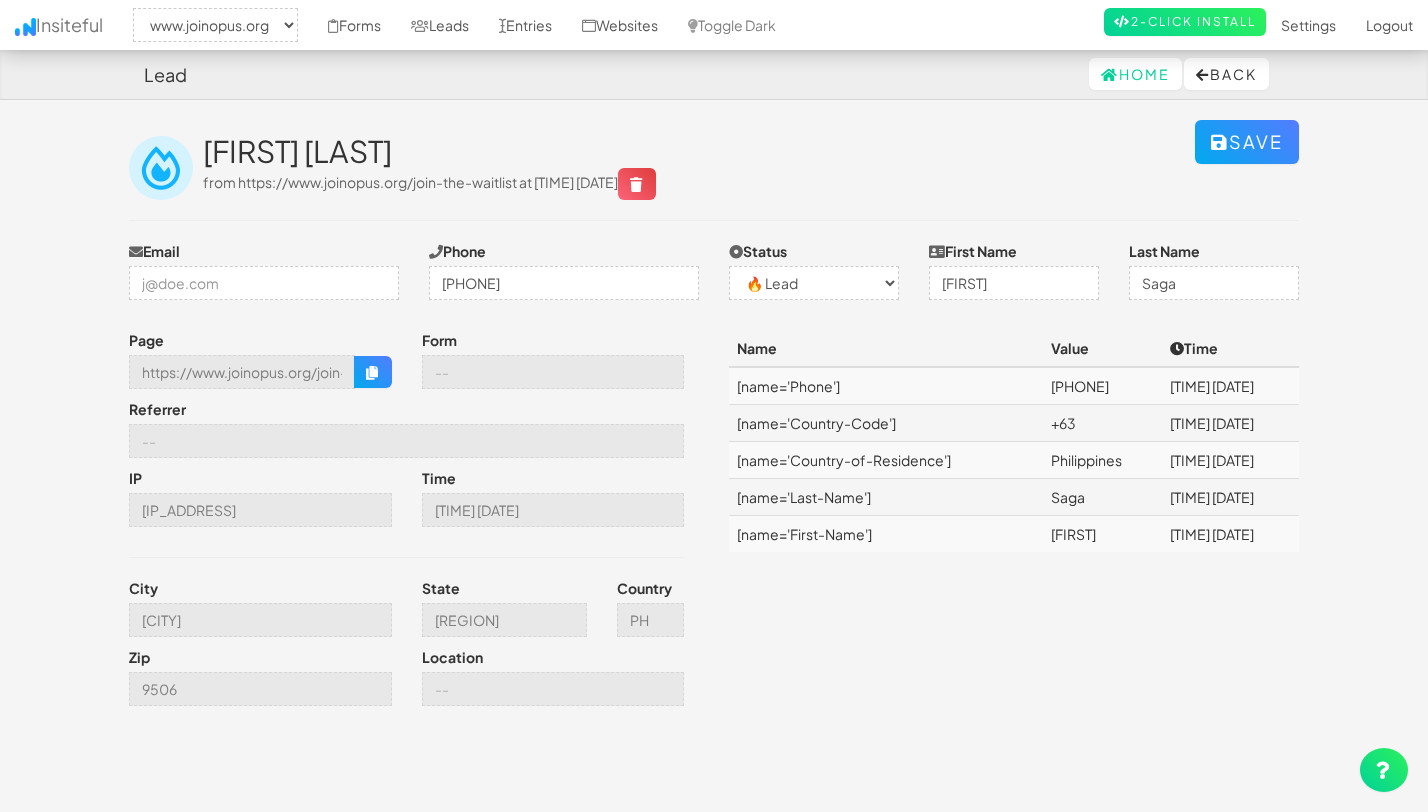 select on "2352" 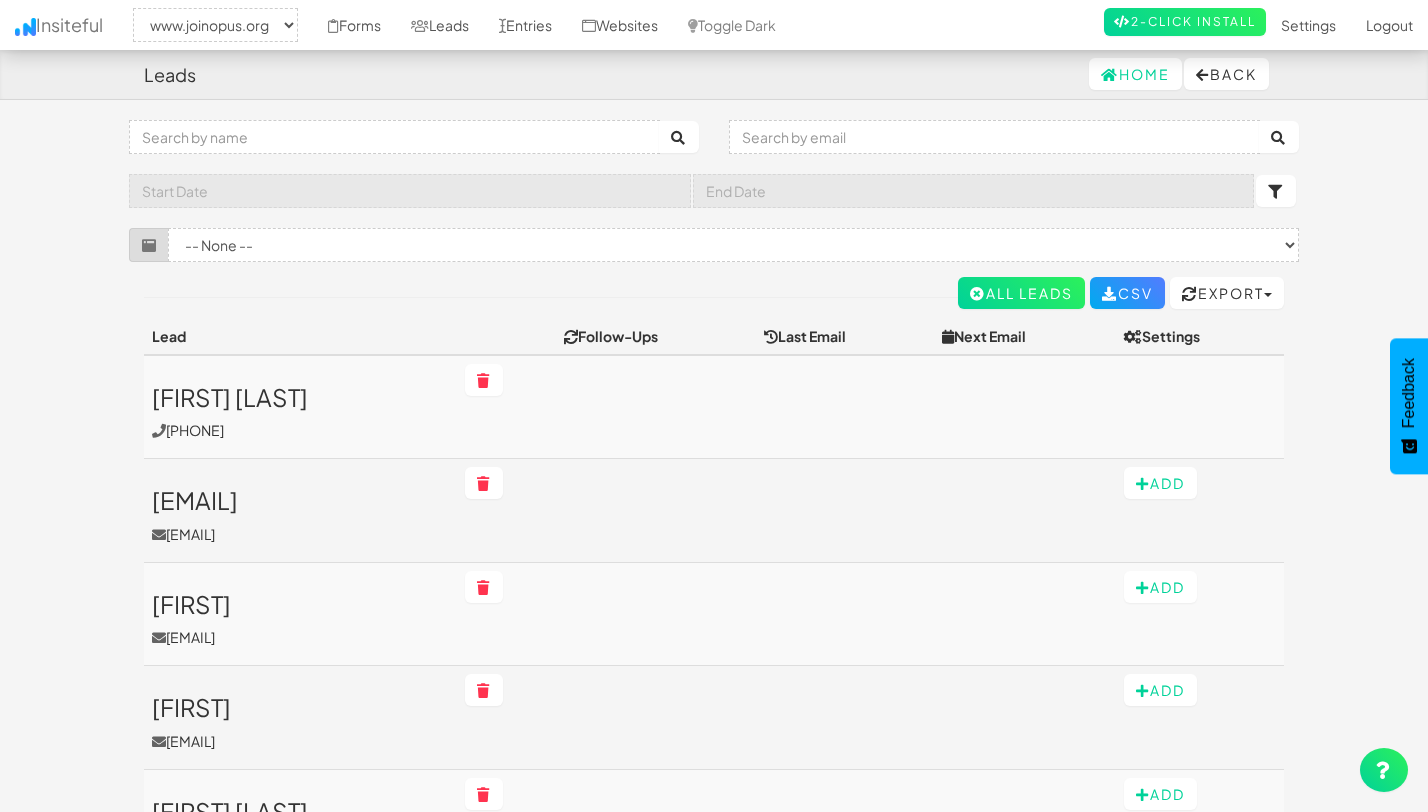 select on "2352" 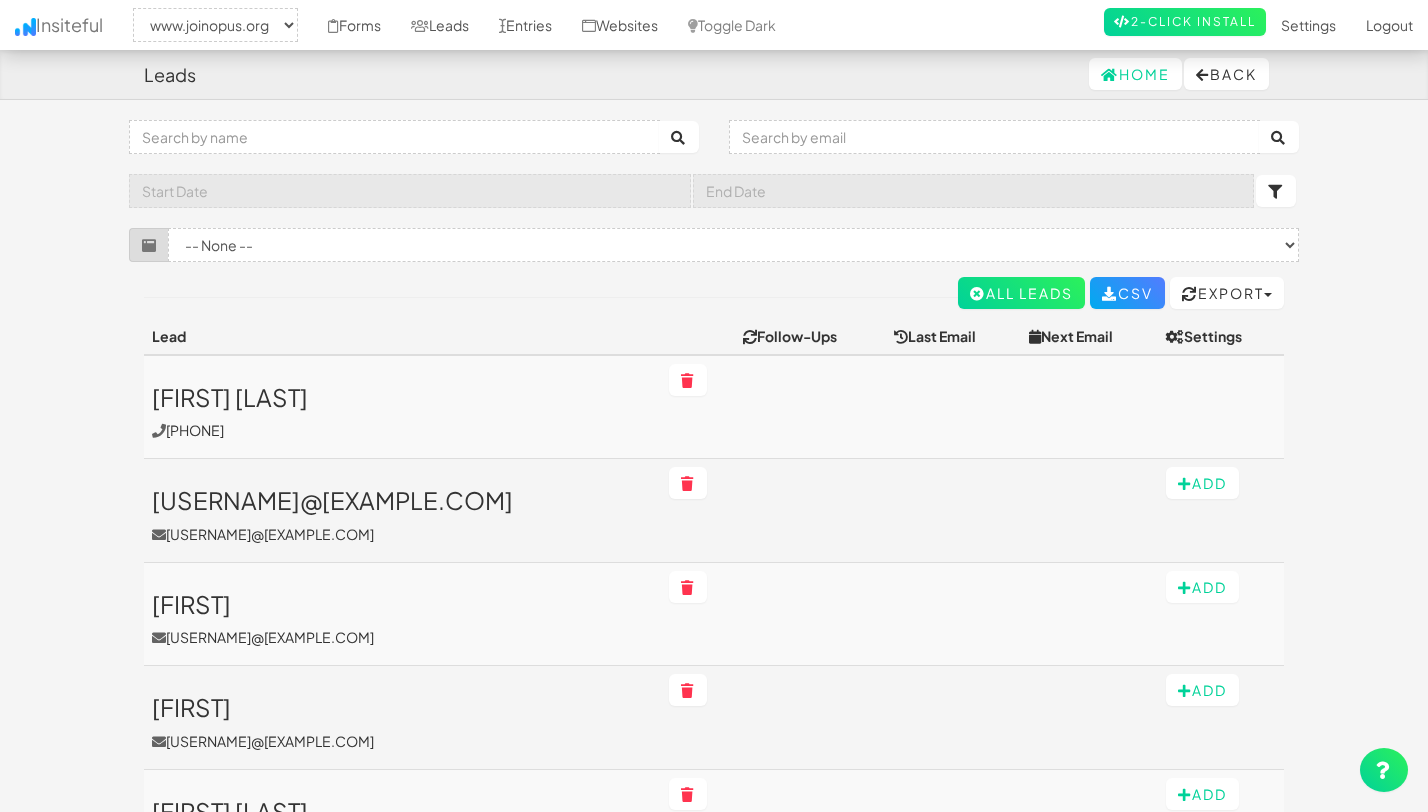 select on "2352" 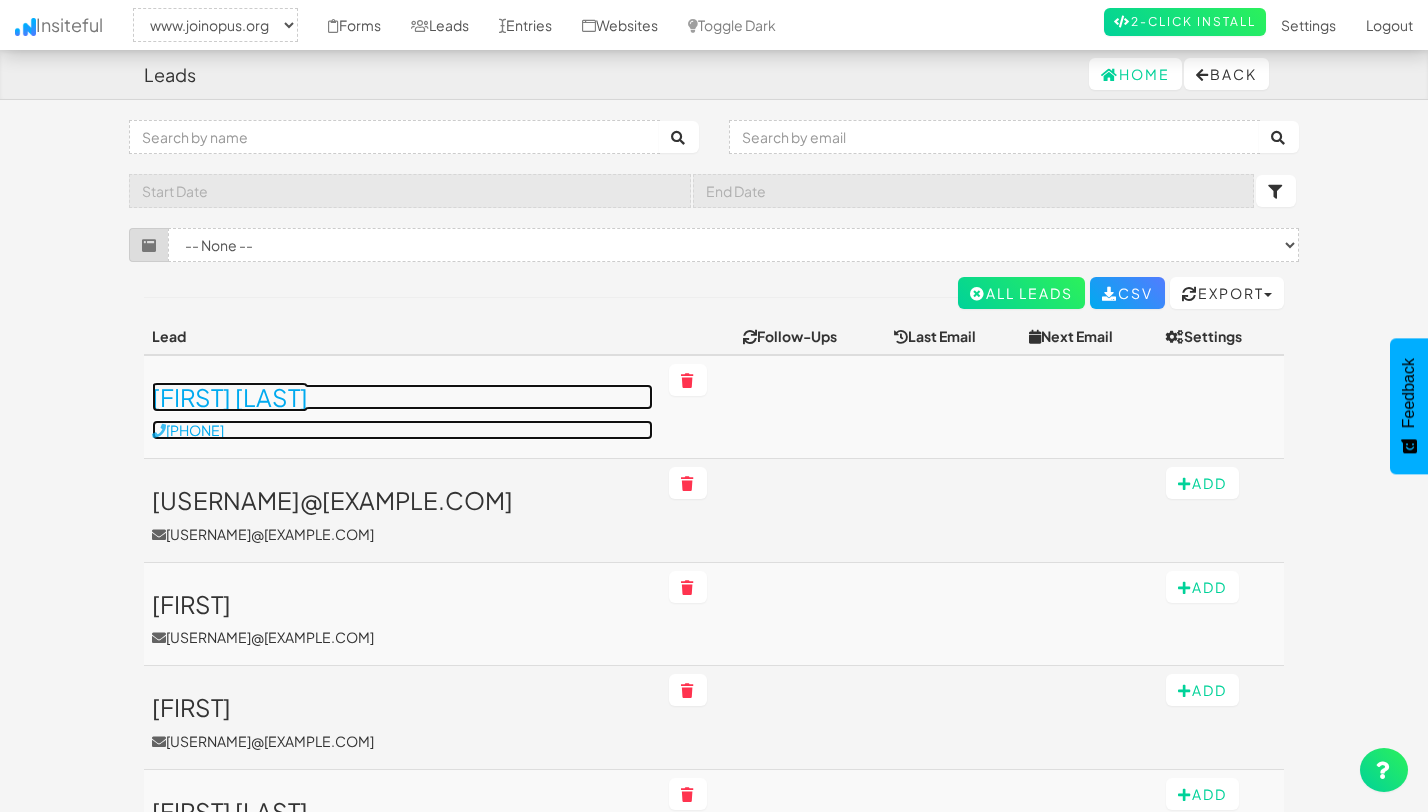 click on "[FIRST] [LAST]" at bounding box center [402, 397] 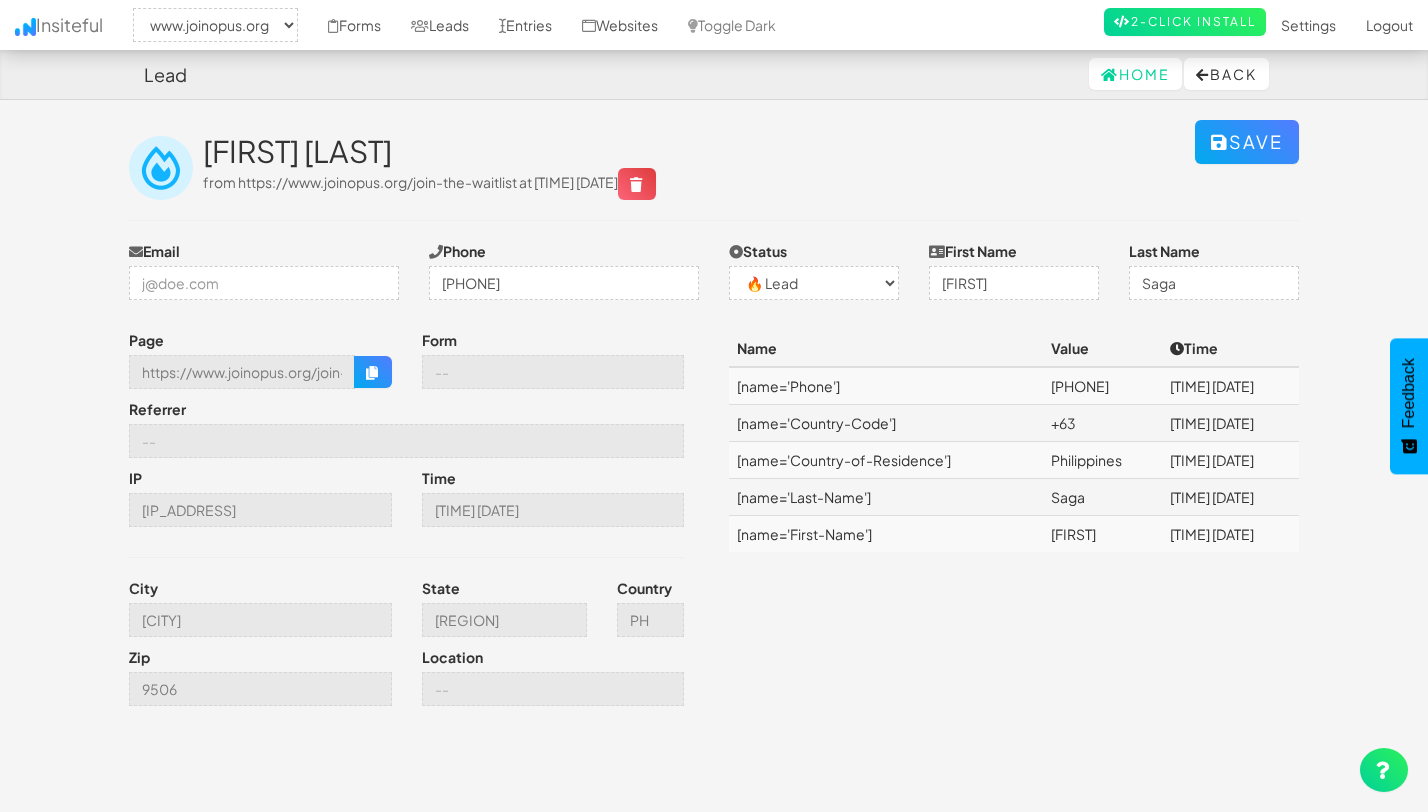 select on "2352" 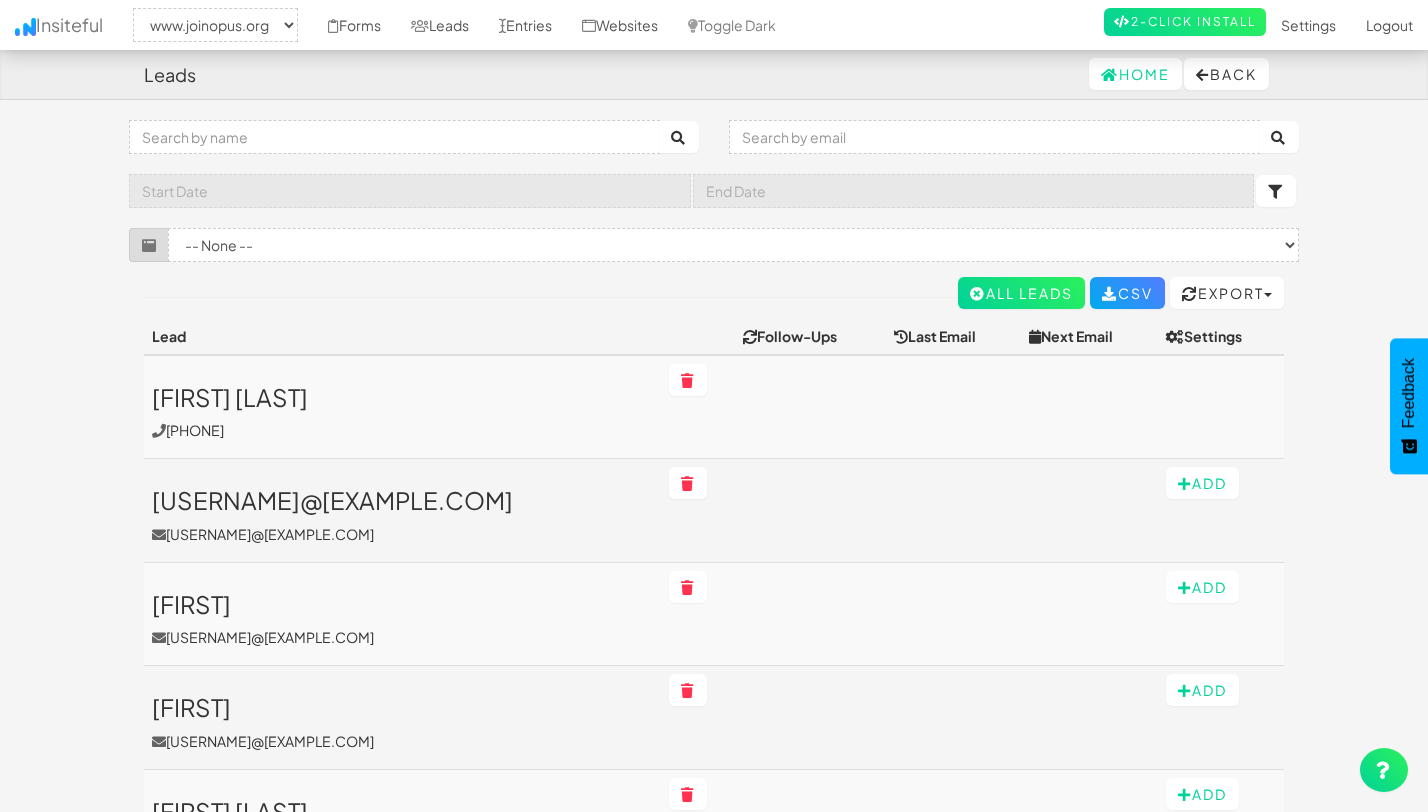 select on "2352" 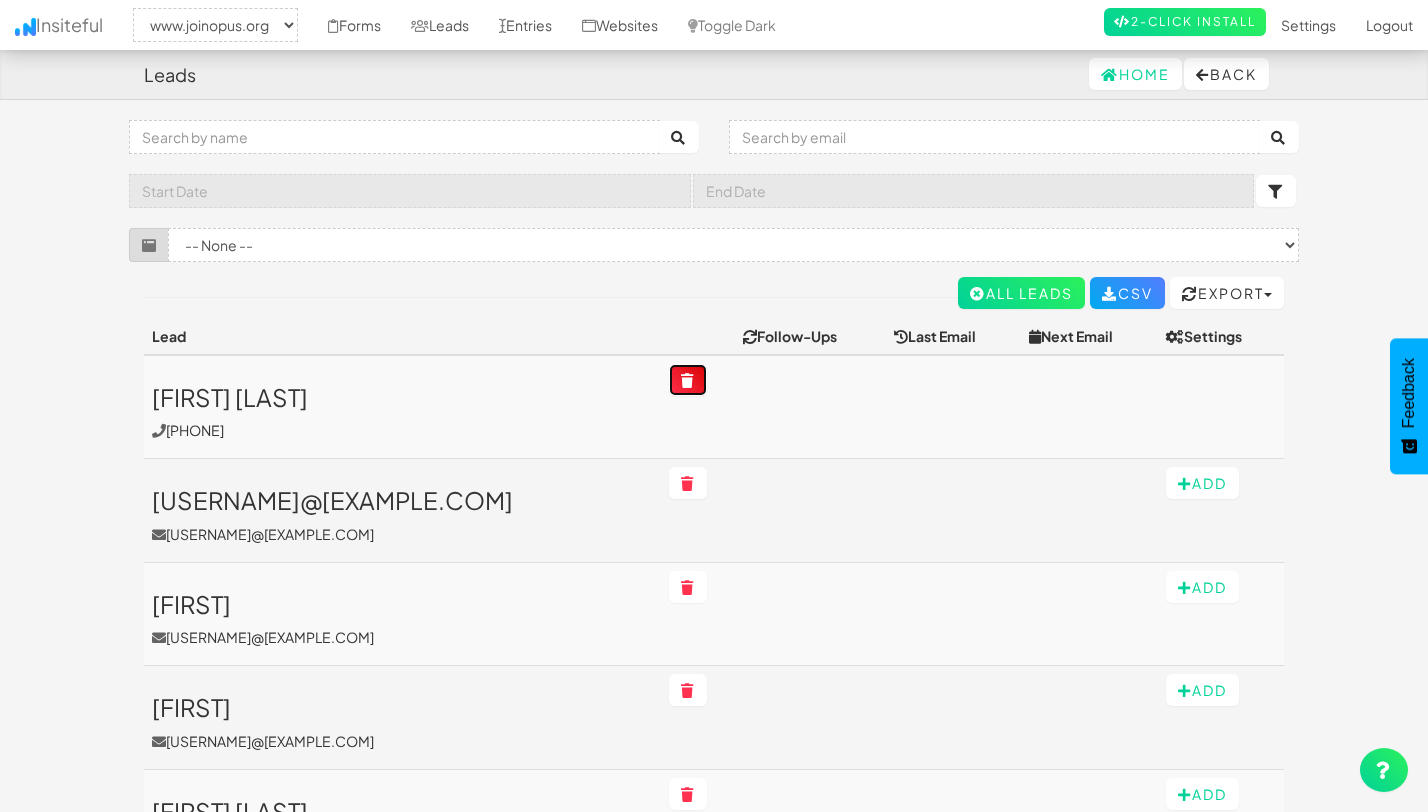 click at bounding box center (688, 381) 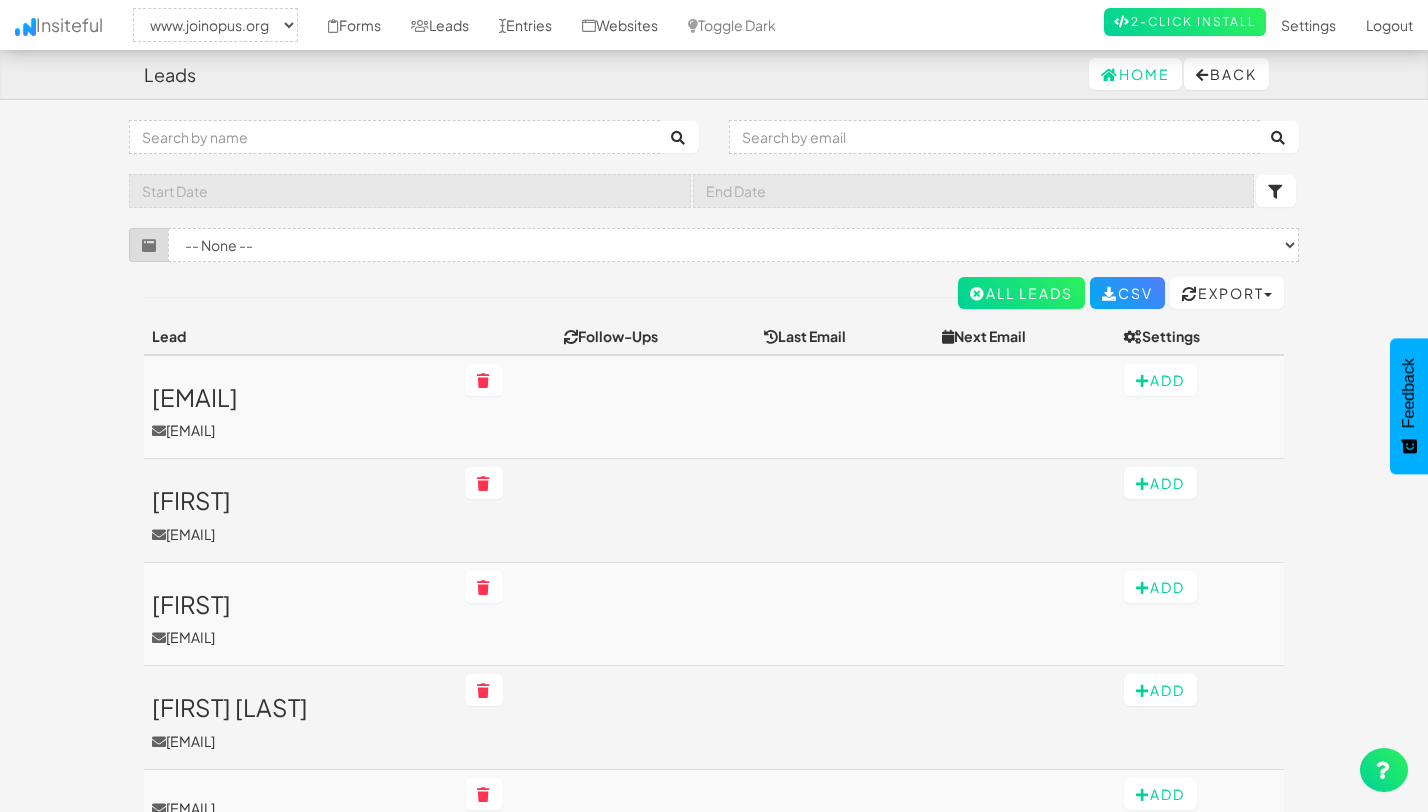 select on "2352" 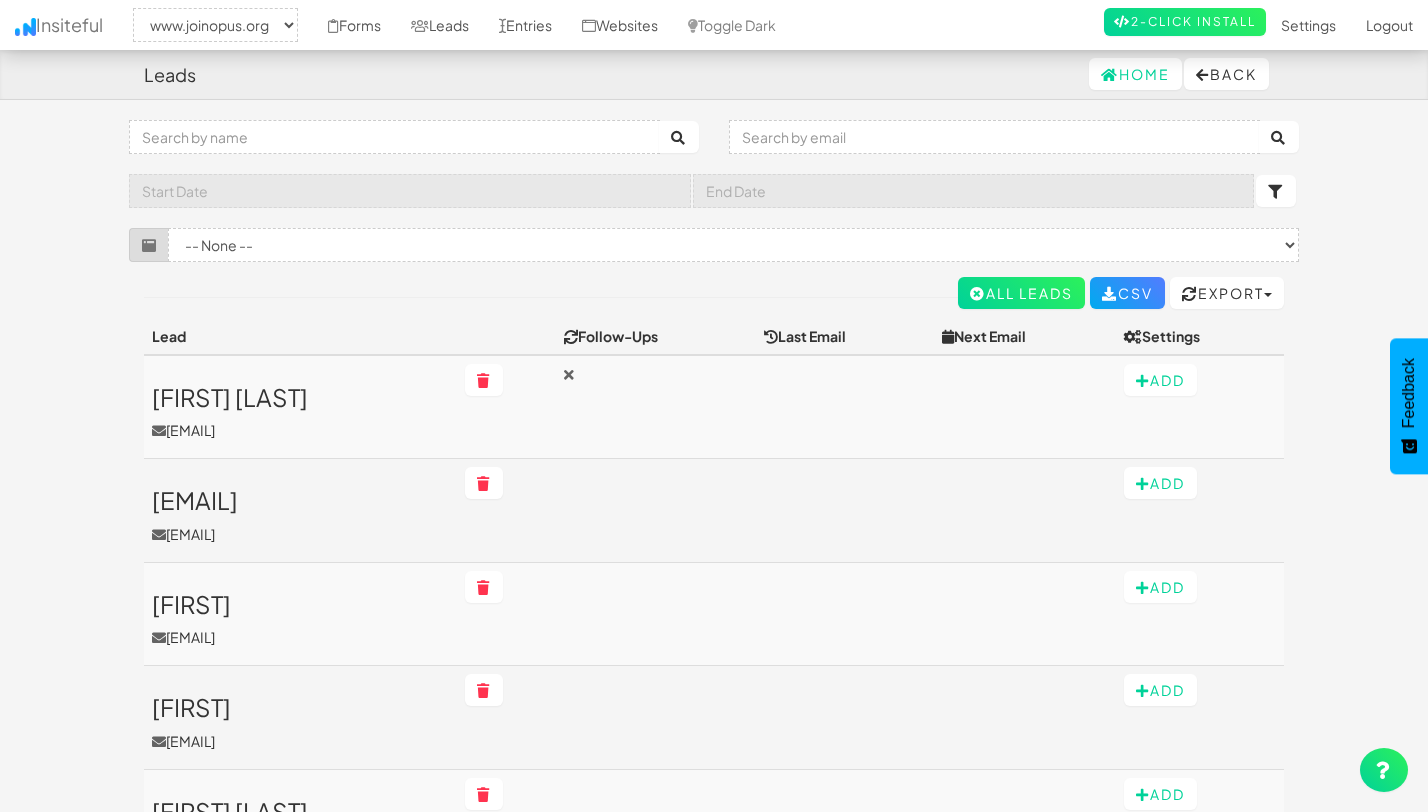select on "2352" 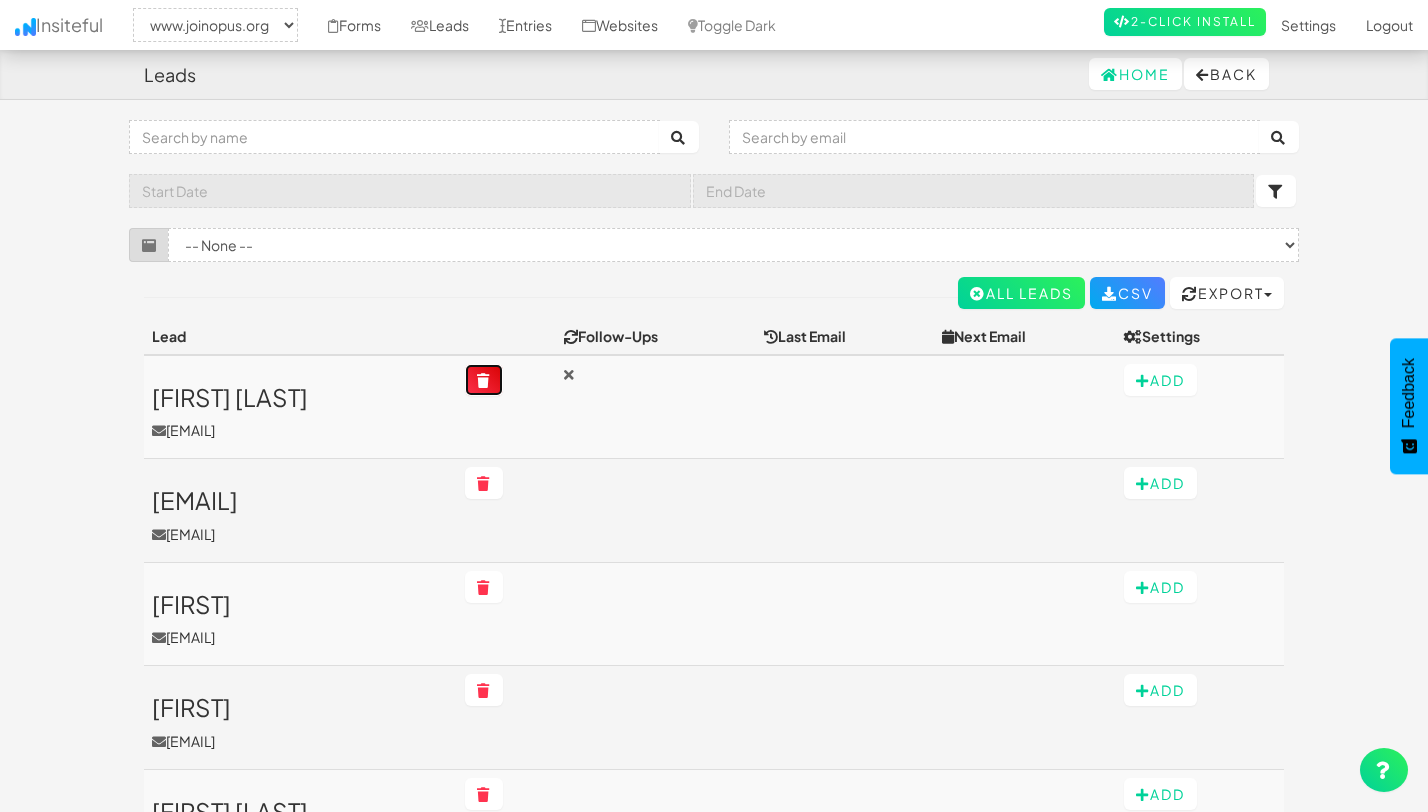 click at bounding box center [484, 381] 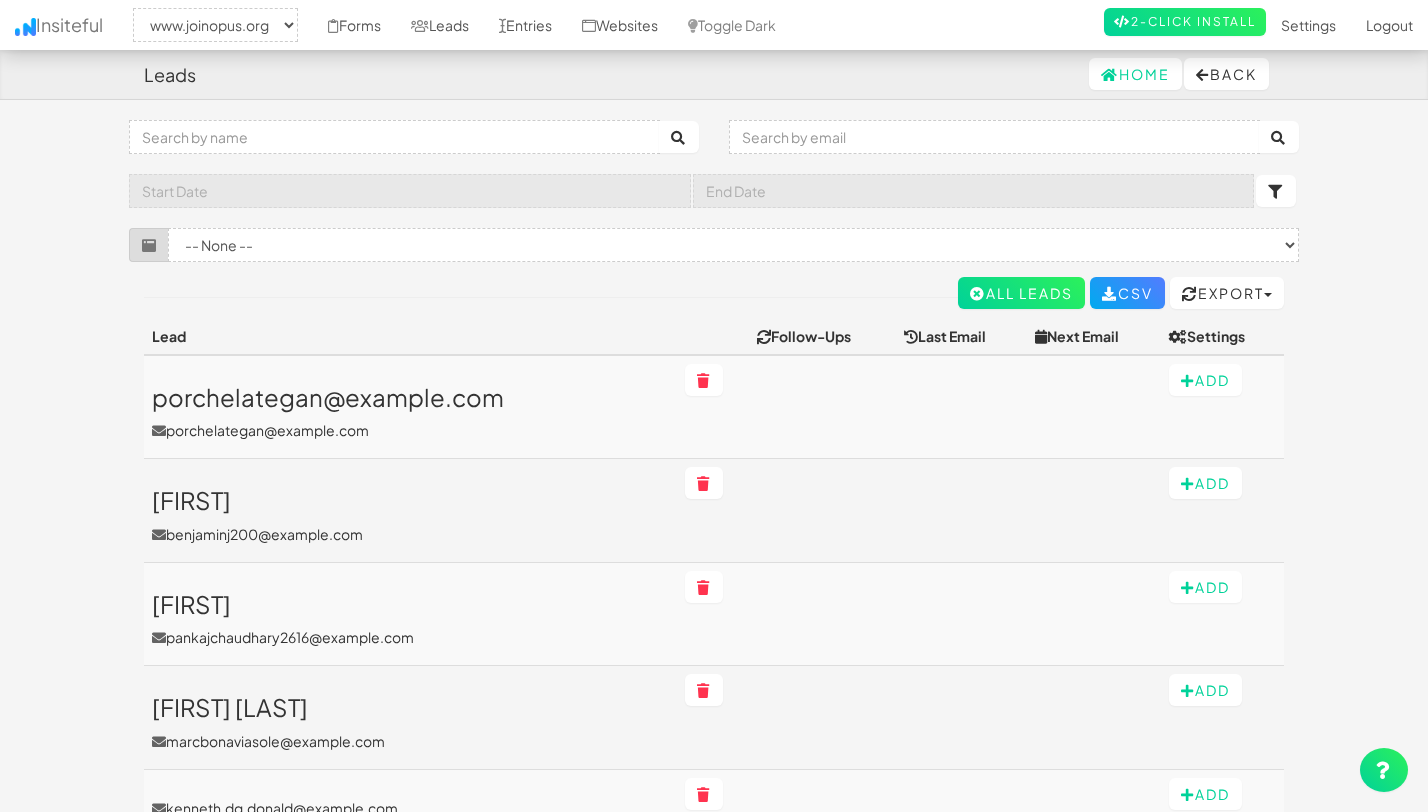 select on "2352" 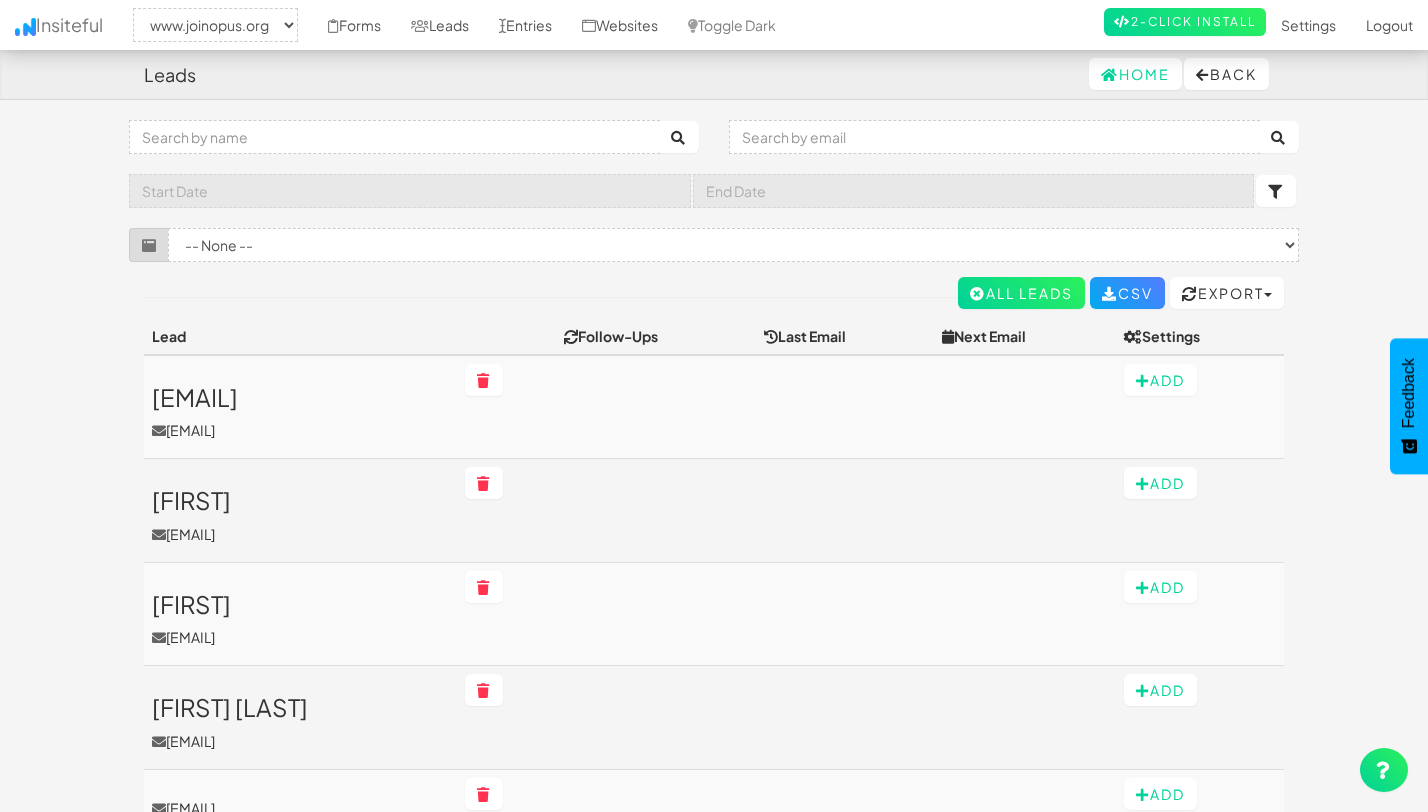 select on "2352" 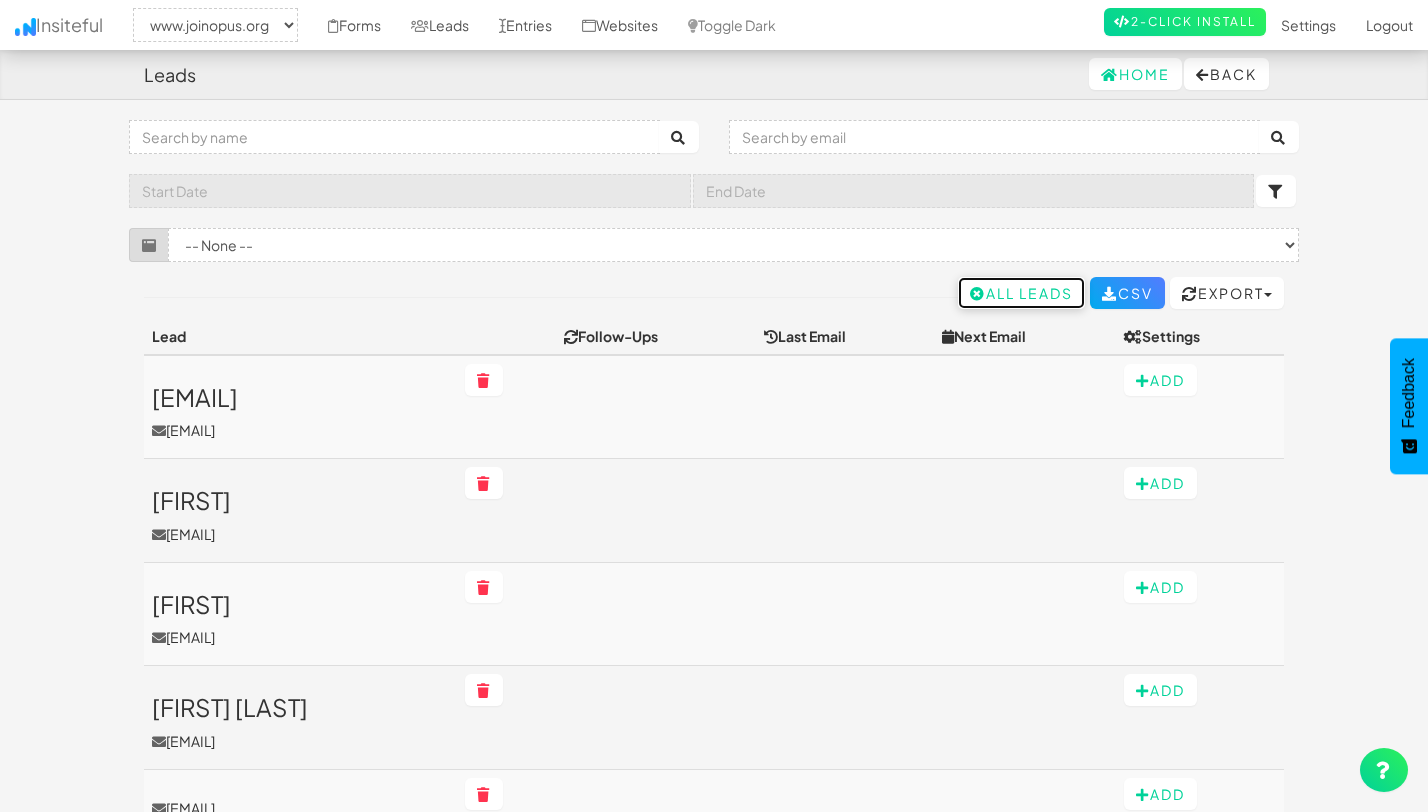 click on "All Leads" at bounding box center [1021, 293] 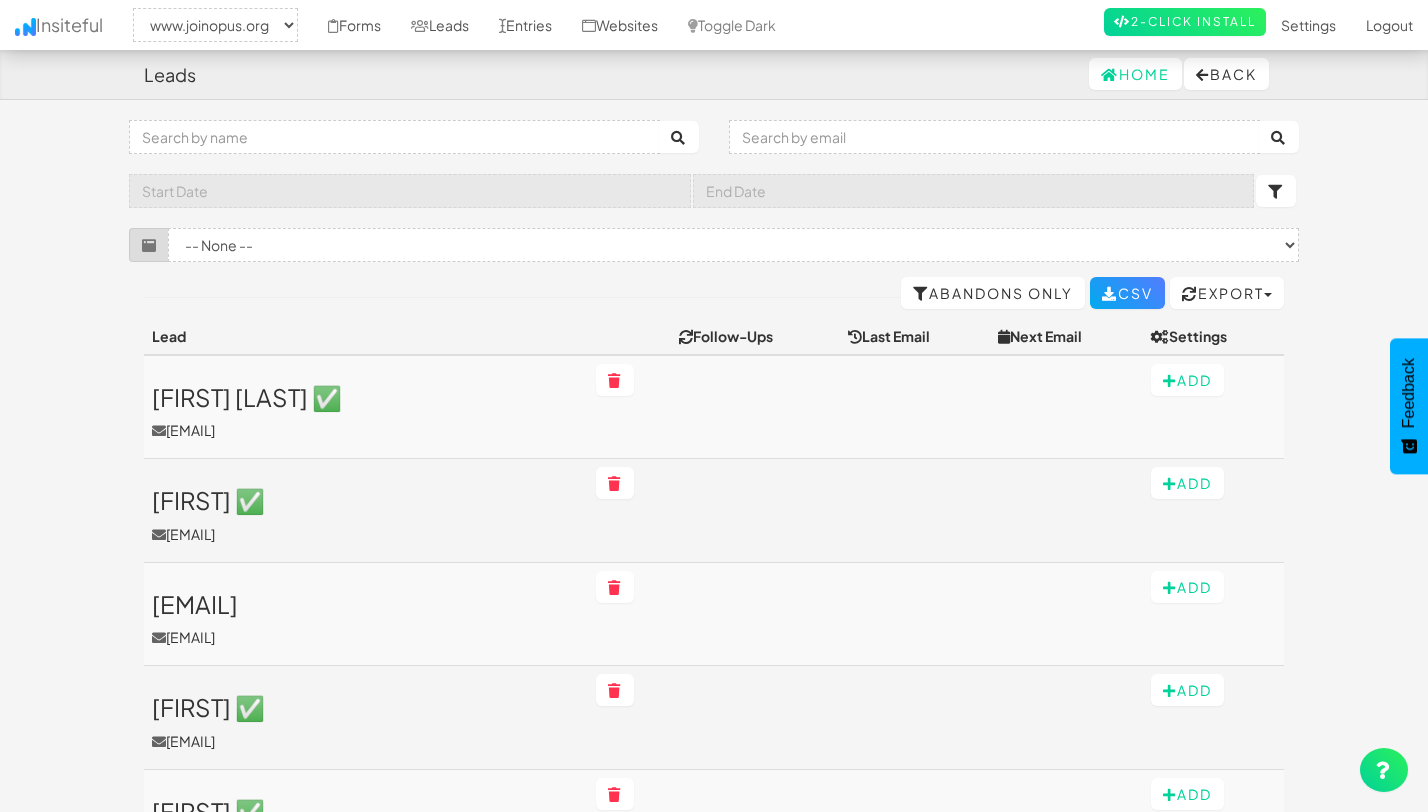 select on "2352" 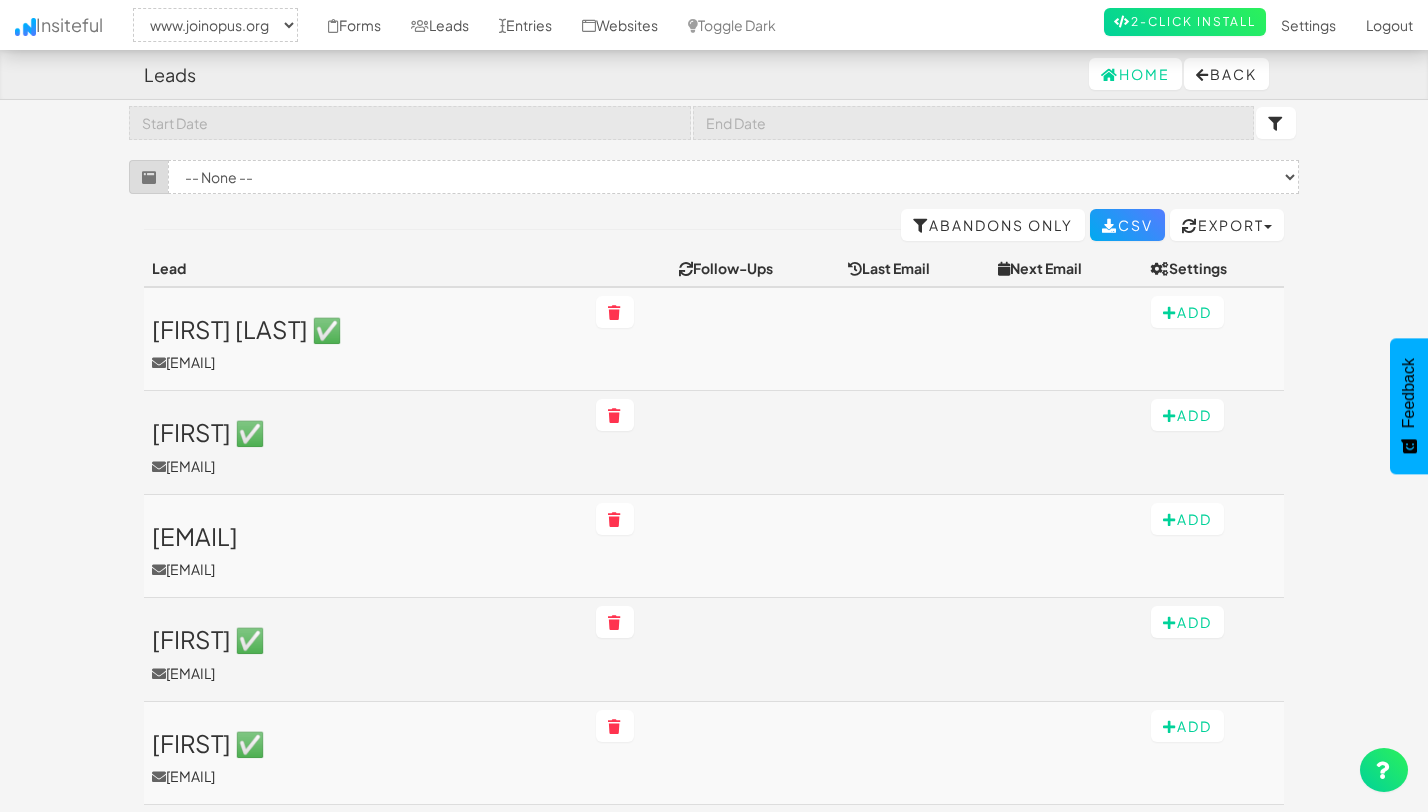 scroll, scrollTop: 0, scrollLeft: 0, axis: both 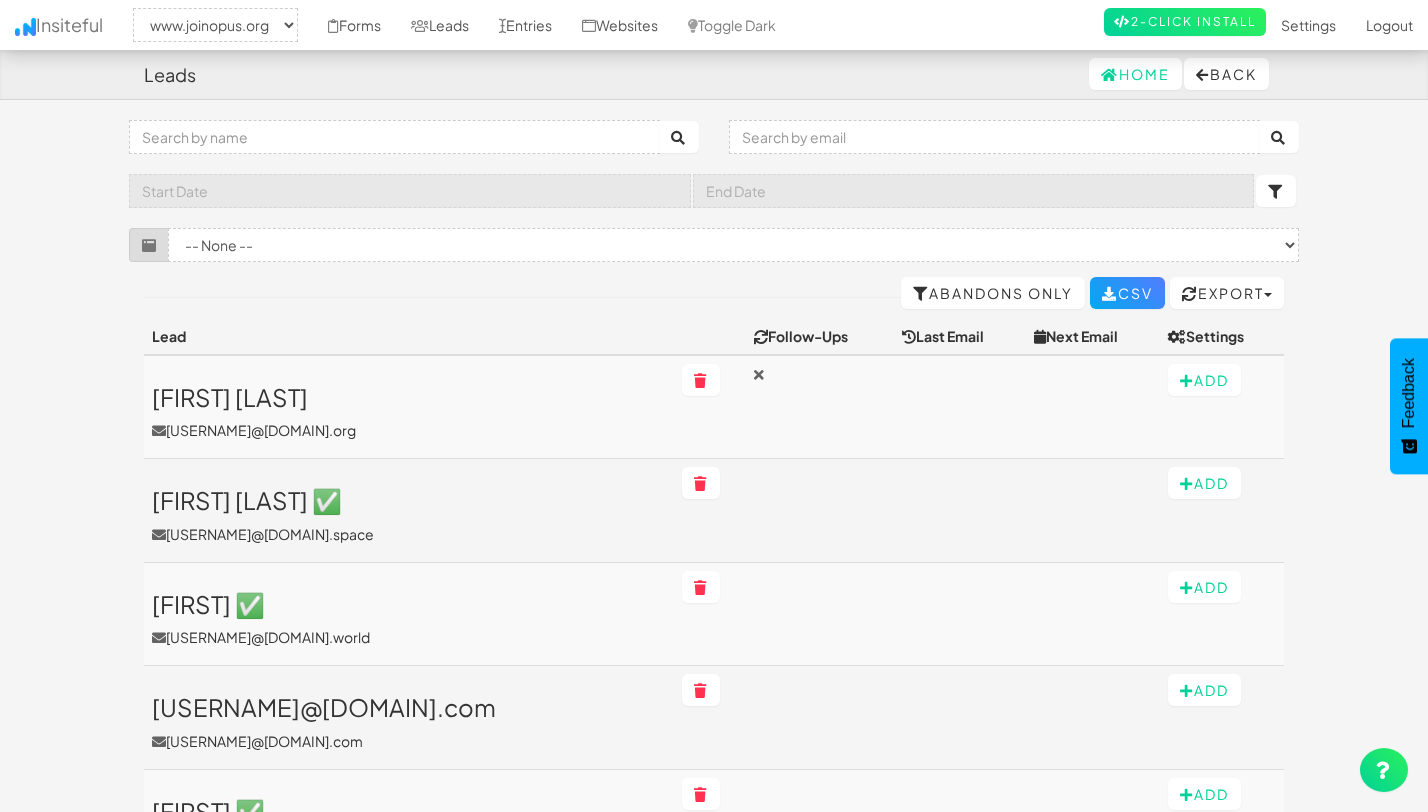 select on "2352" 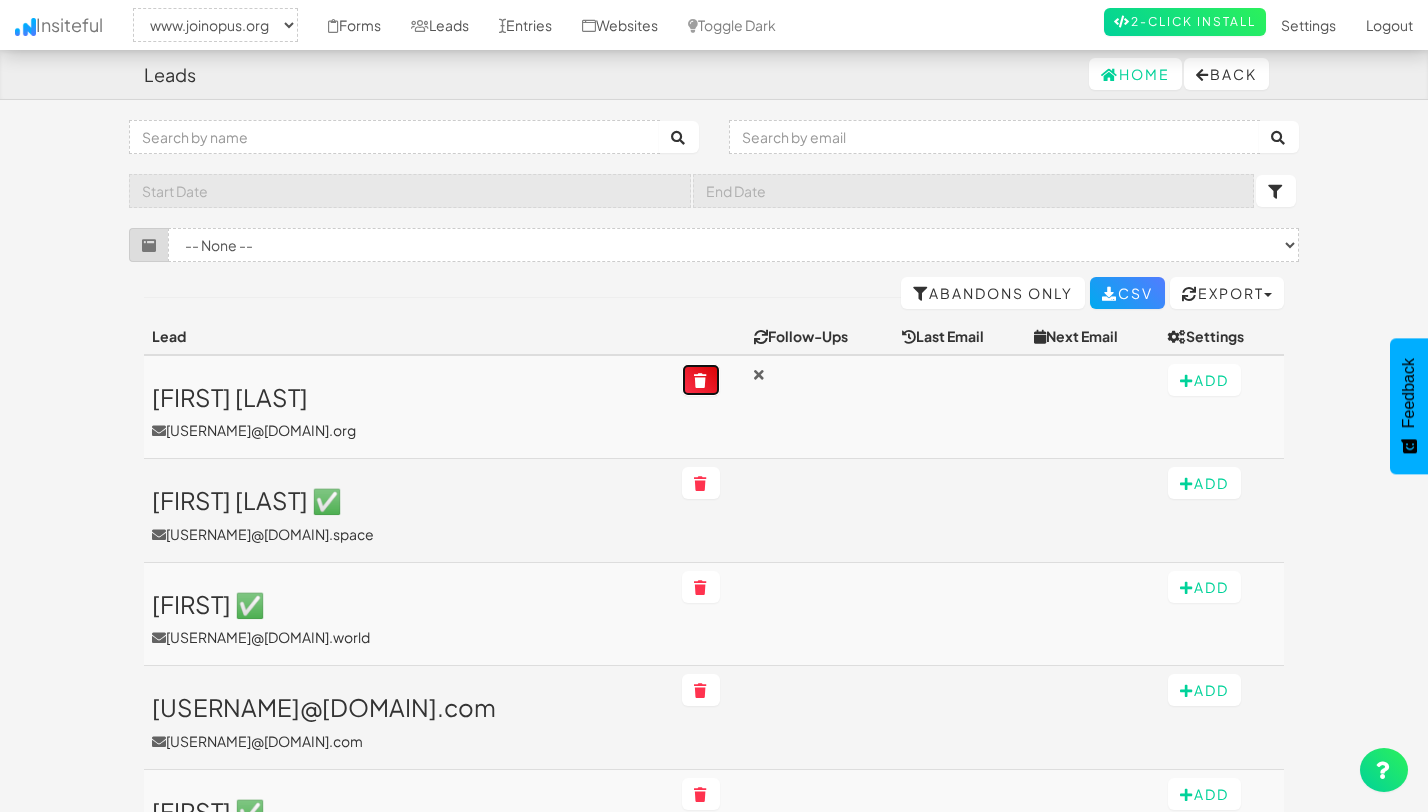 click at bounding box center (701, 381) 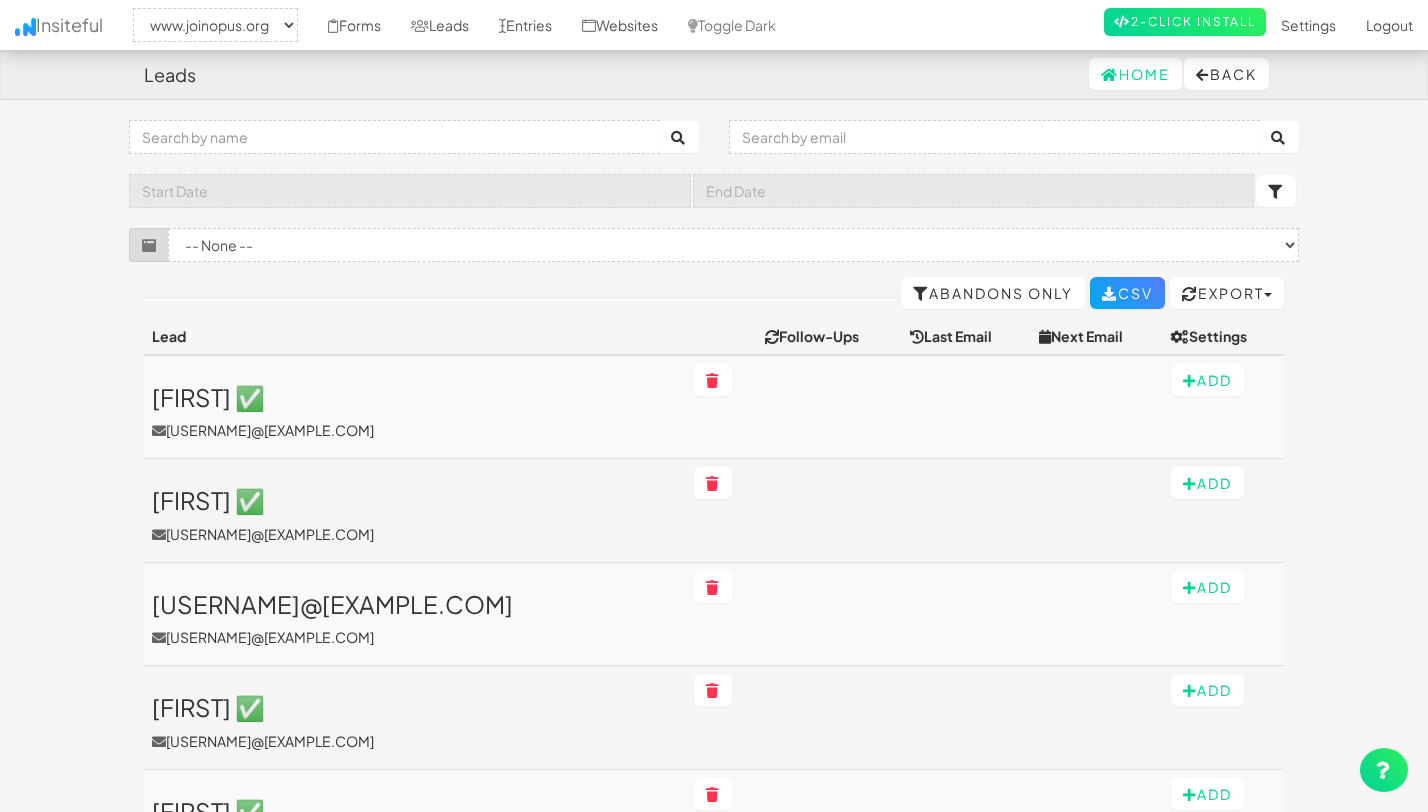 select on "2352" 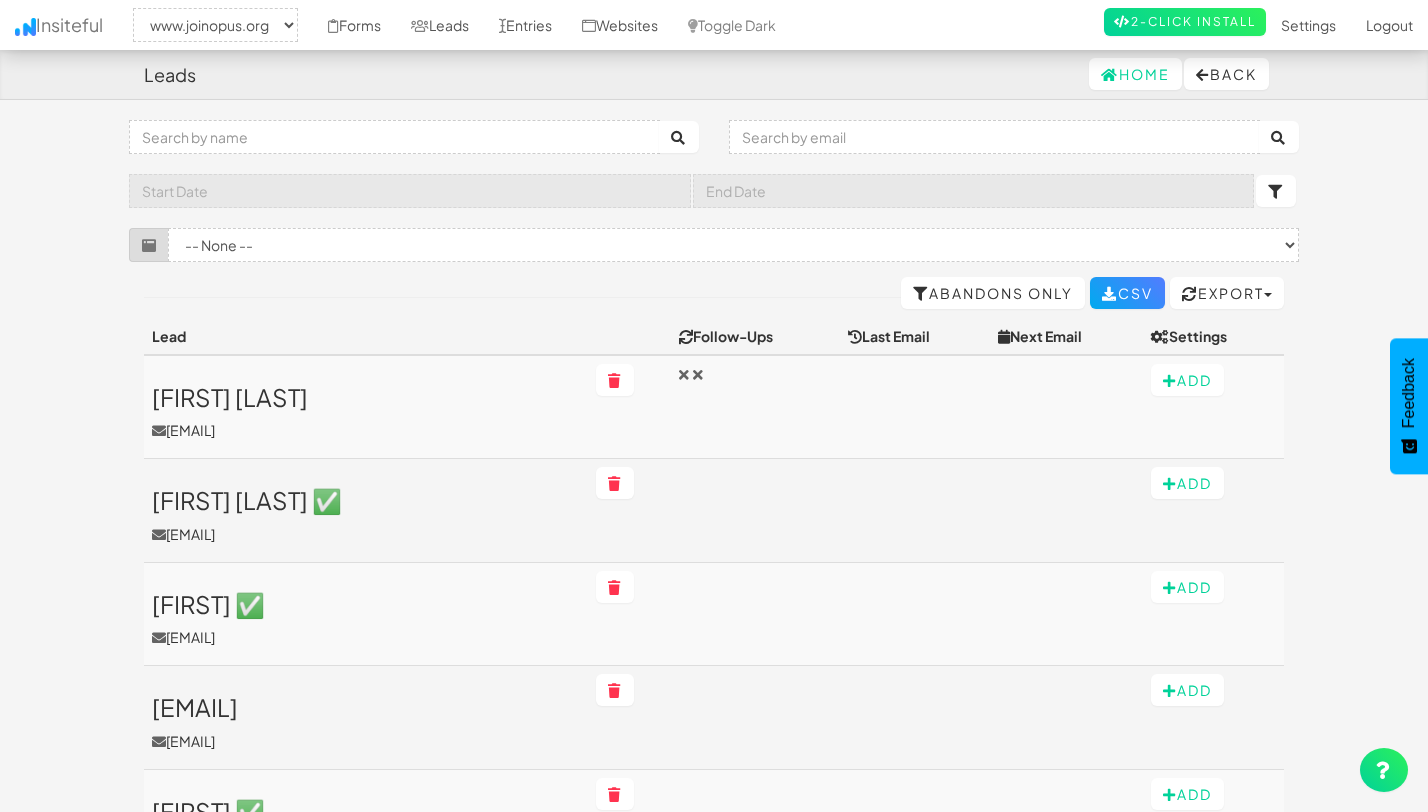 select on "2352" 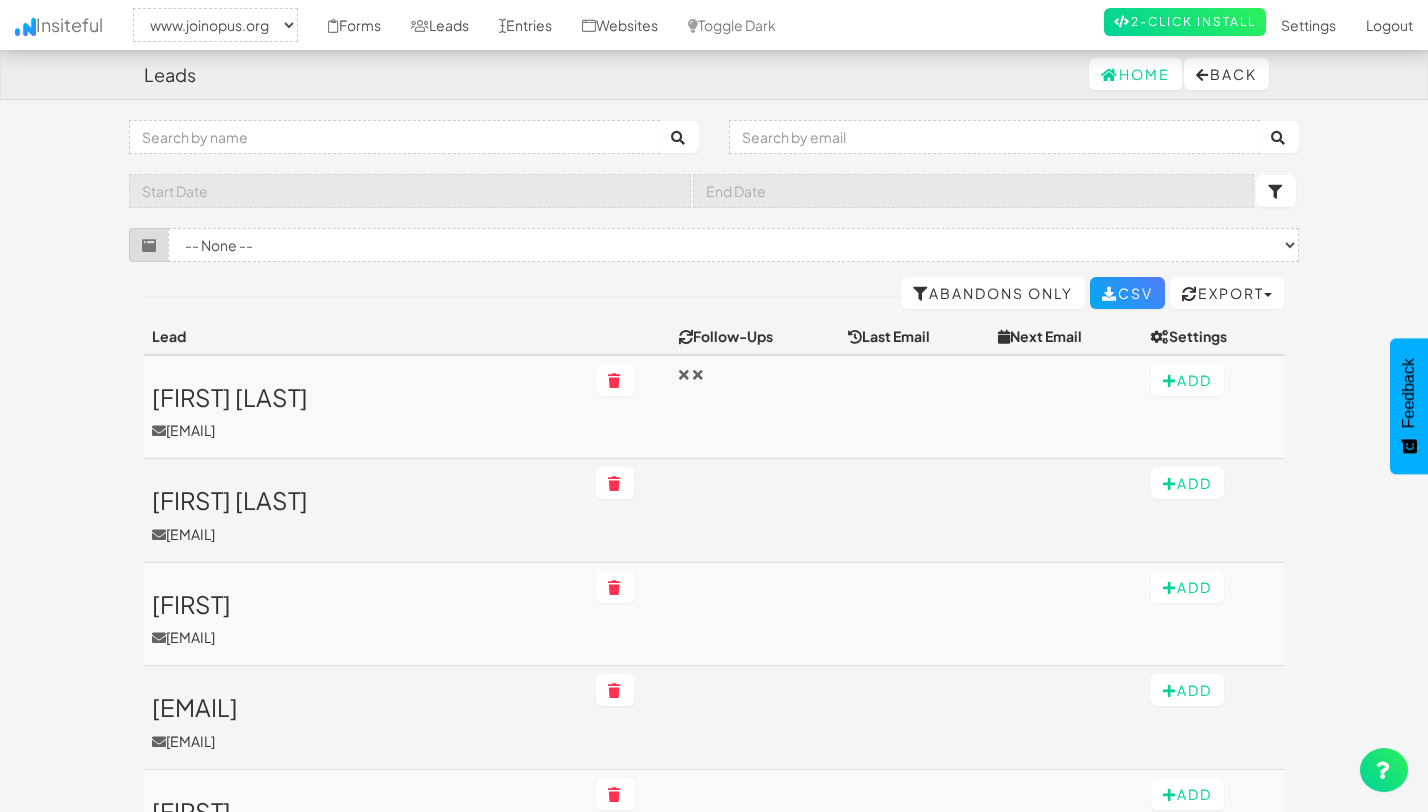 select on "2352" 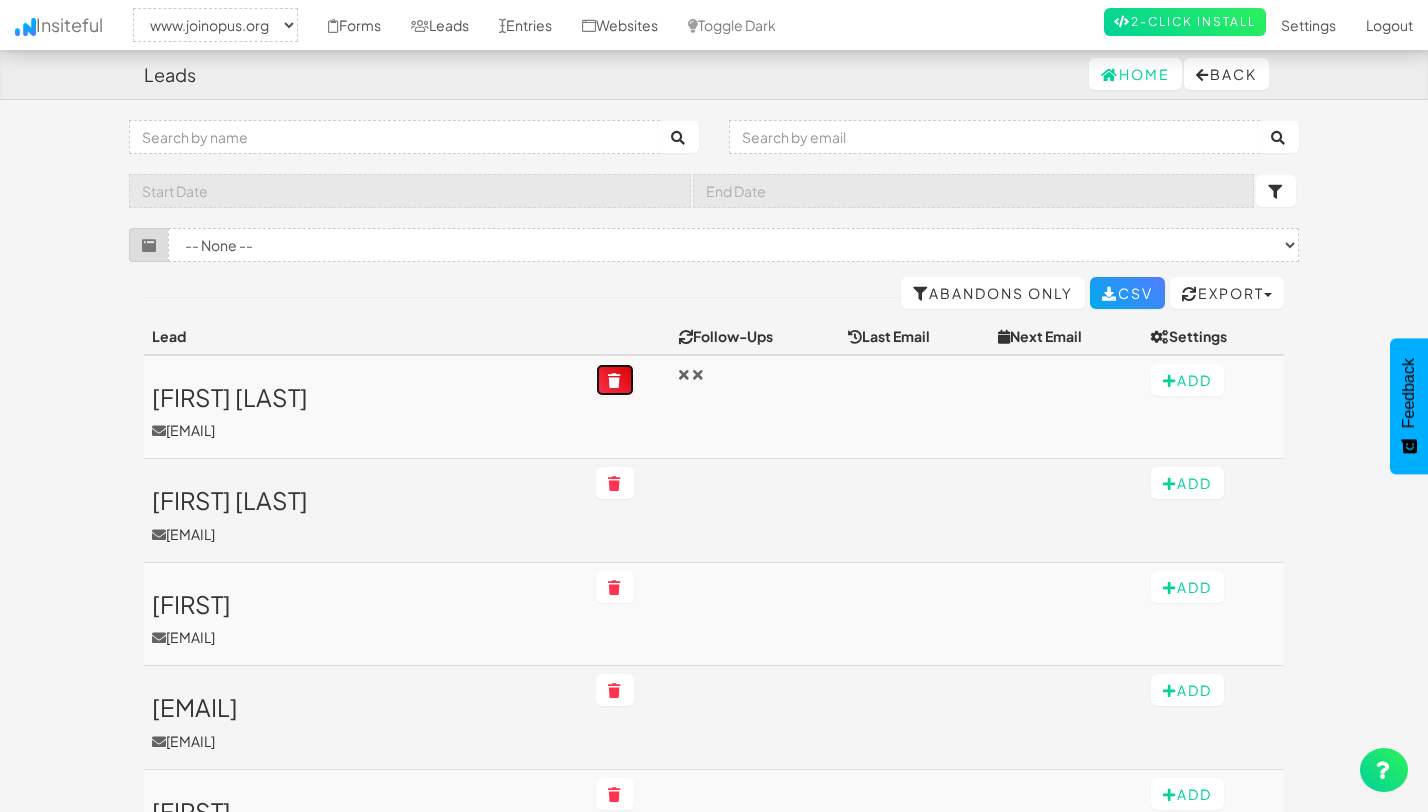 click at bounding box center (615, 381) 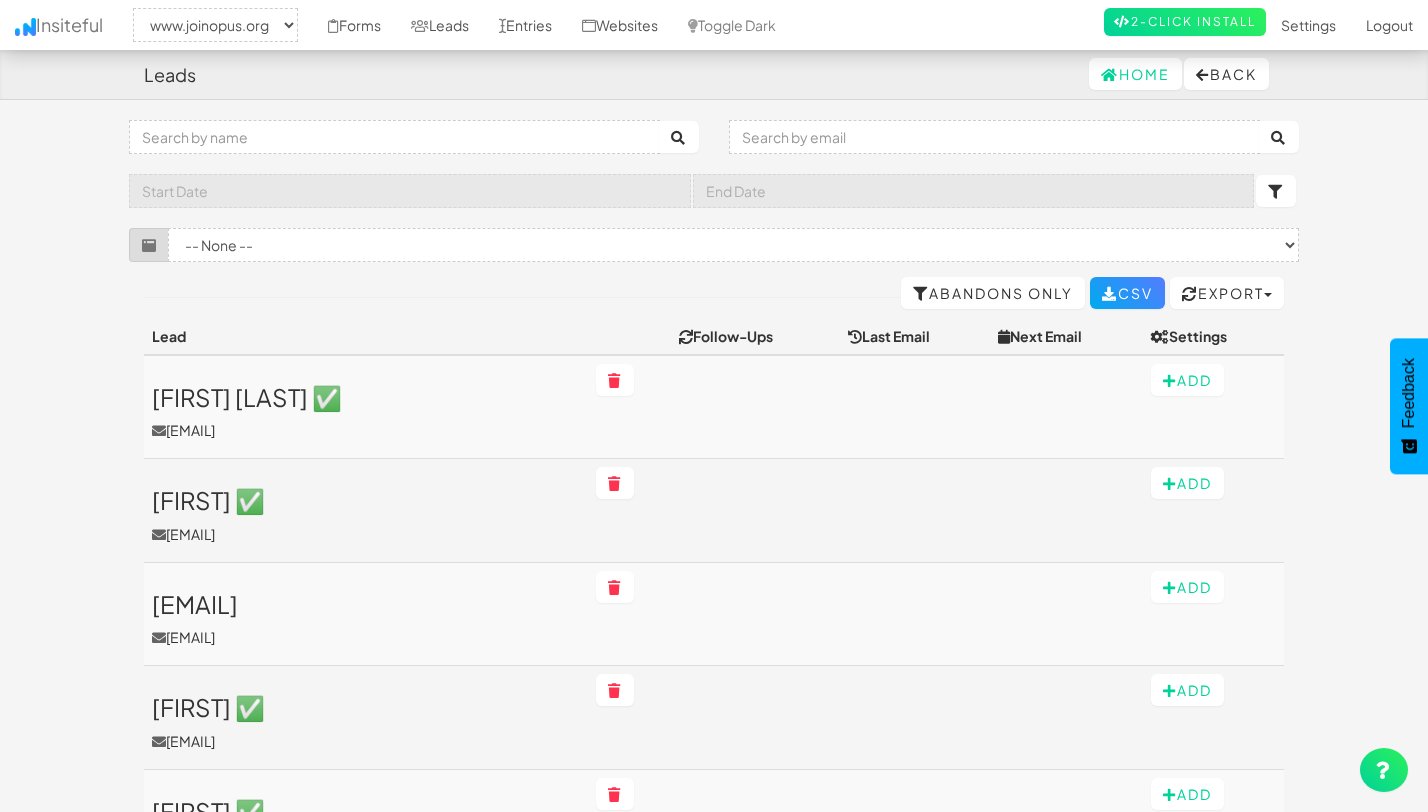 select on "2352" 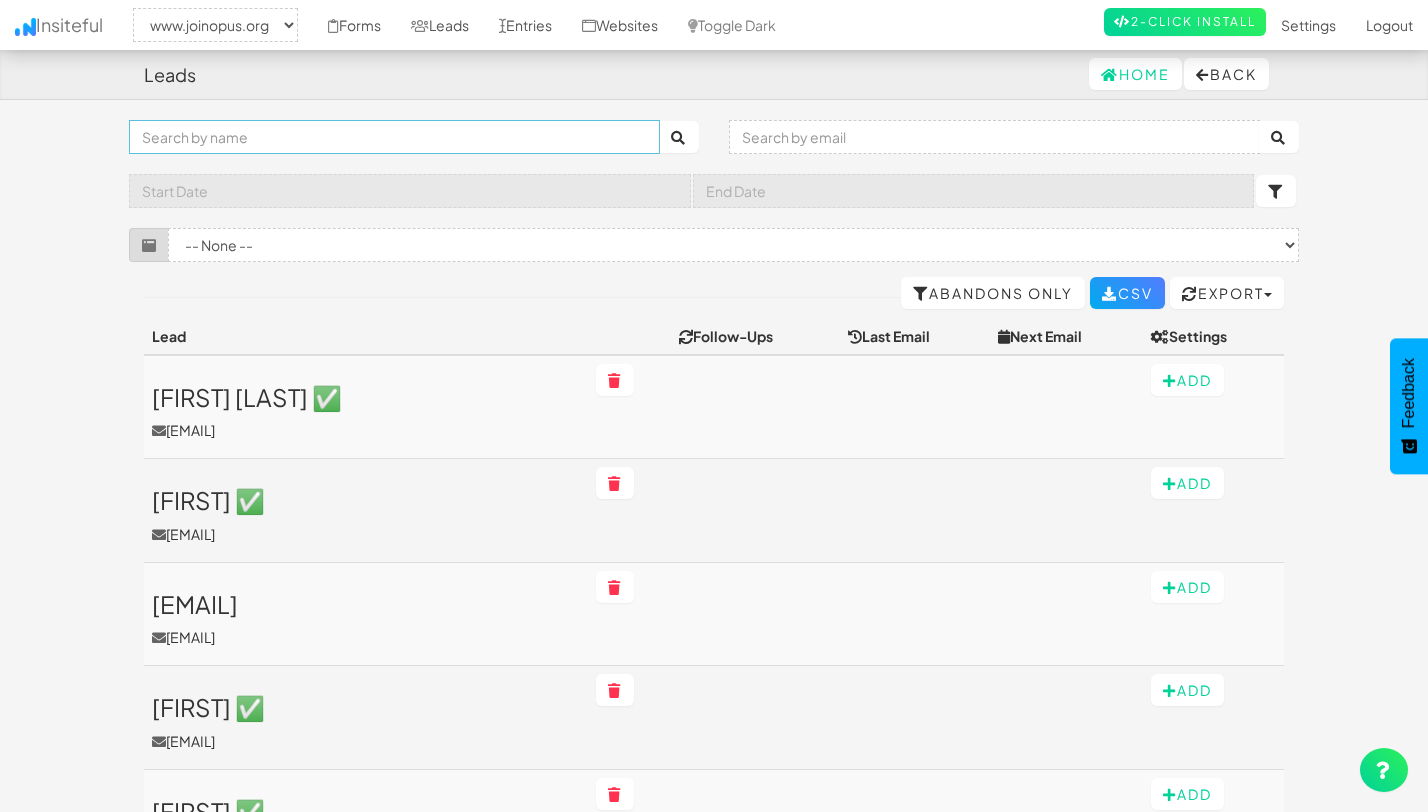 click at bounding box center (394, 137) 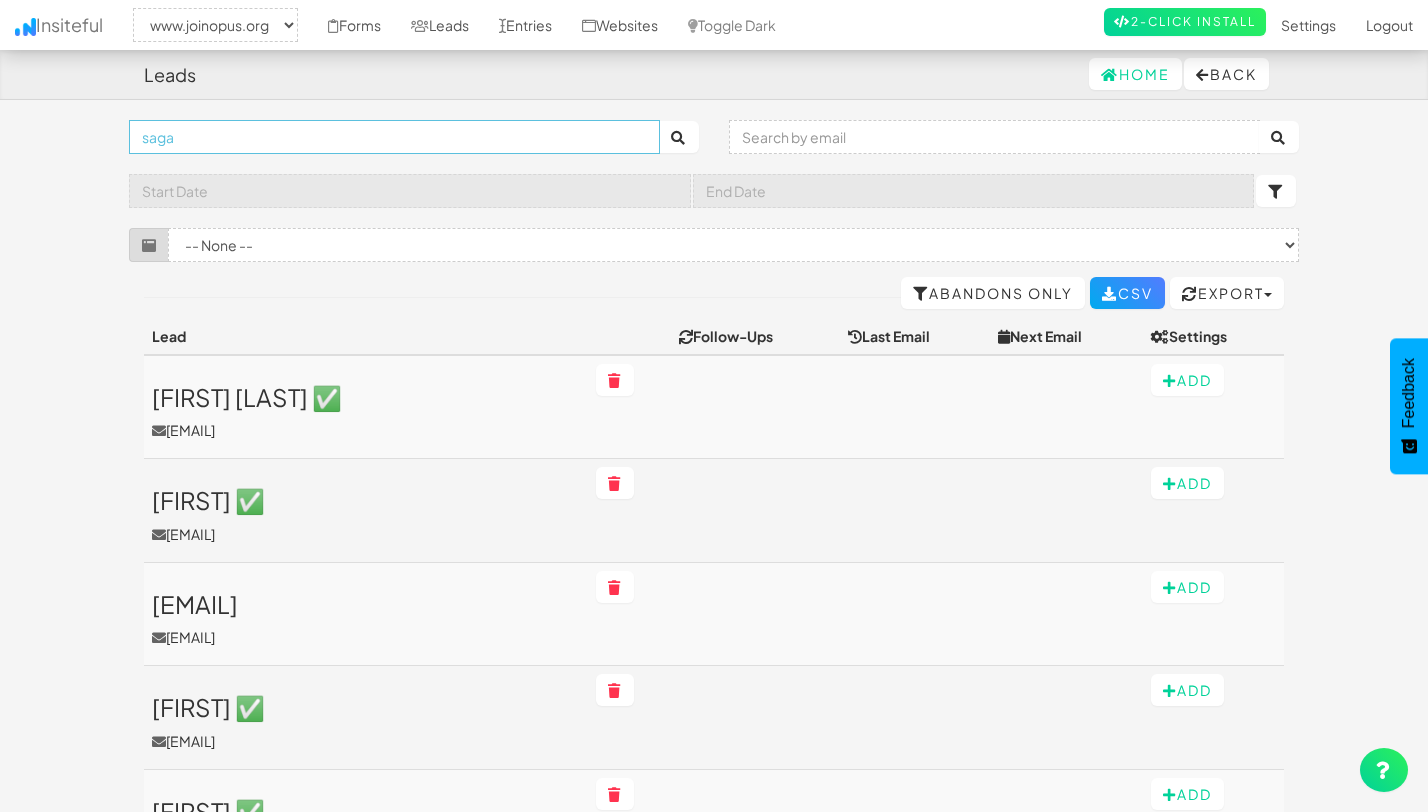 type on "saga" 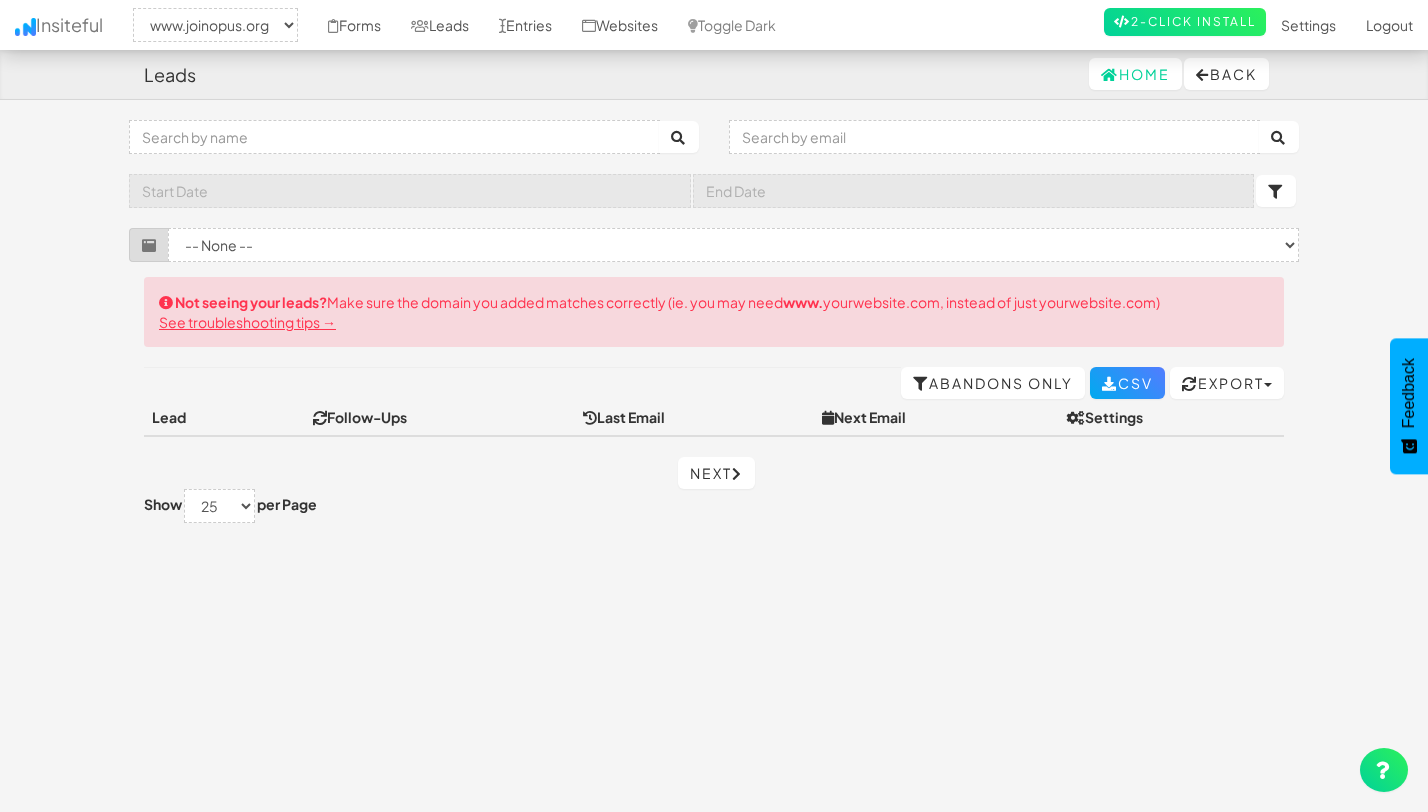 select on "2352" 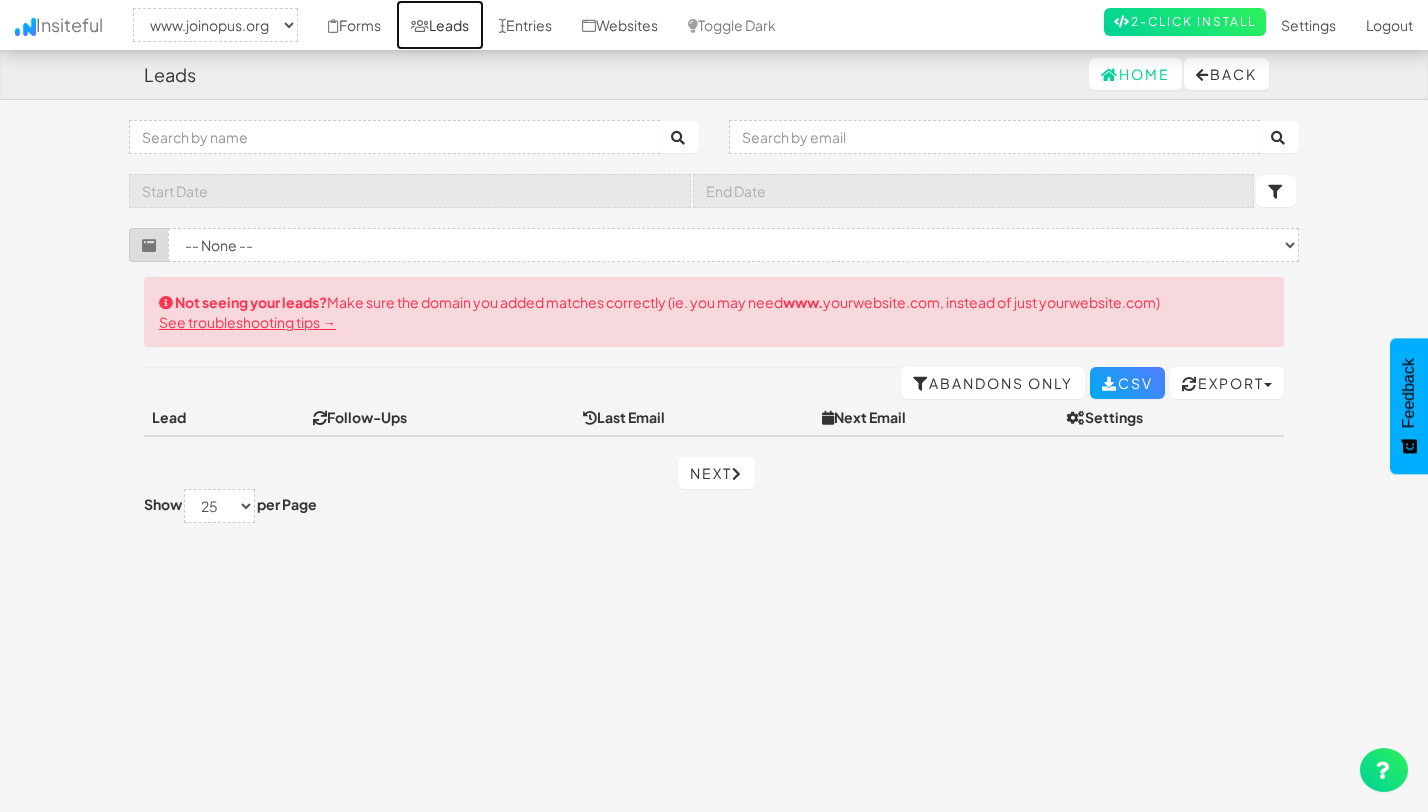 click on "Leads" at bounding box center (440, 25) 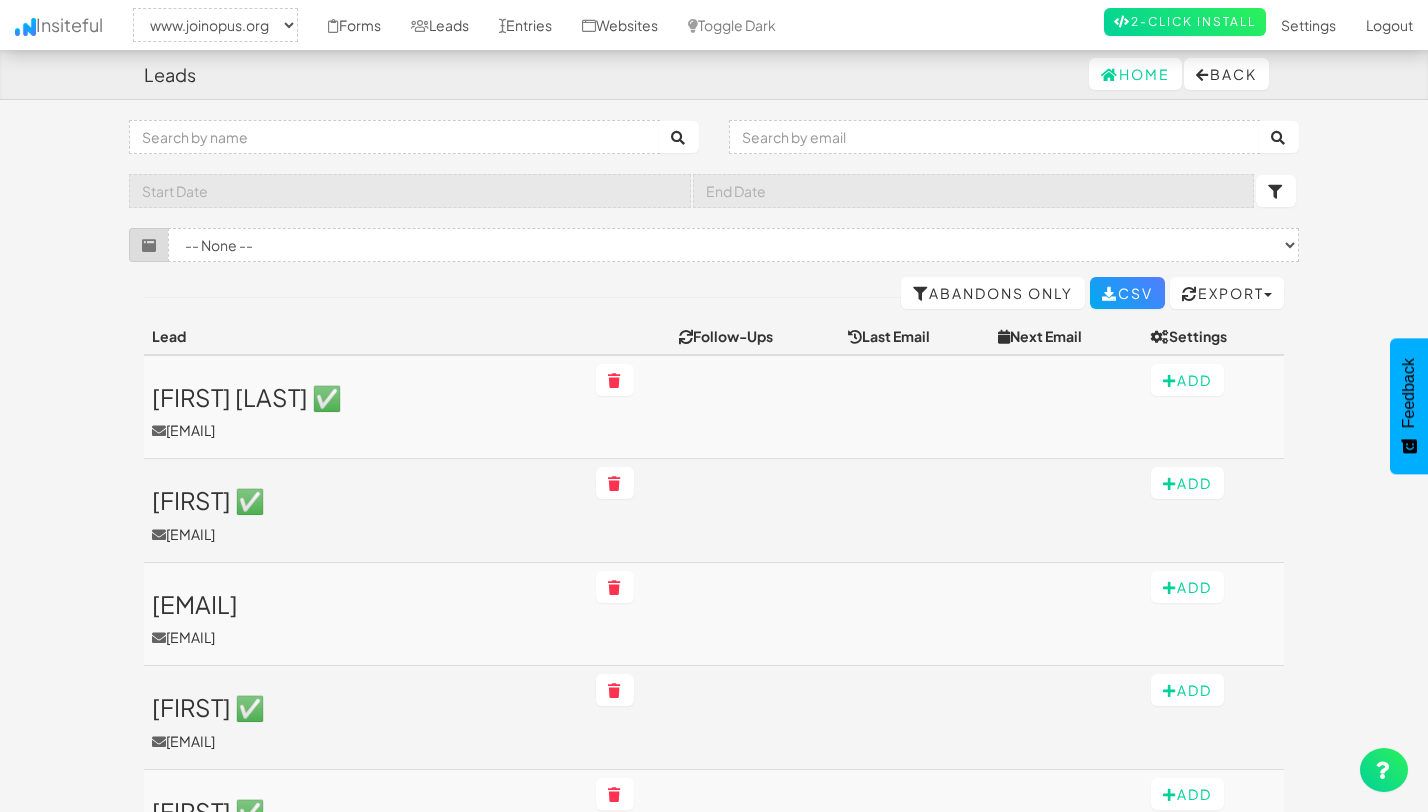 select on "2352" 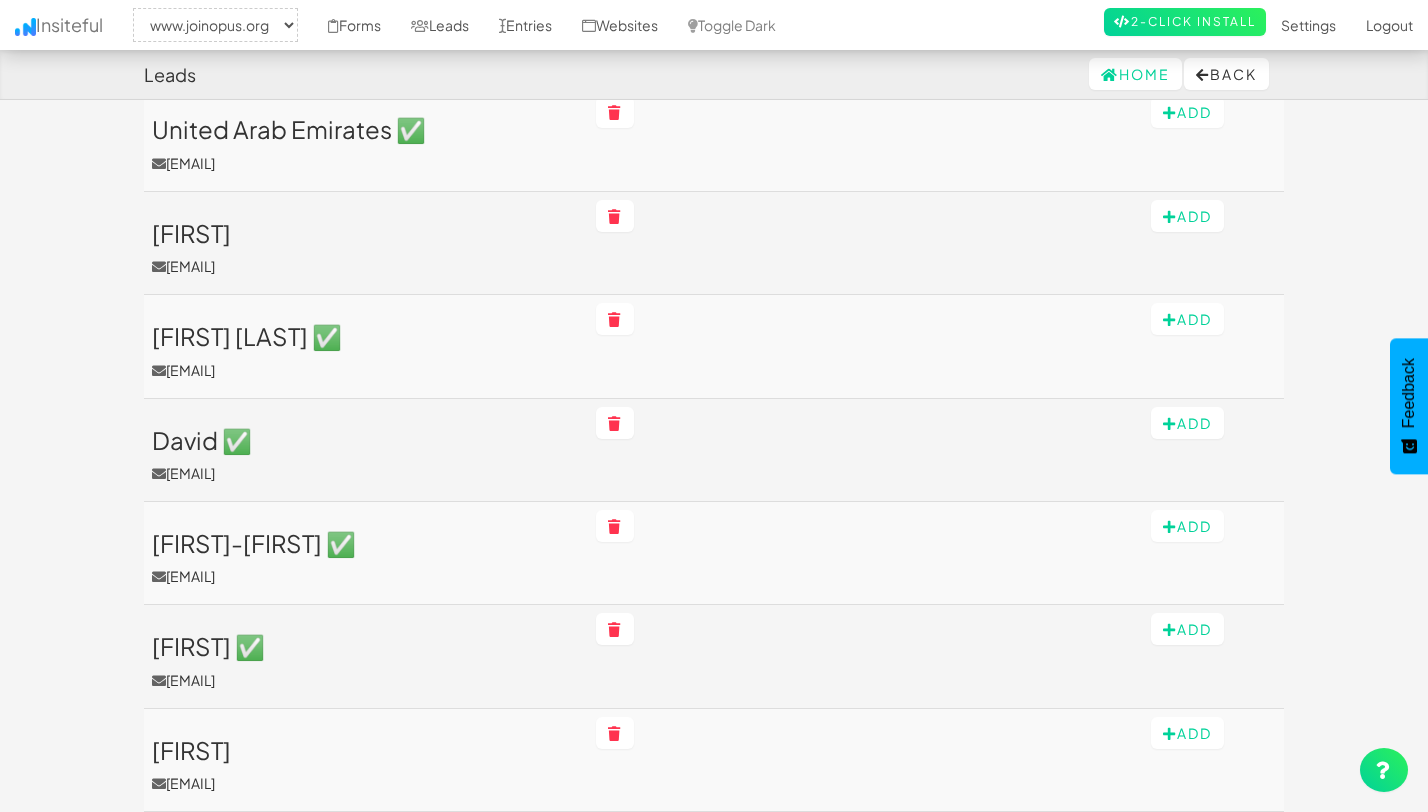 scroll, scrollTop: 919, scrollLeft: 0, axis: vertical 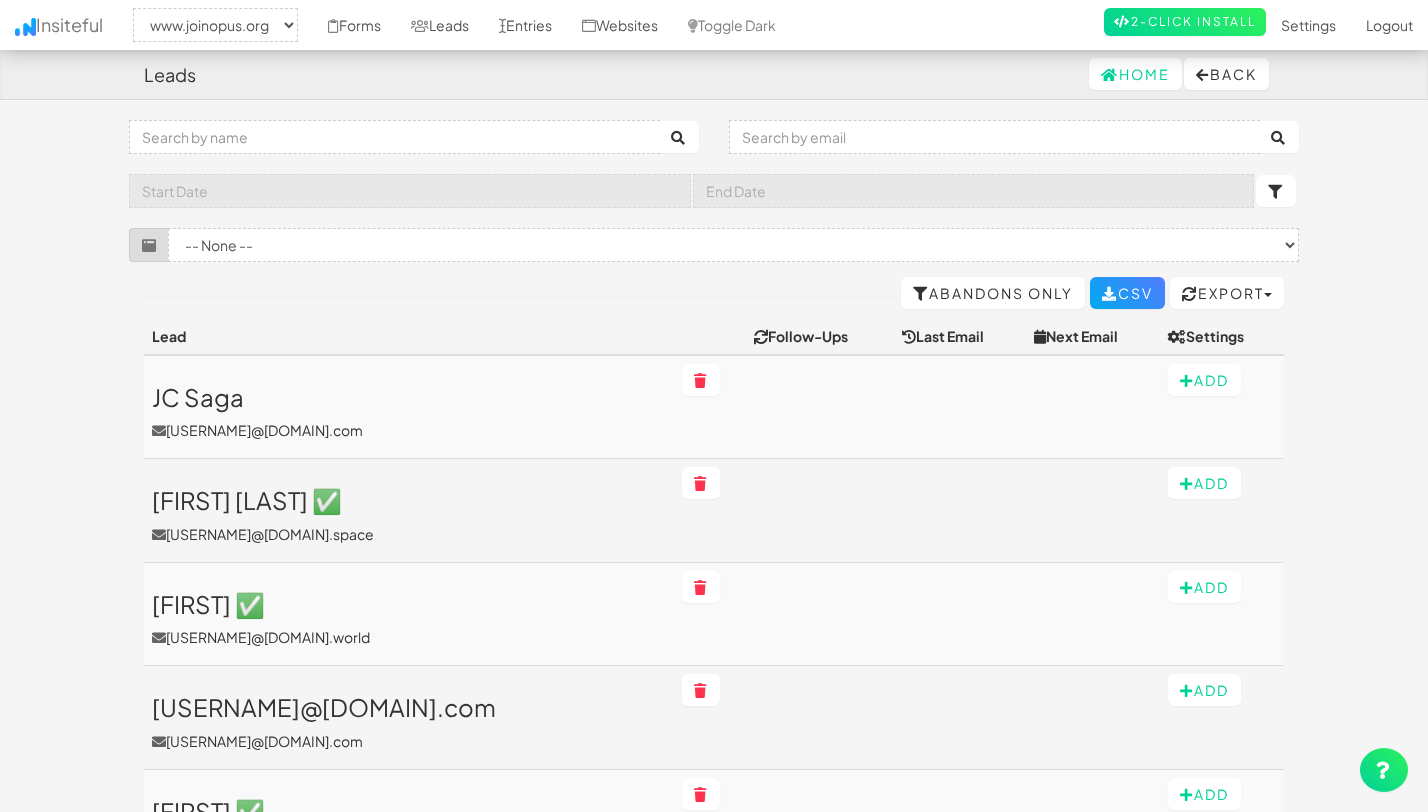 select on "2352" 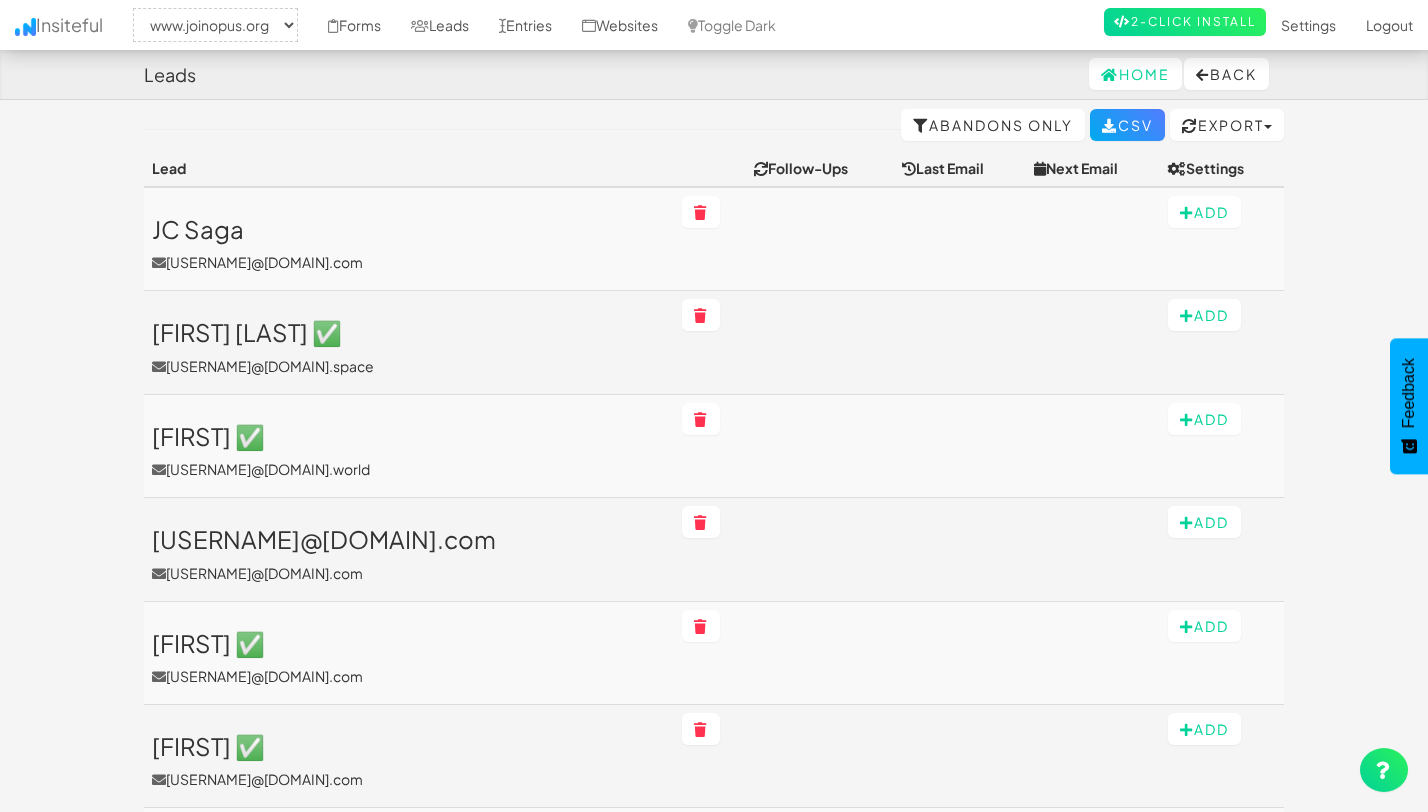 scroll, scrollTop: 0, scrollLeft: 0, axis: both 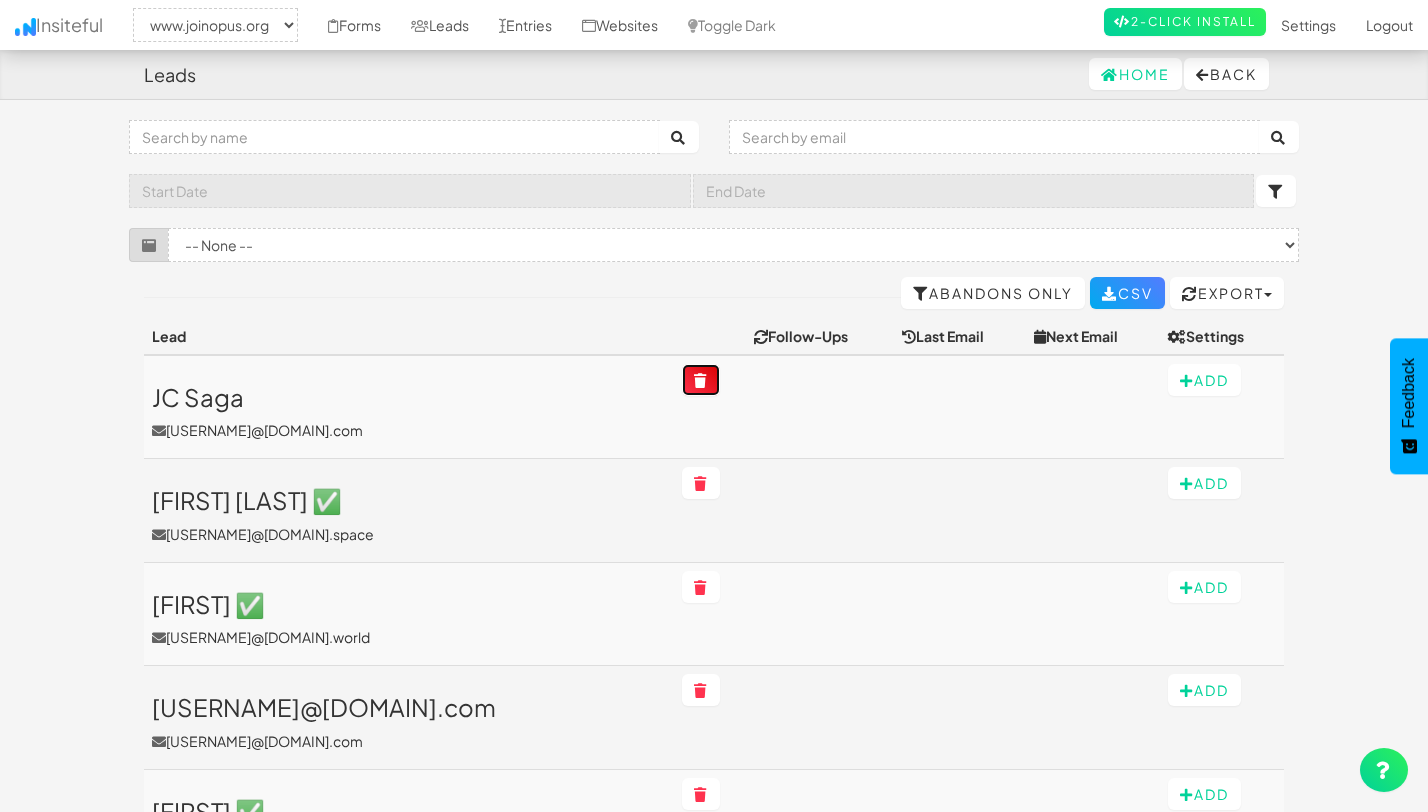 click at bounding box center [701, 381] 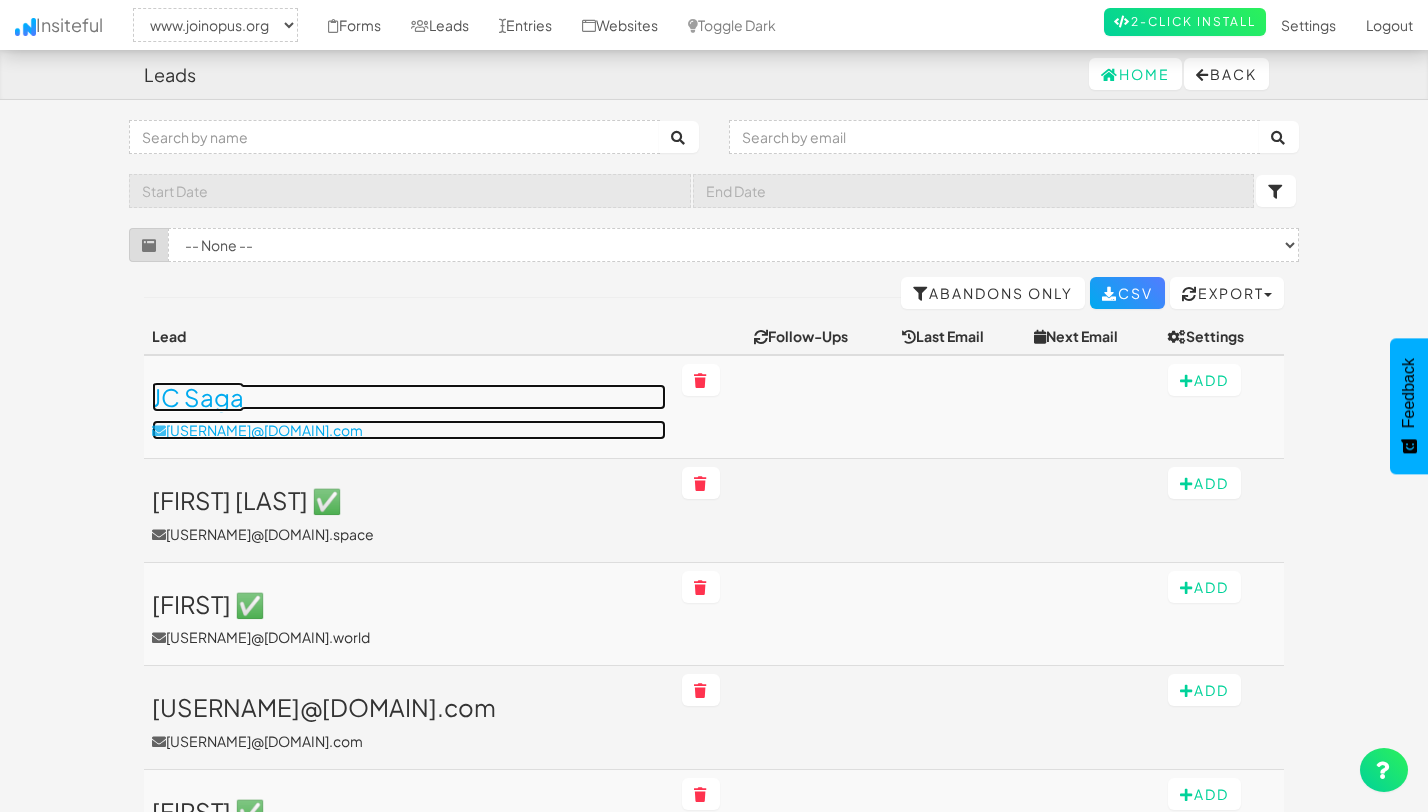click on "JC Saga" at bounding box center [409, 397] 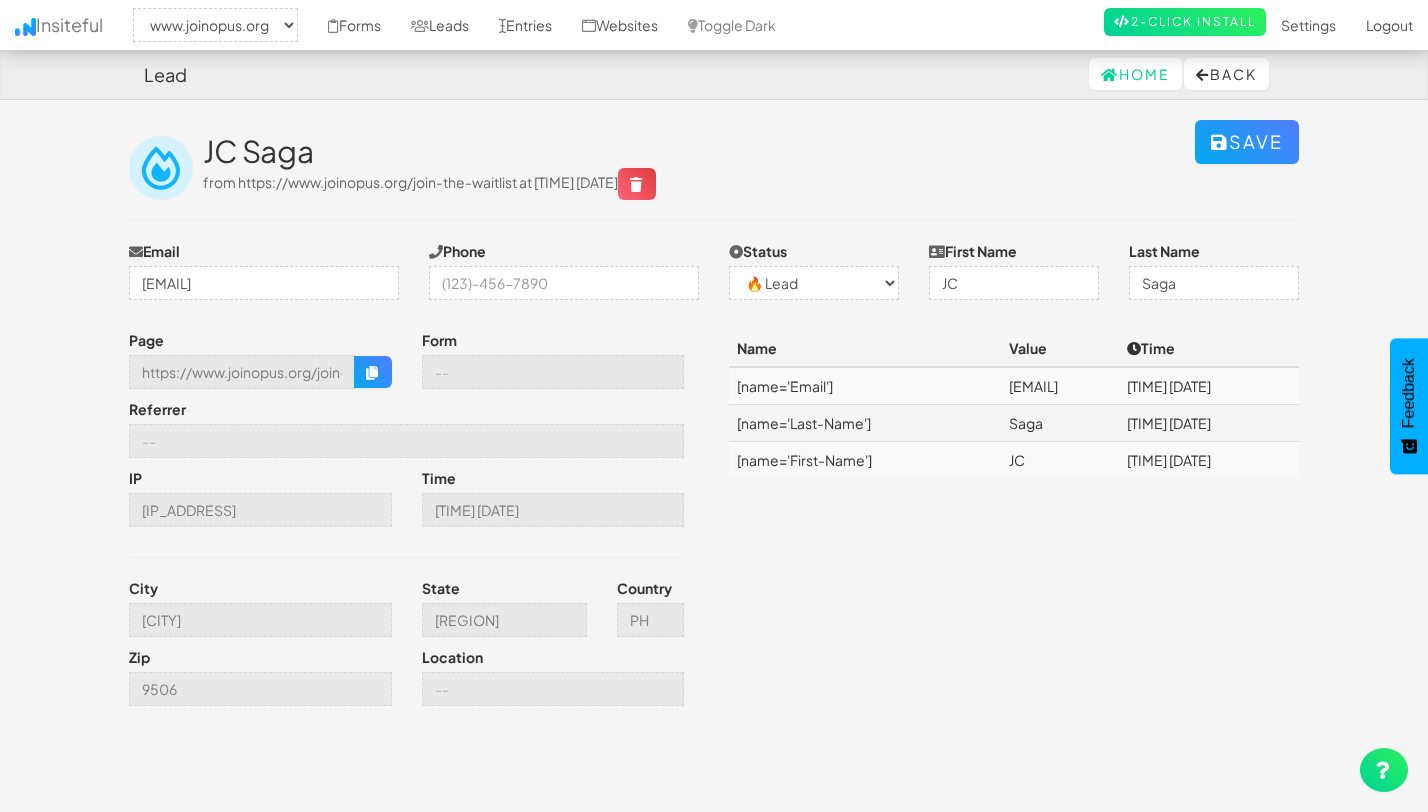select on "2352" 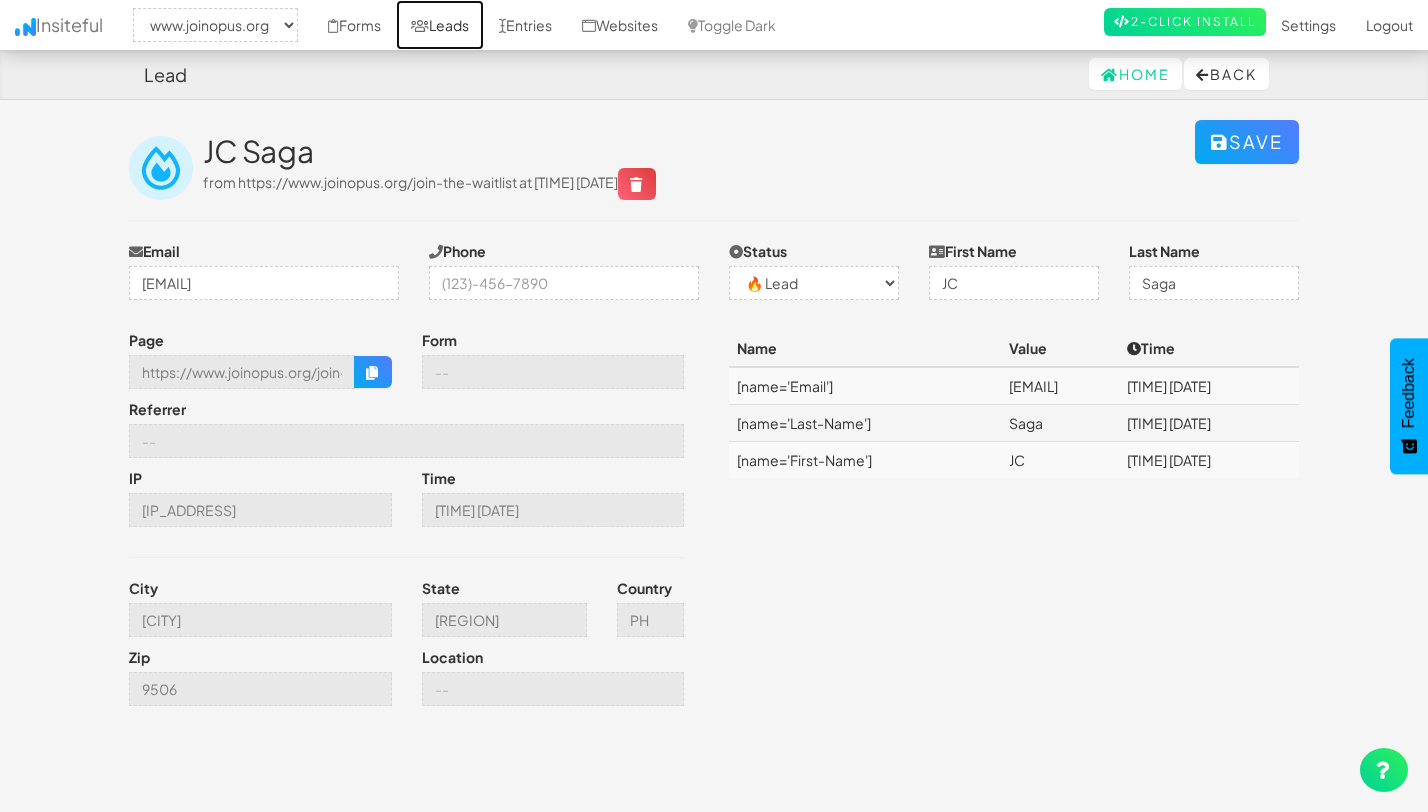 click at bounding box center (420, 26) 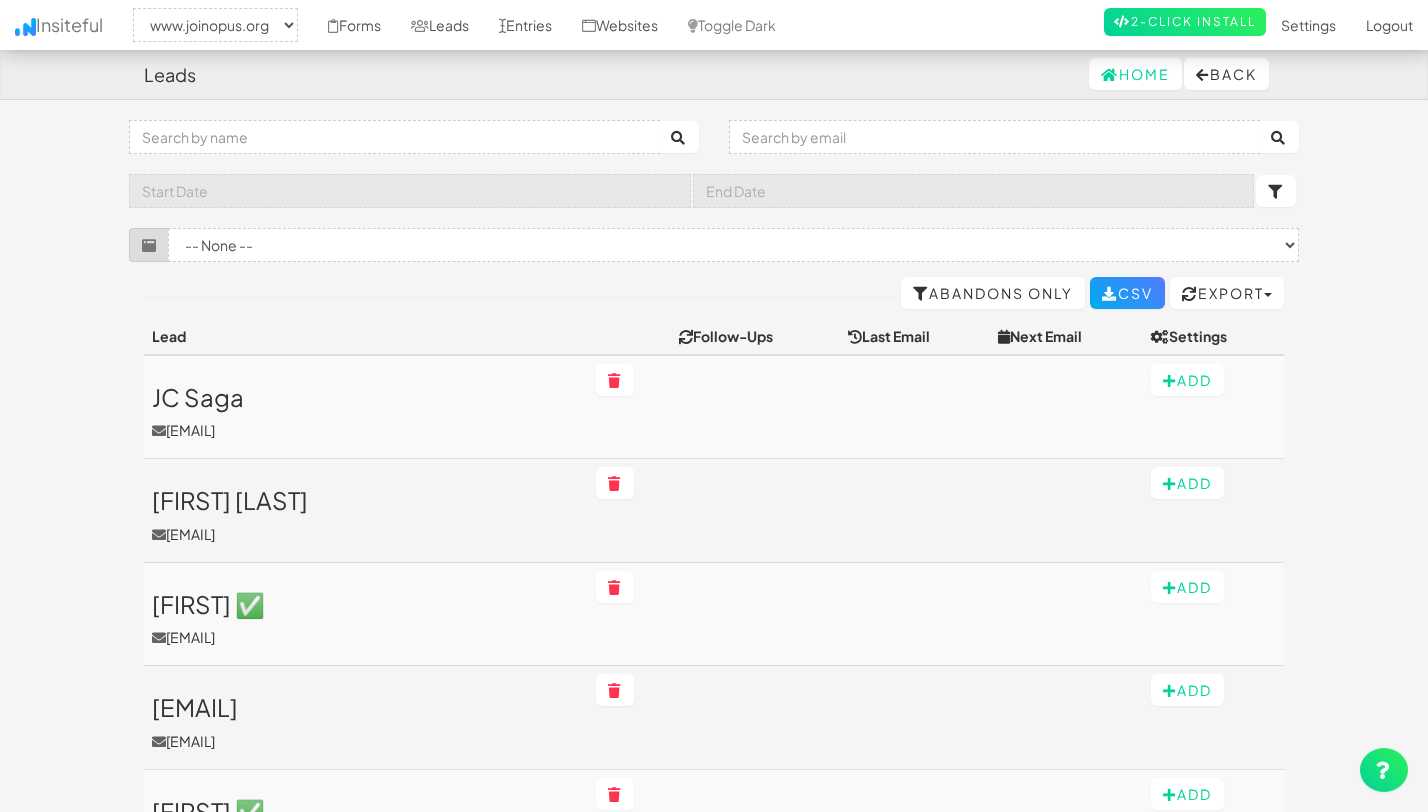 select on "2352" 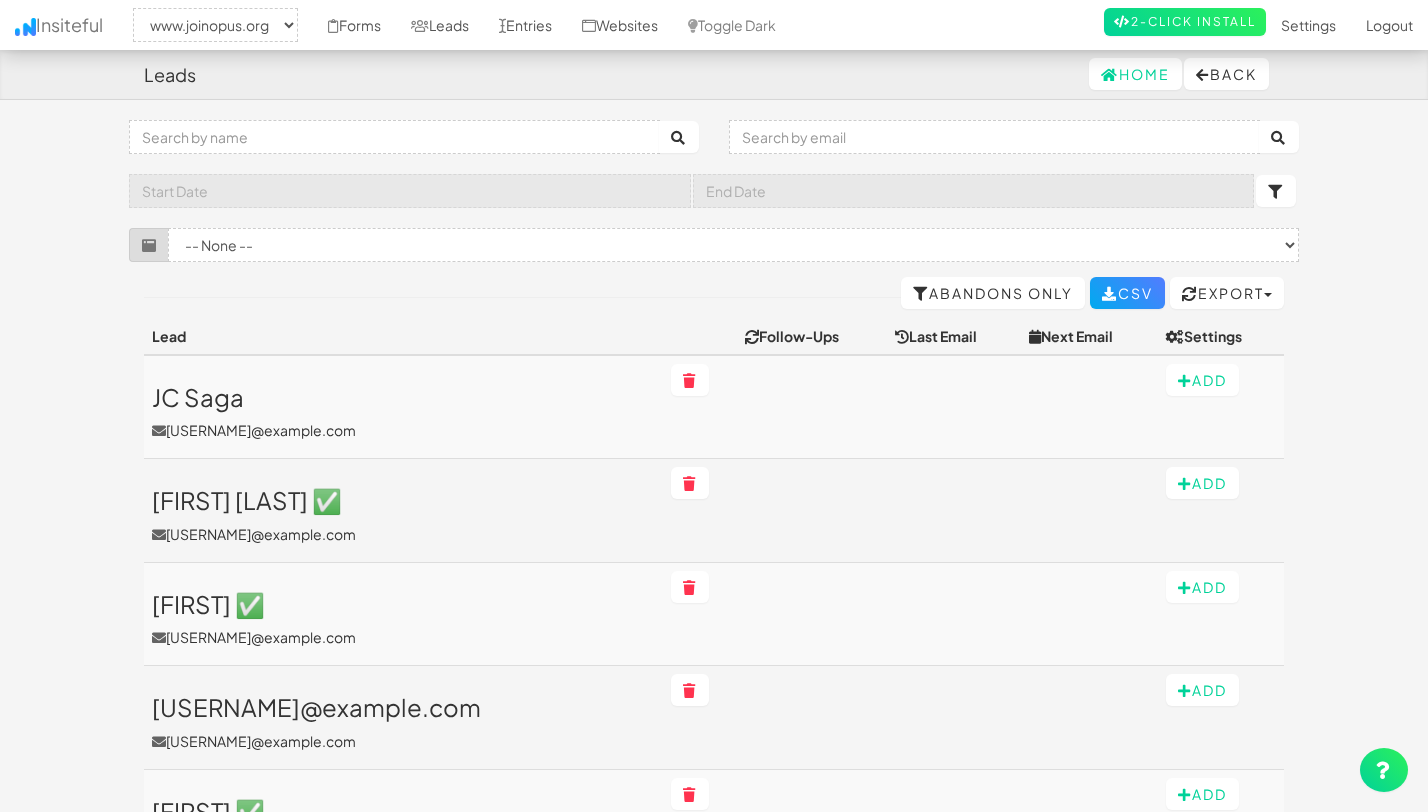 select on "2352" 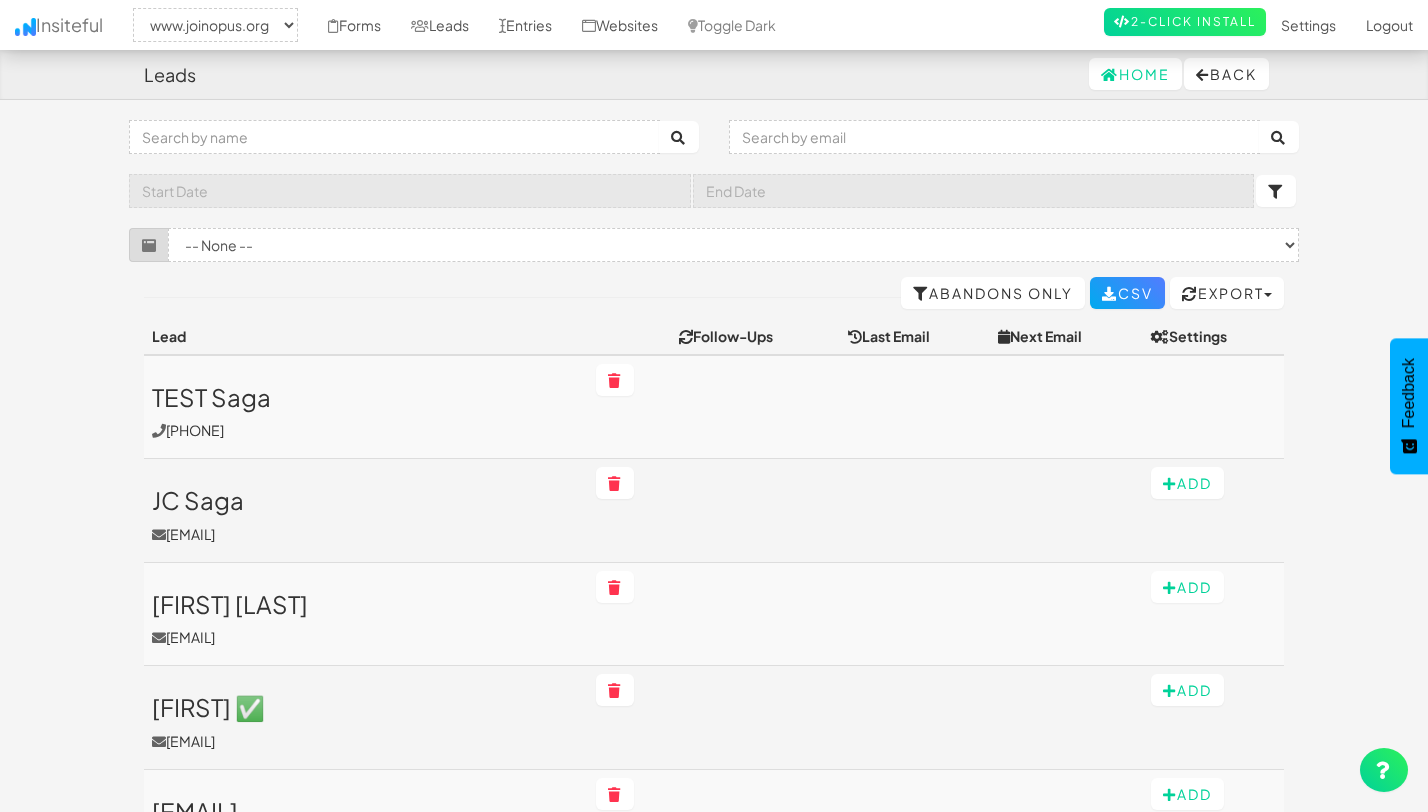 select on "2352" 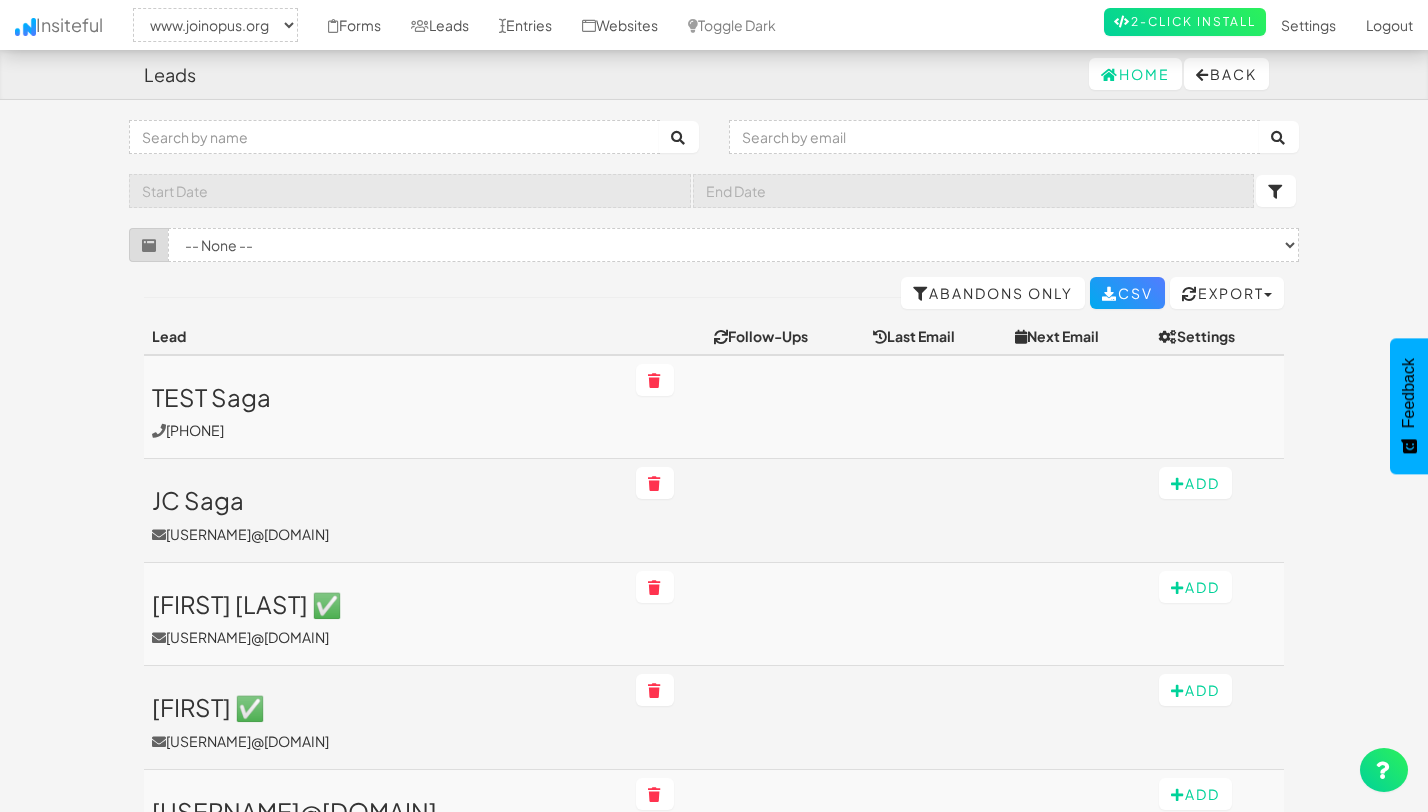 select on "2352" 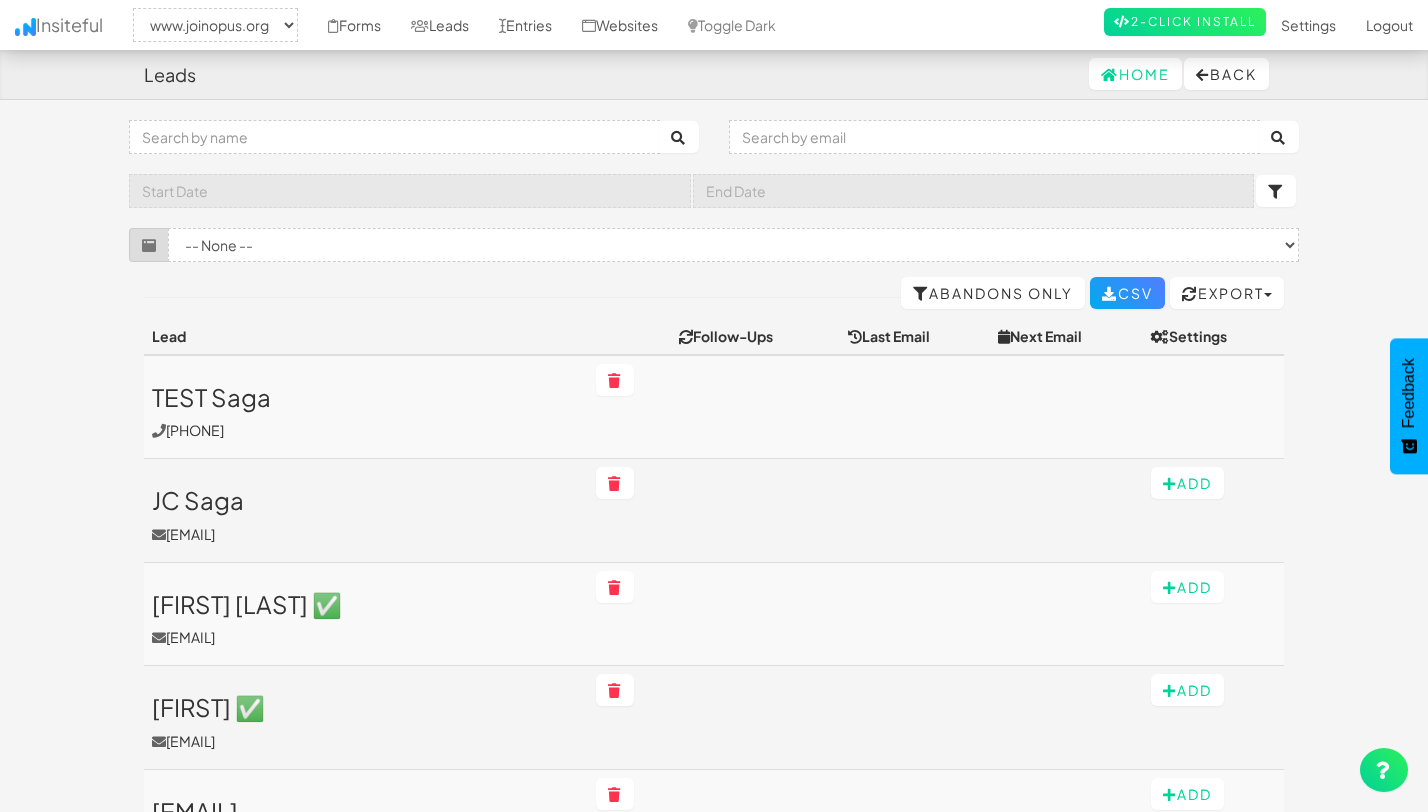 select on "2352" 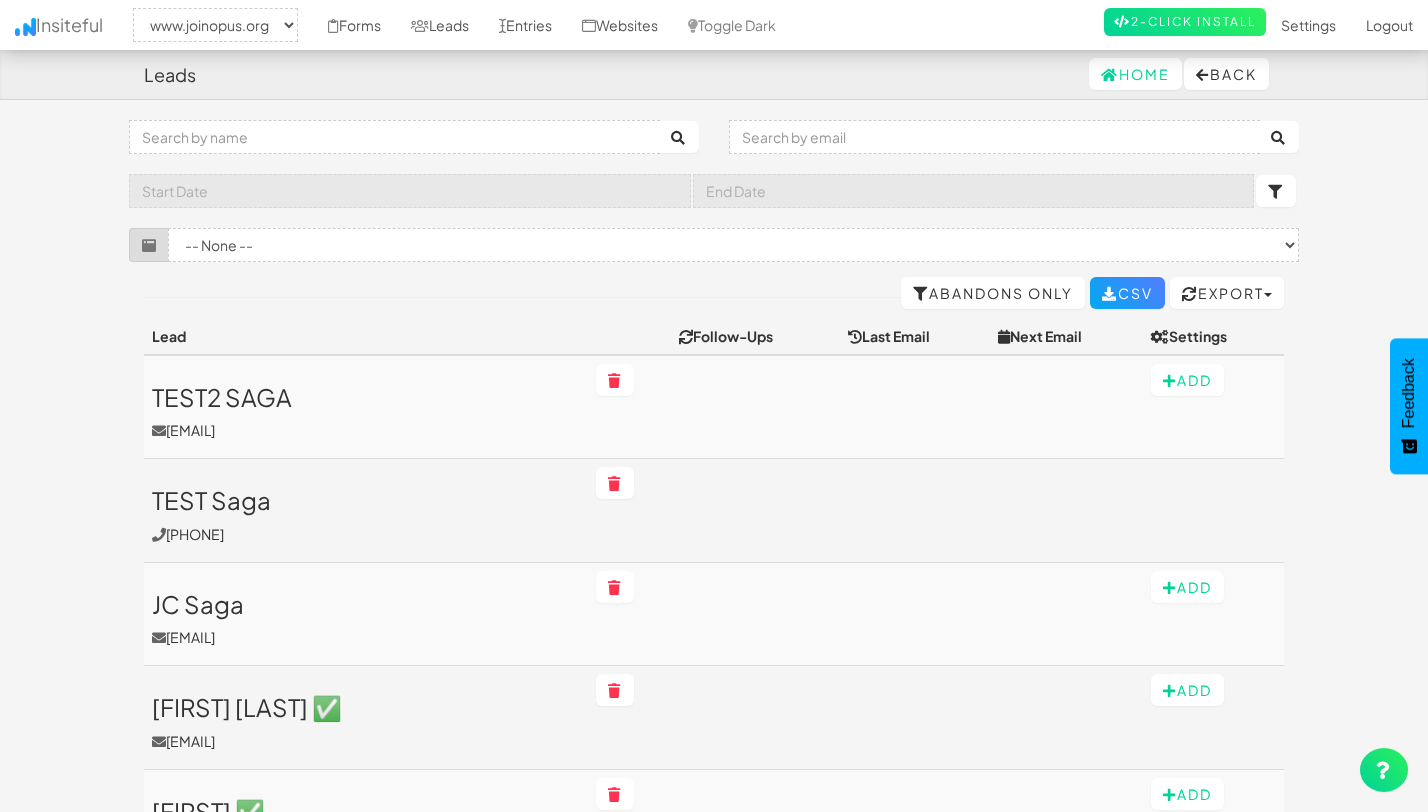 select on "2352" 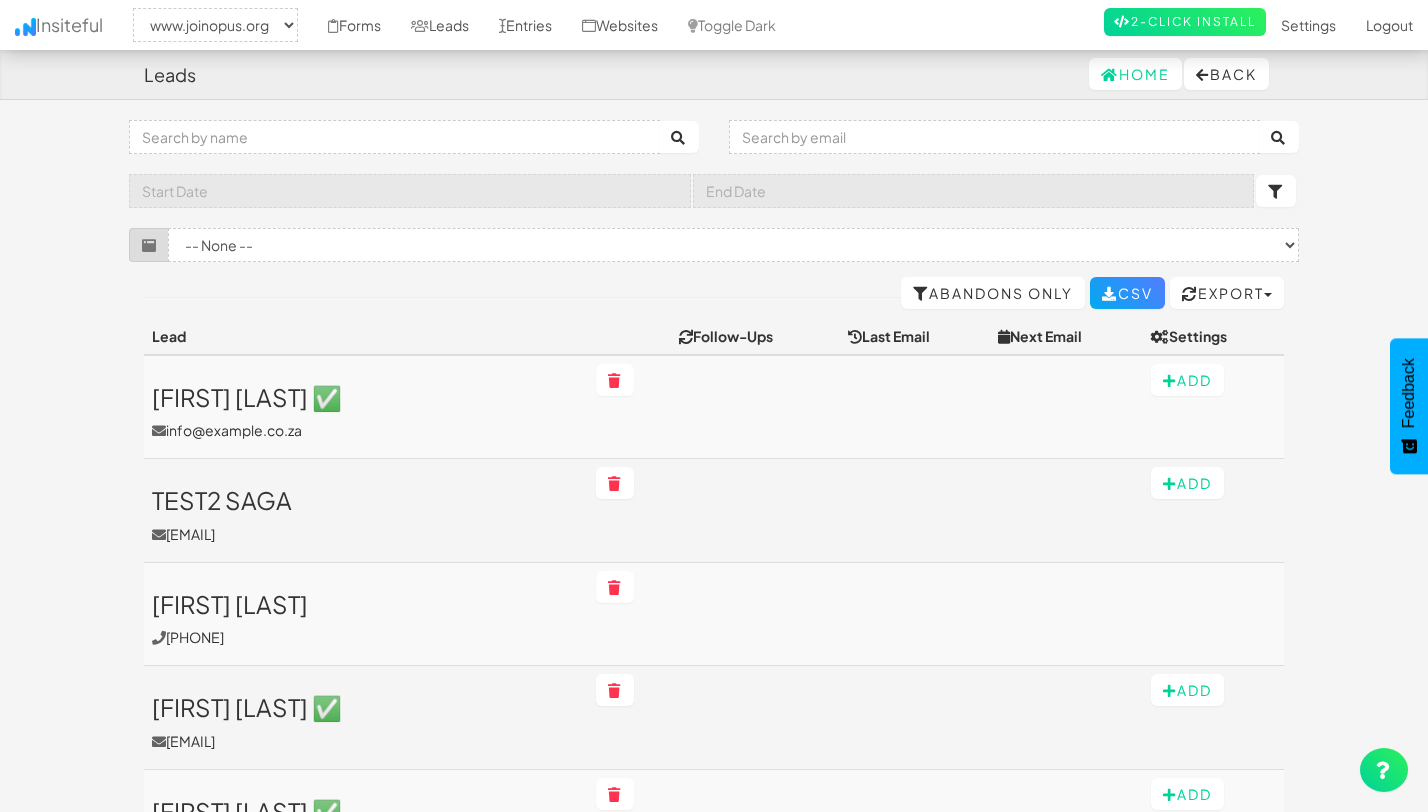 select on "2352" 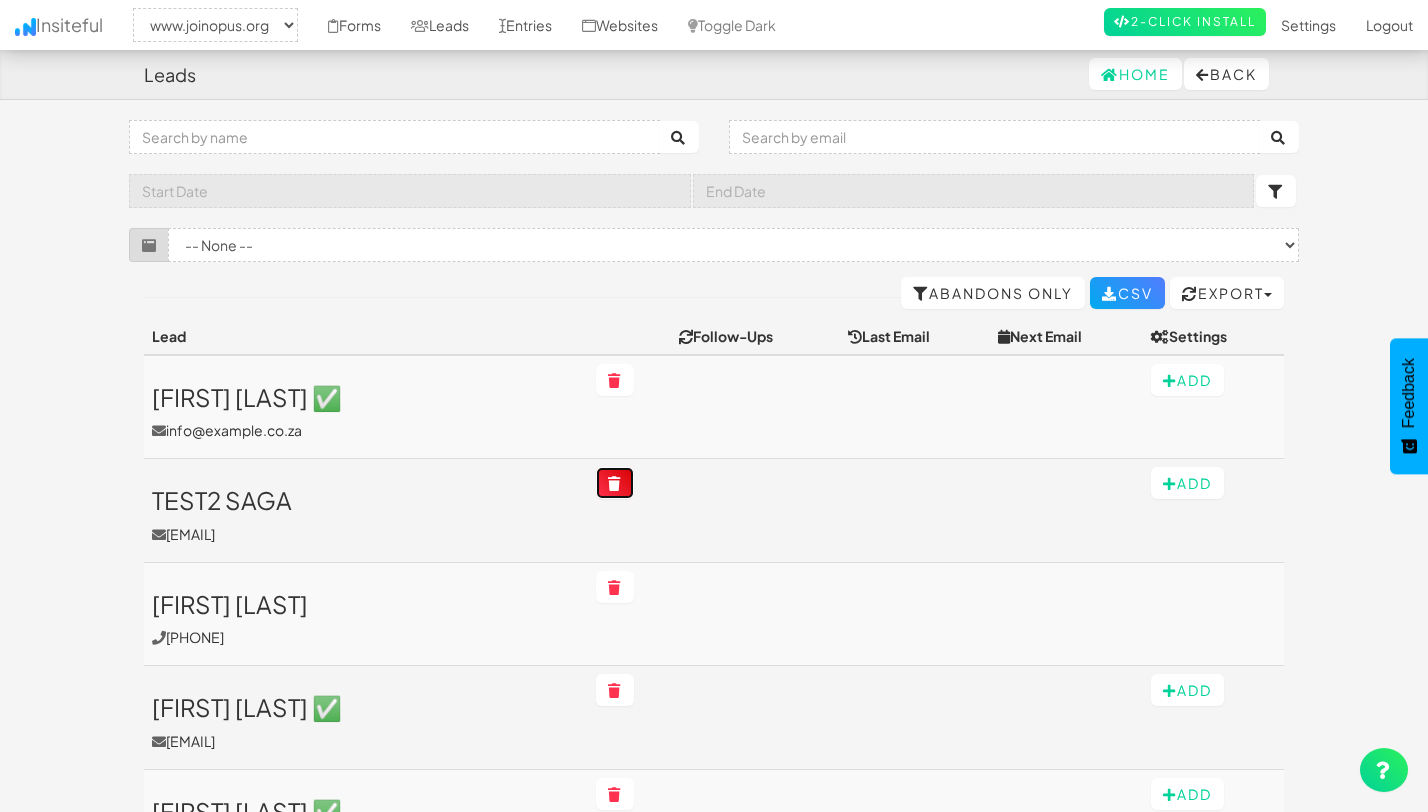 click at bounding box center [615, 484] 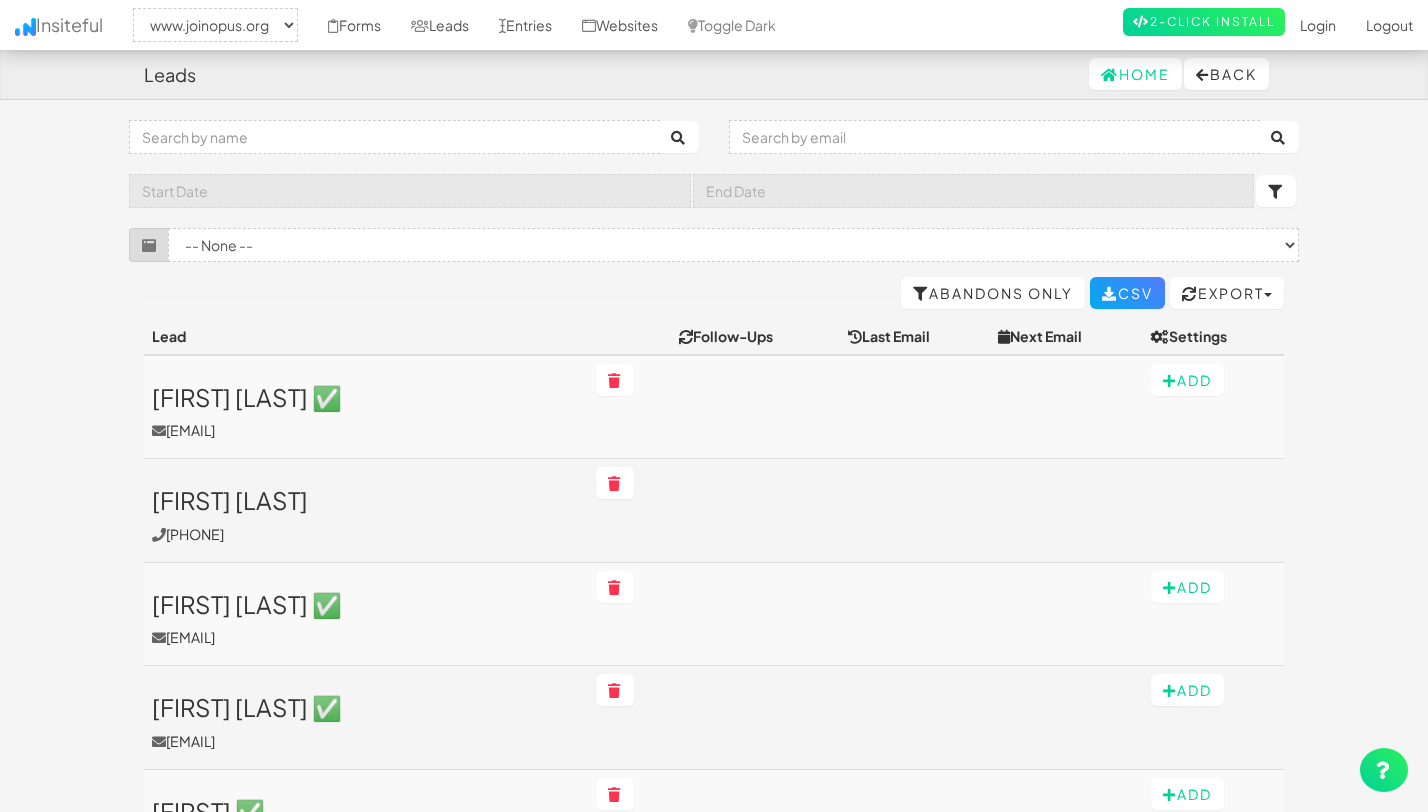 select on "2352" 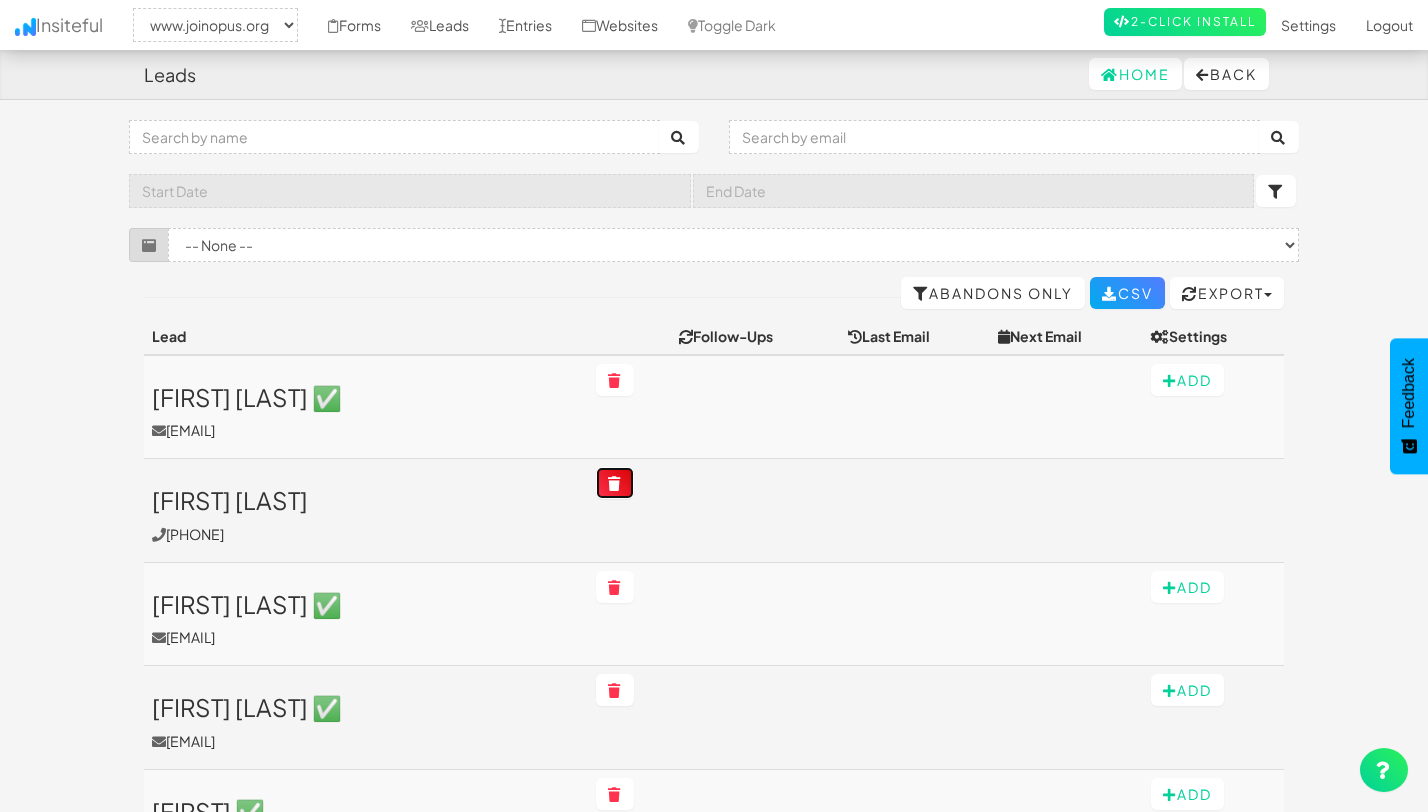 click at bounding box center (615, 484) 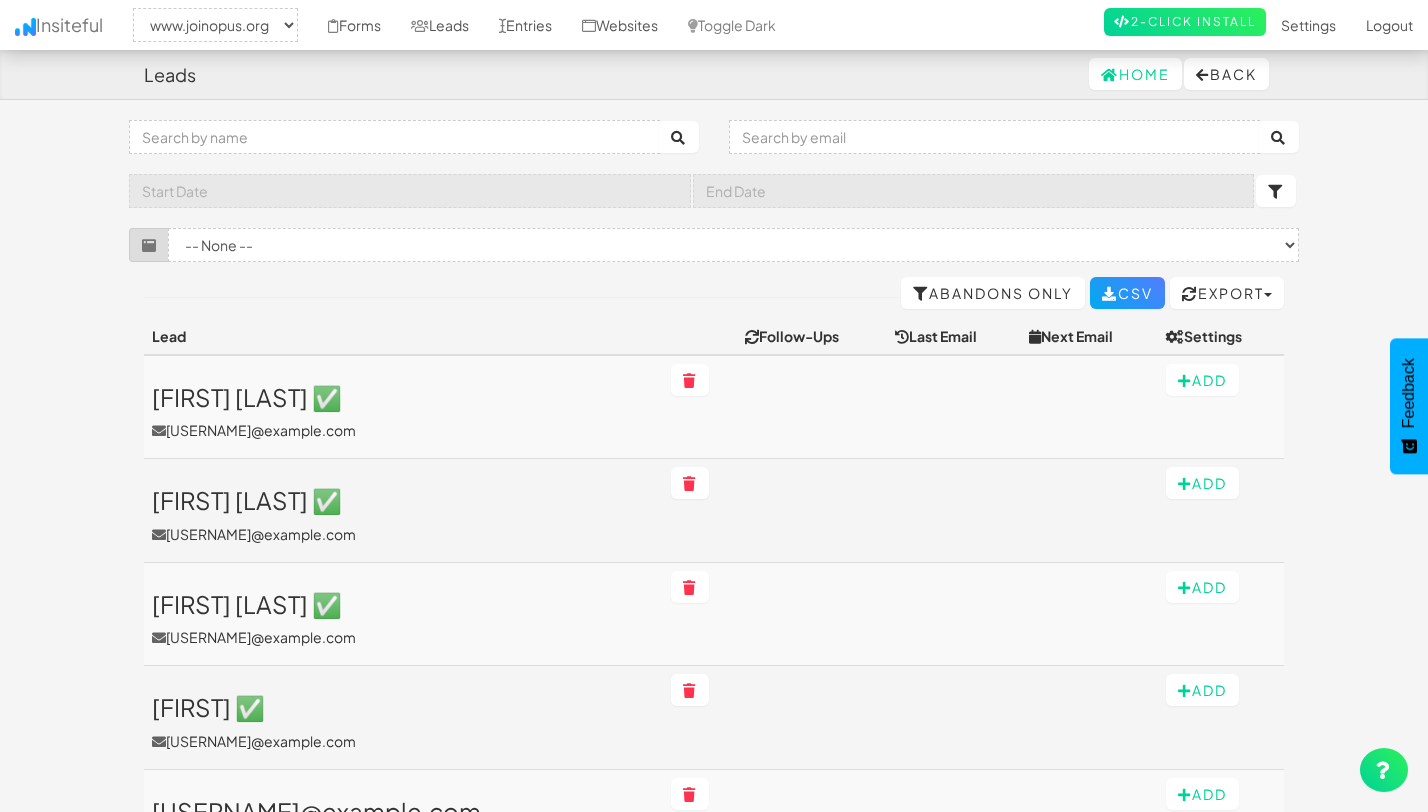 select on "2352" 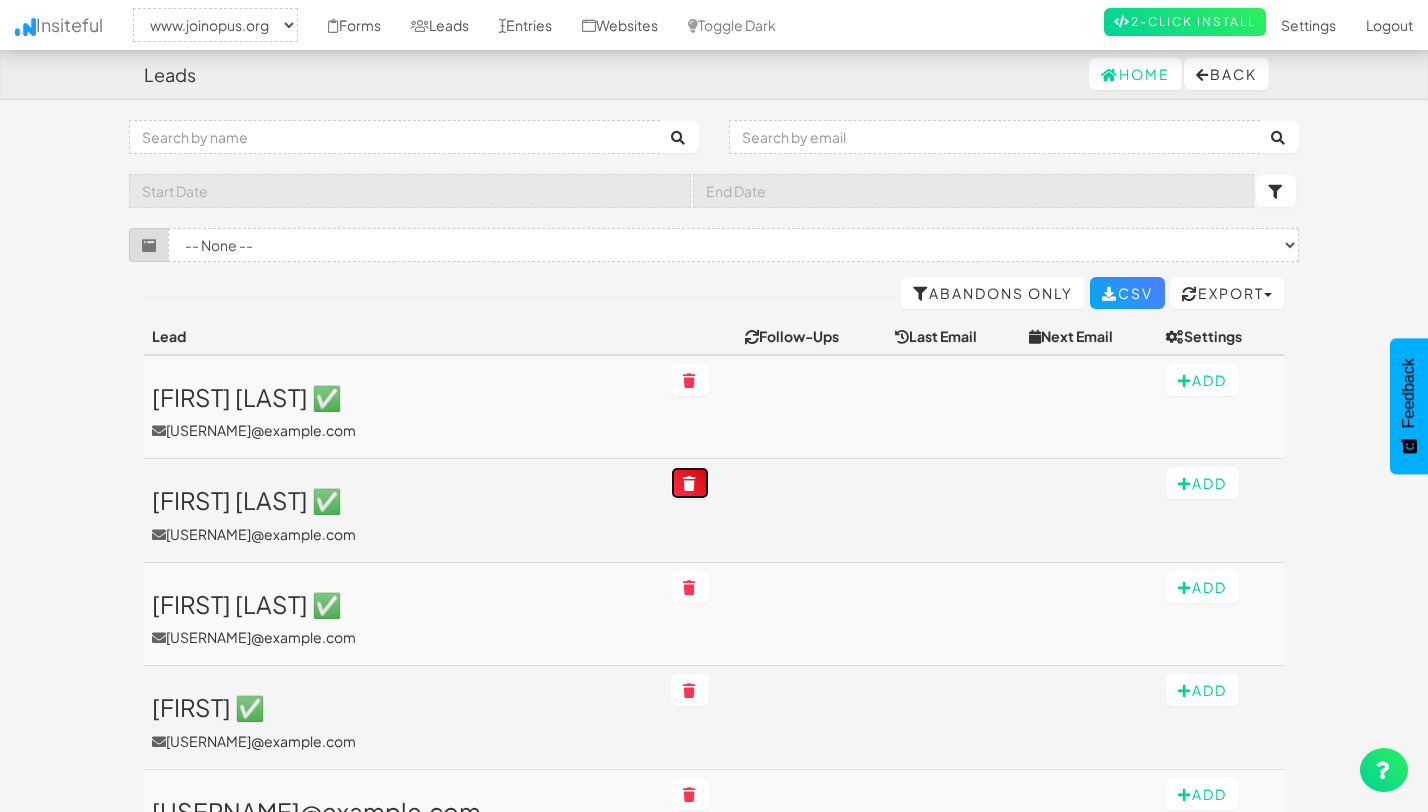 click at bounding box center (690, 483) 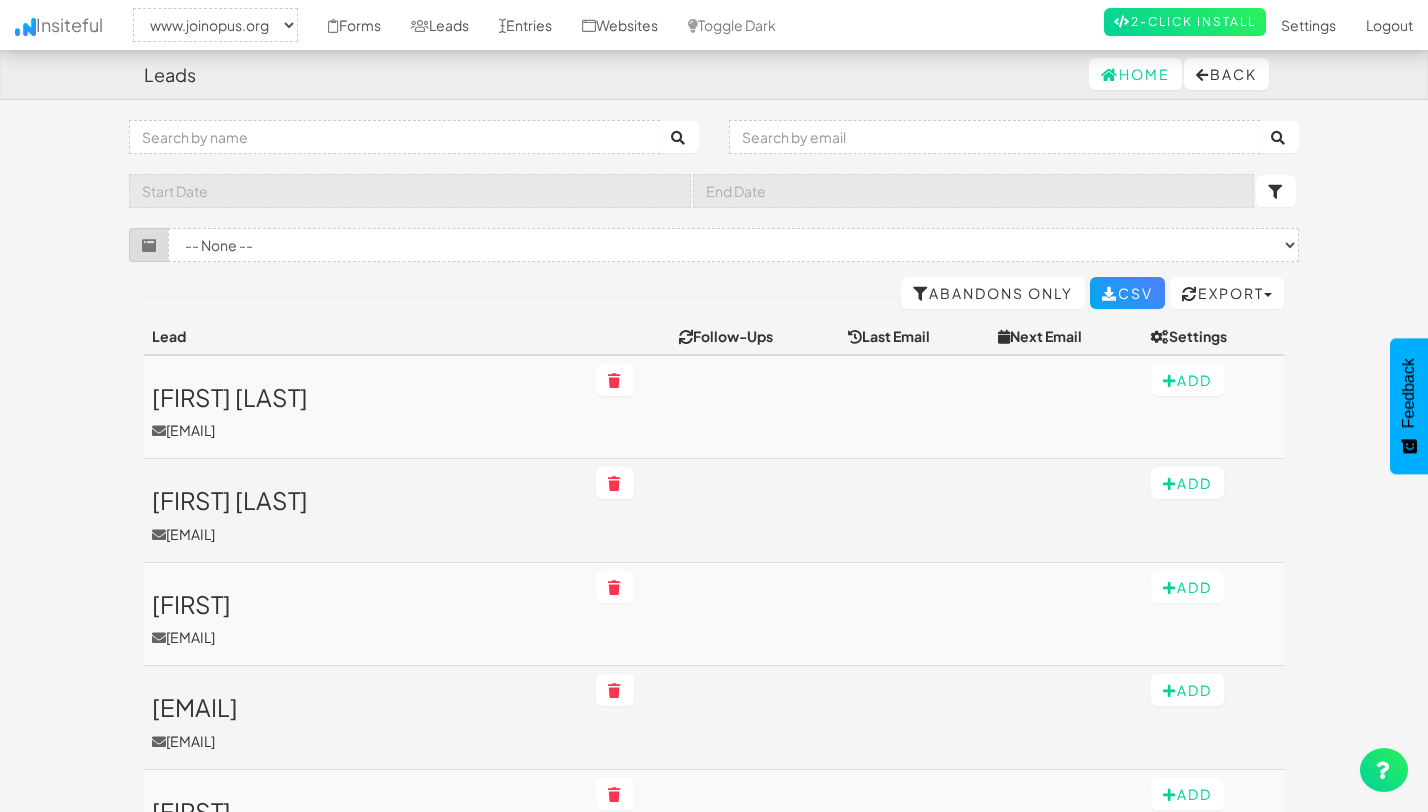 select on "2352" 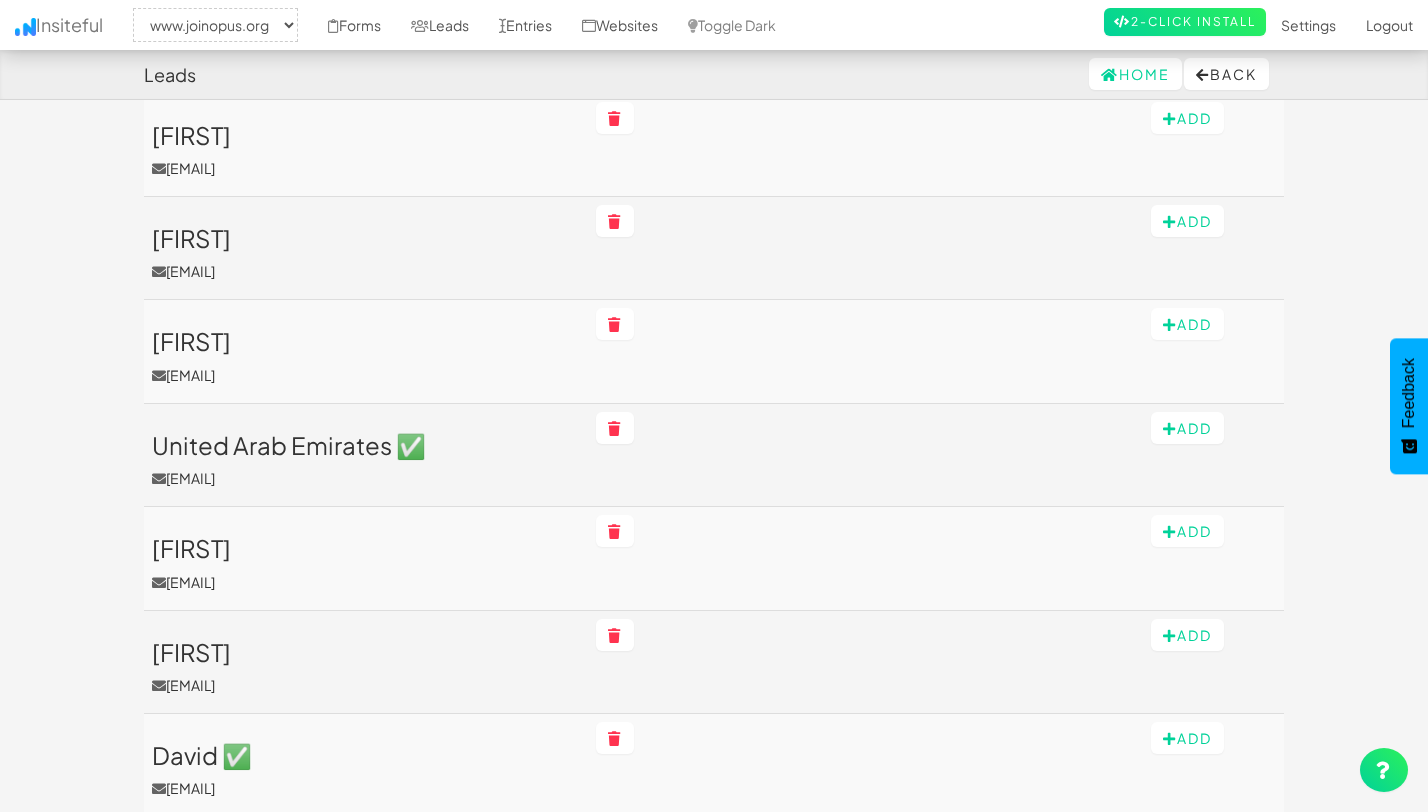scroll, scrollTop: 700, scrollLeft: 0, axis: vertical 